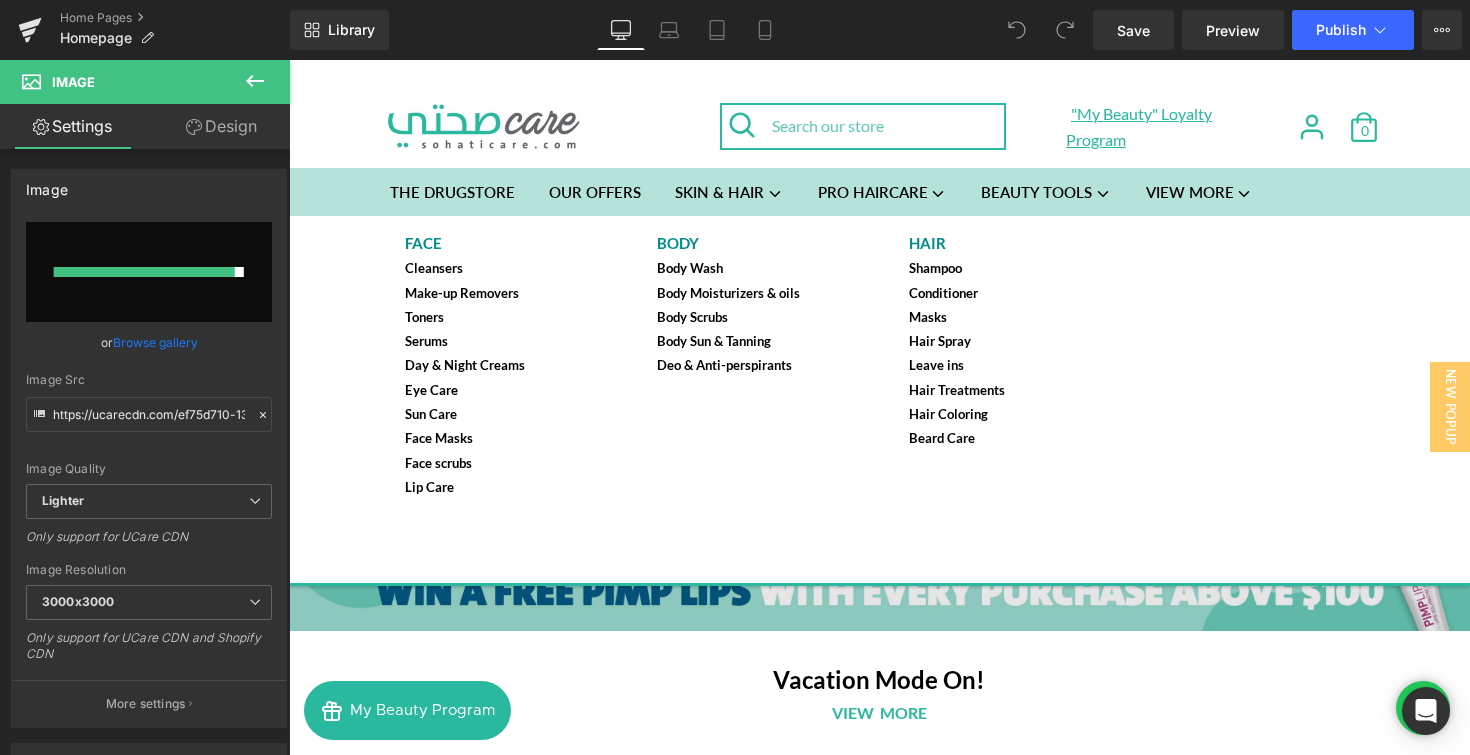 scroll, scrollTop: 0, scrollLeft: 0, axis: both 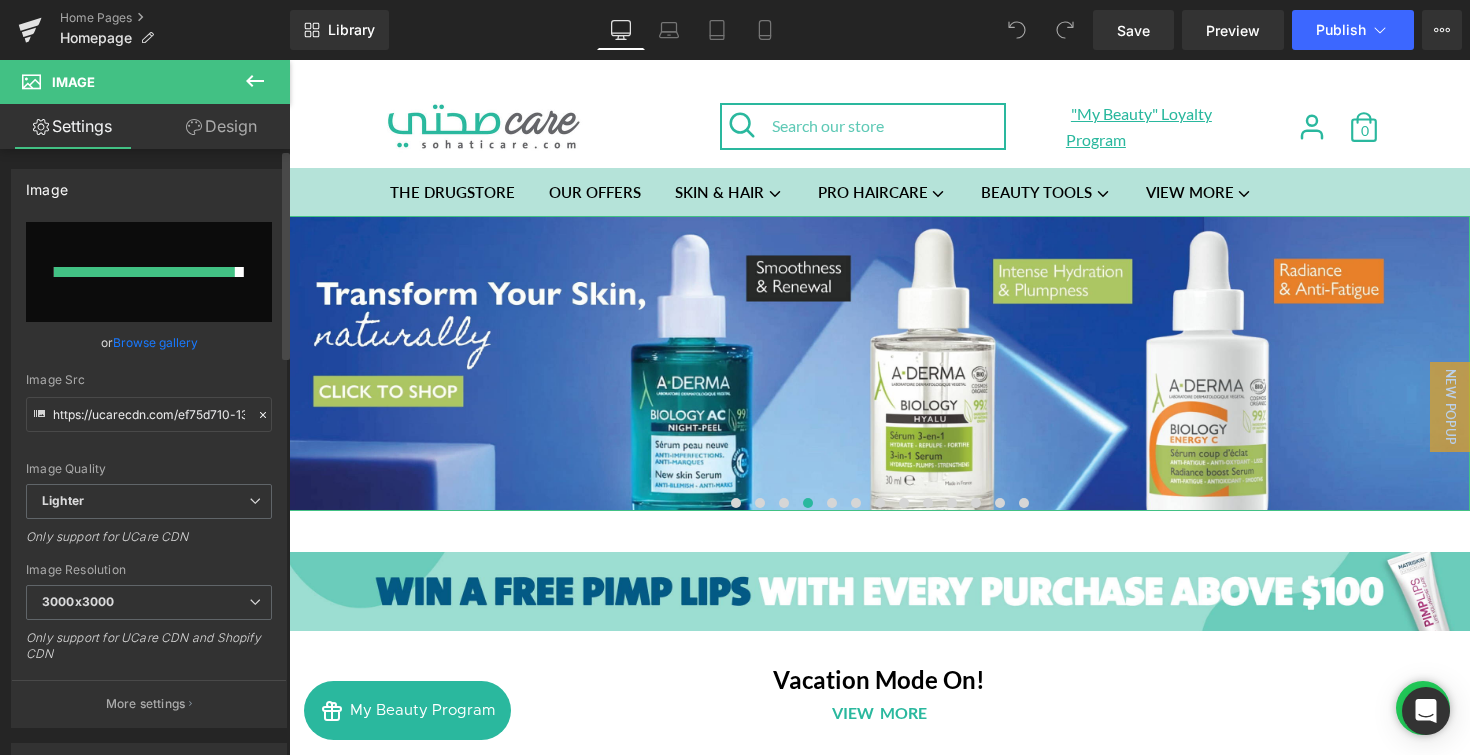 click at bounding box center [144, 272] 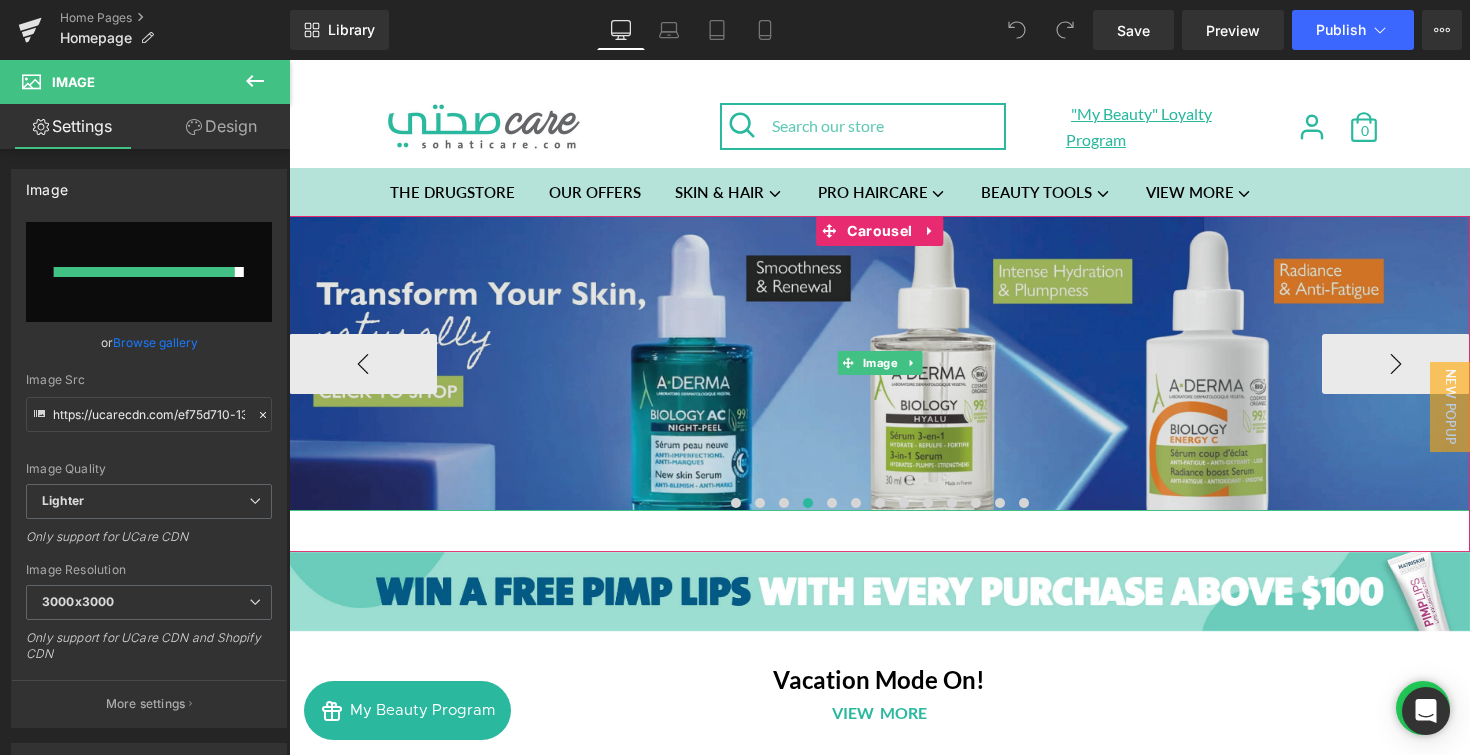 click at bounding box center [879, 363] 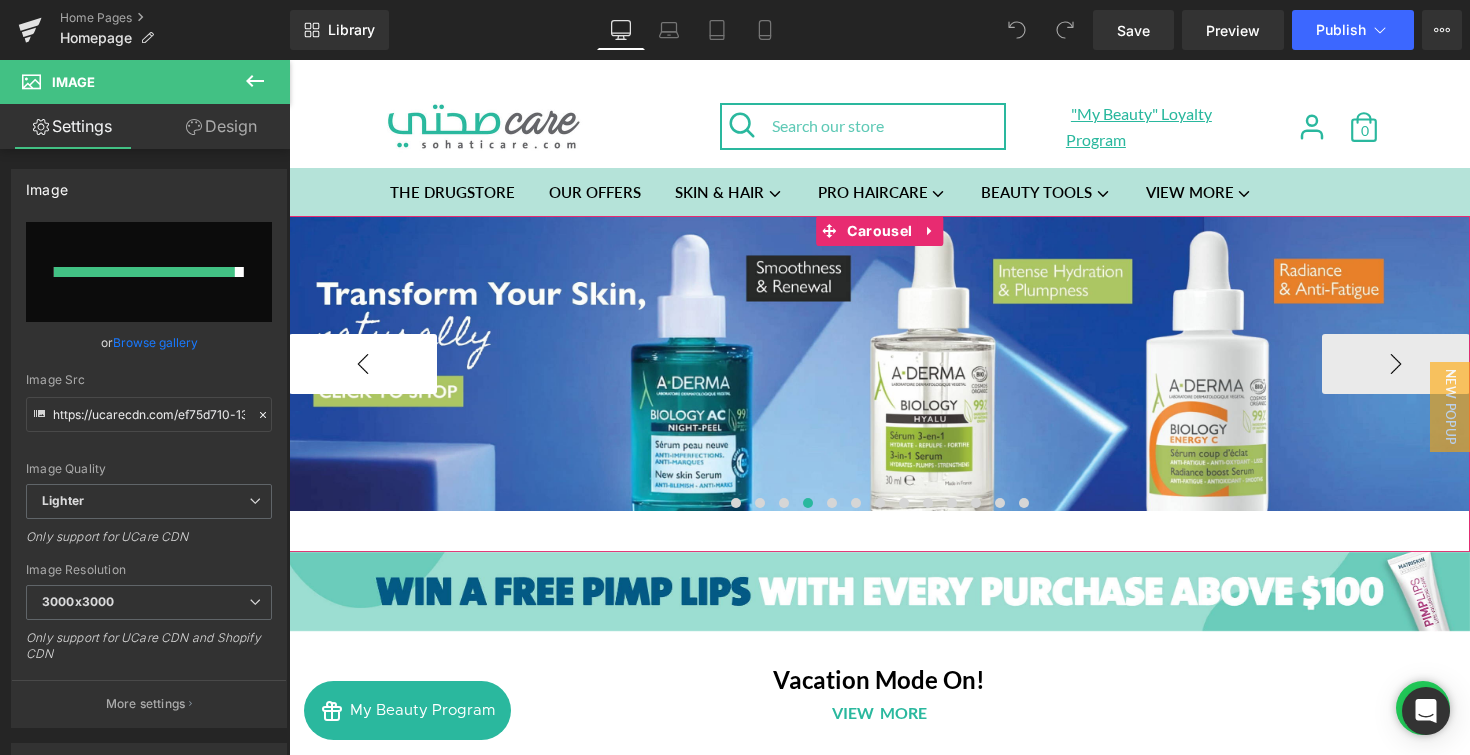 click on "‹" at bounding box center [363, 364] 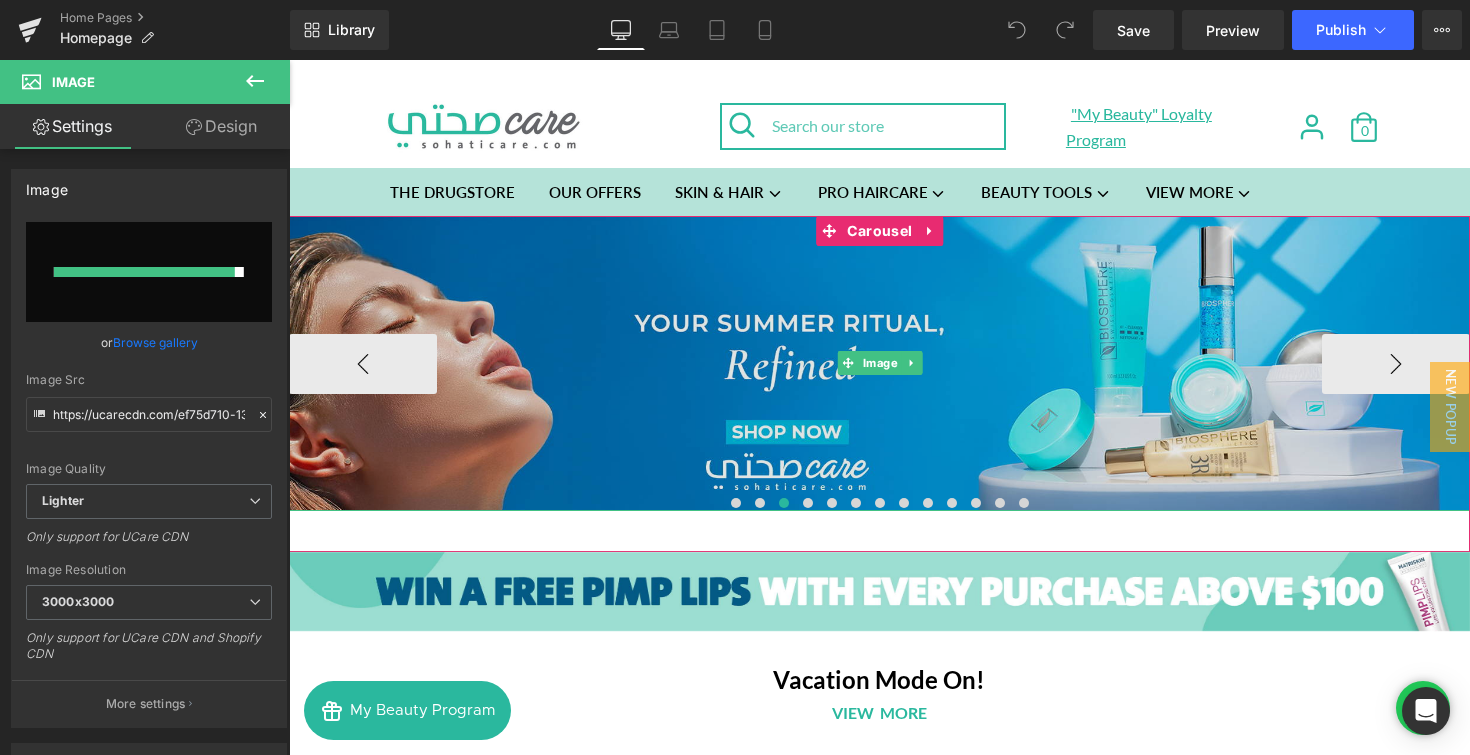 click at bounding box center [879, 363] 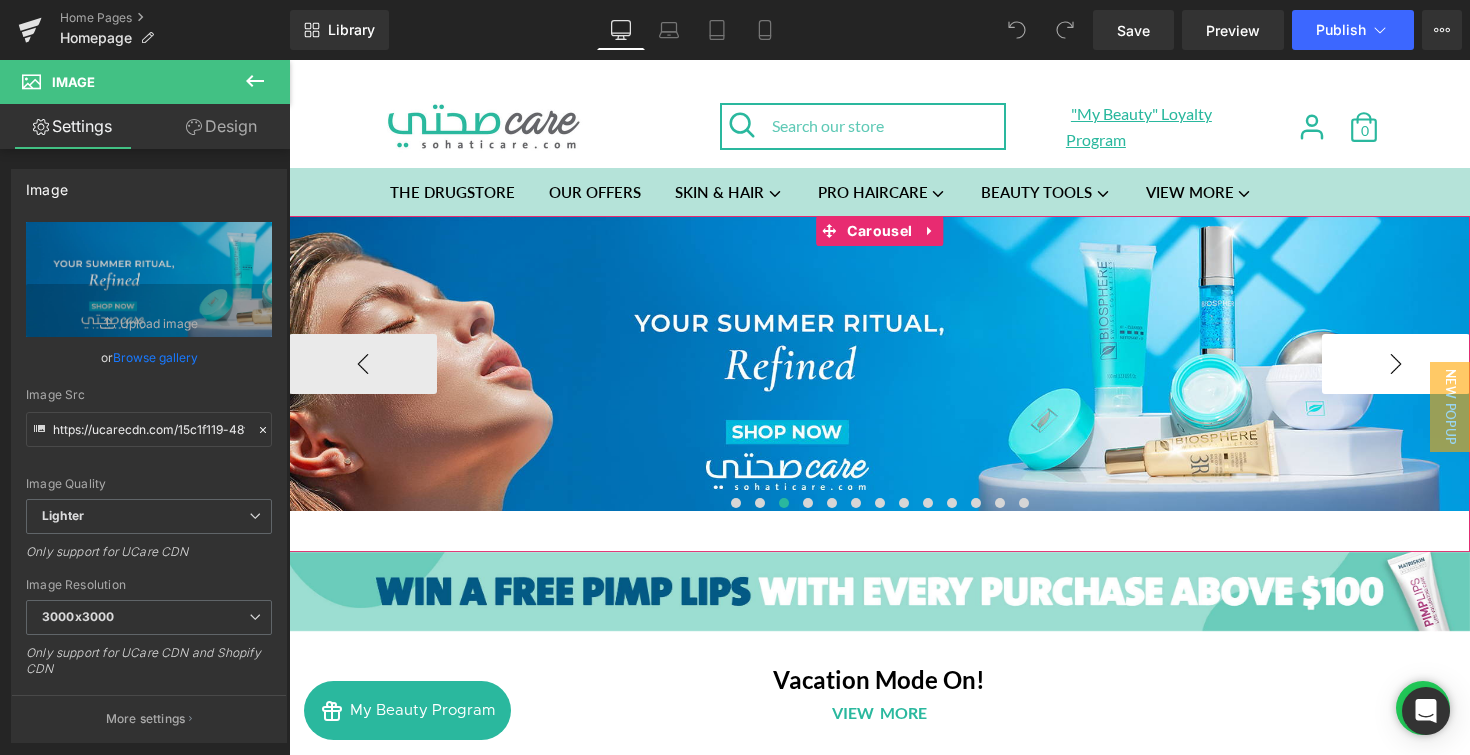 click on "›" at bounding box center (1396, 364) 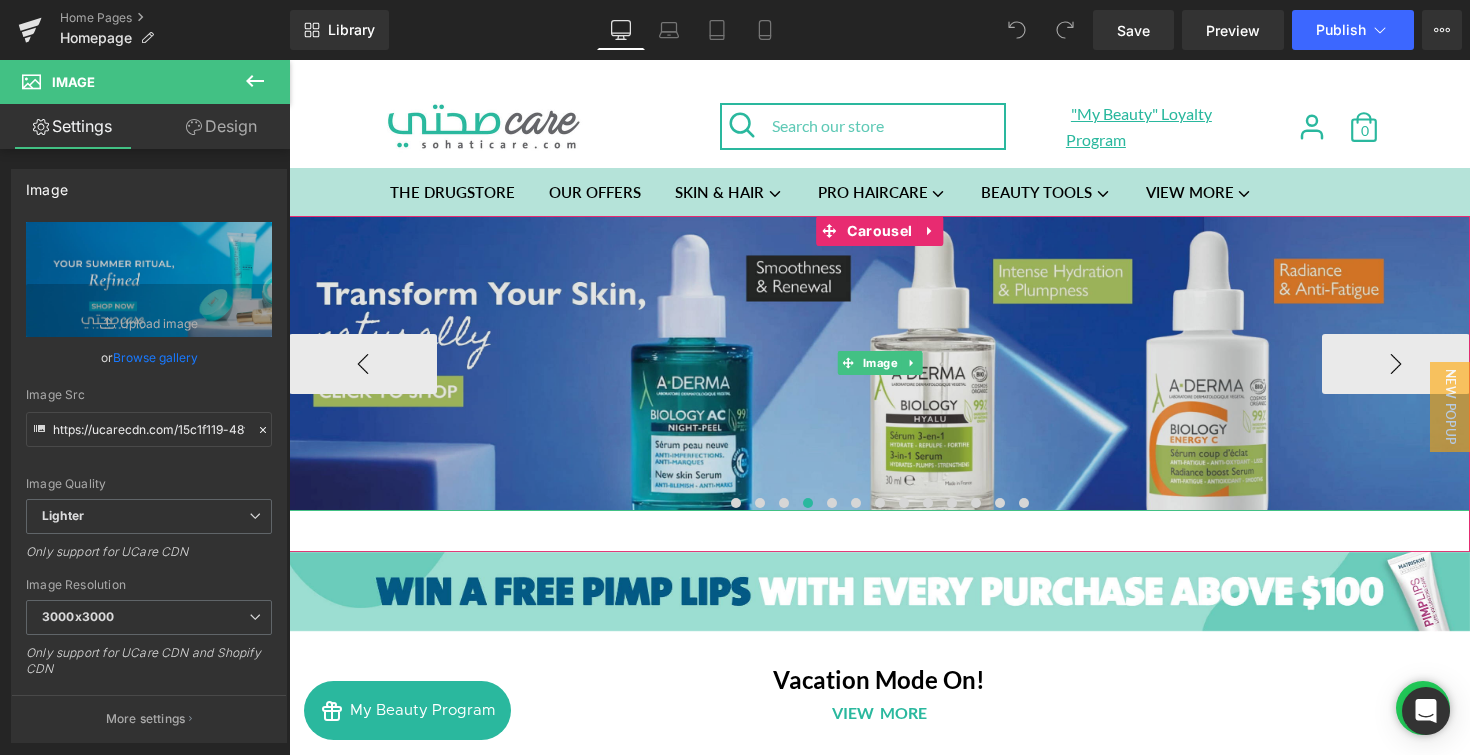 click at bounding box center [879, 363] 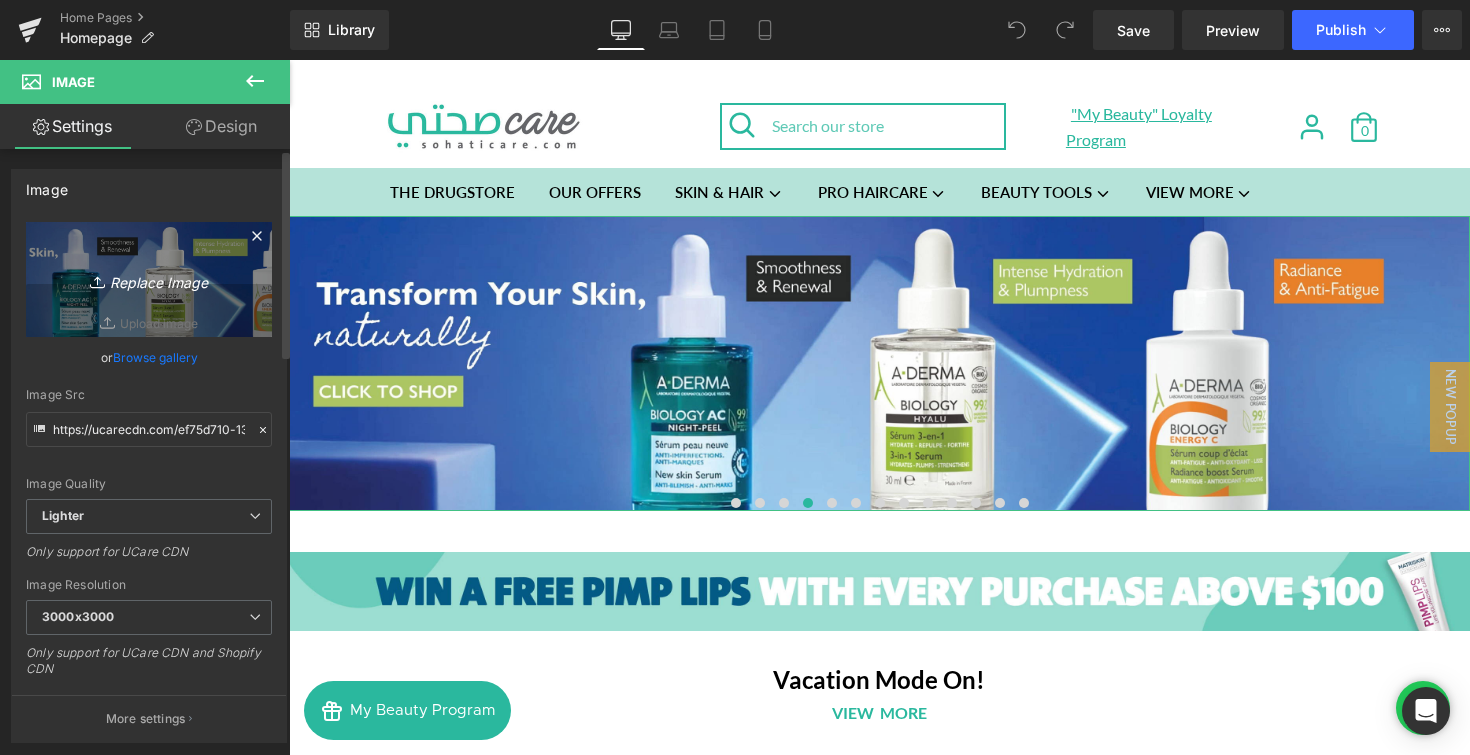 click on "Replace Image" at bounding box center [149, 279] 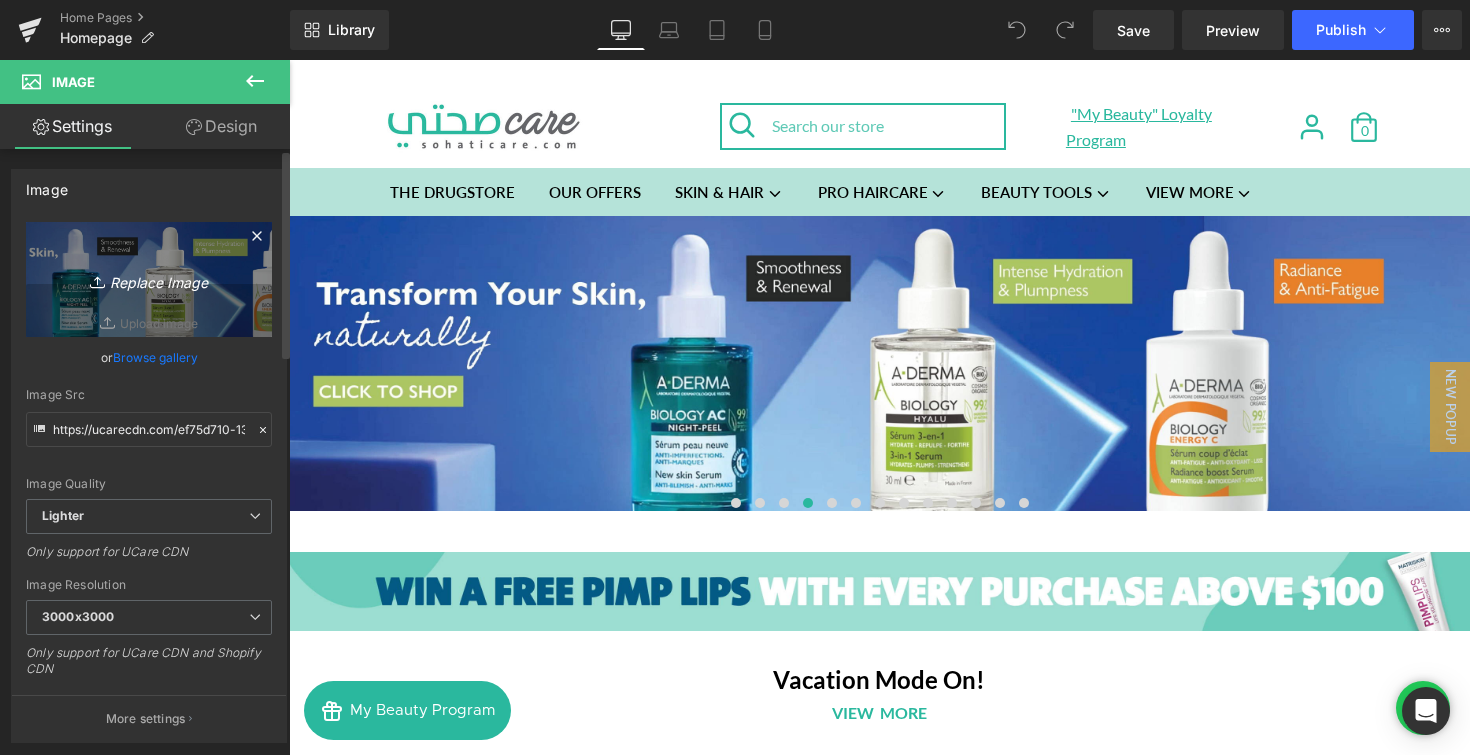 type on "C:\fakepath\4000x1000 (6)-01.jpg" 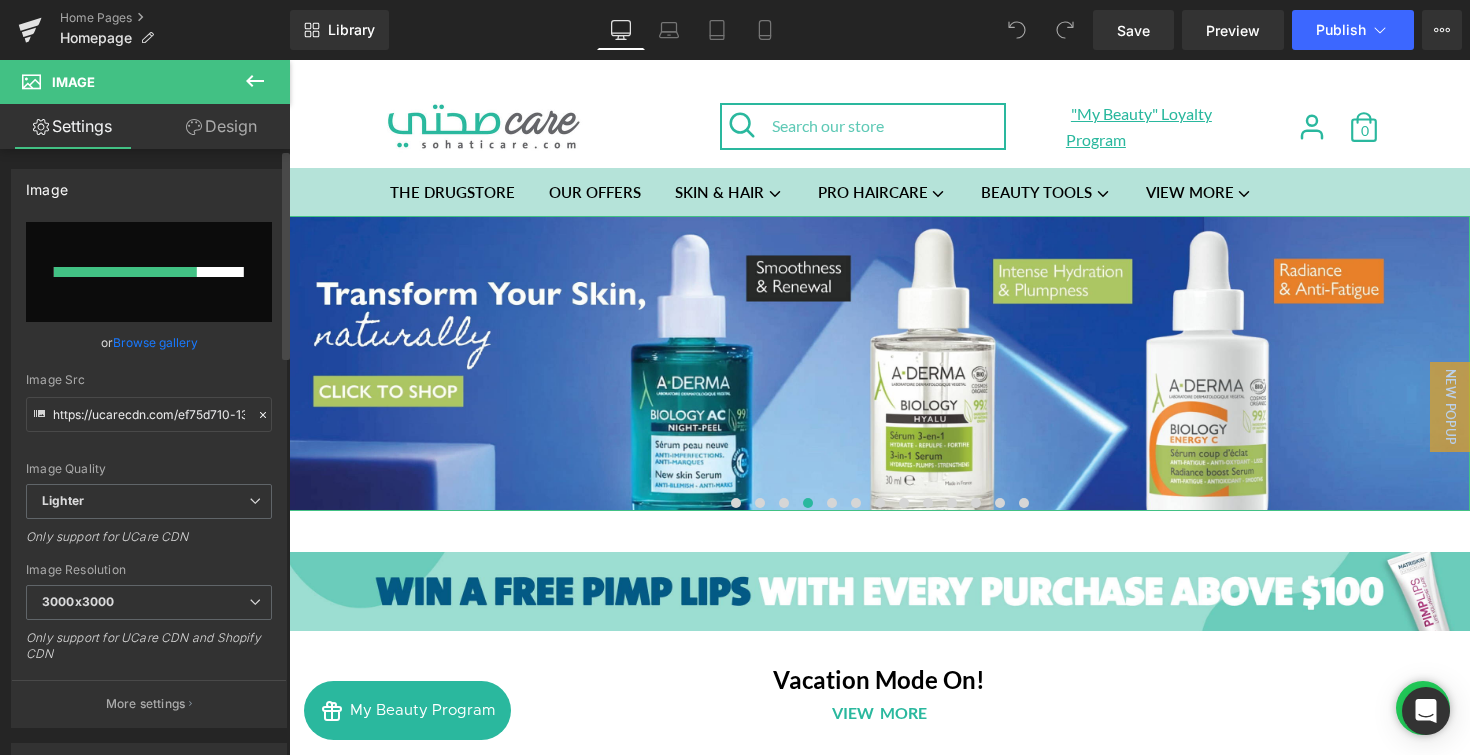 click at bounding box center [149, 272] 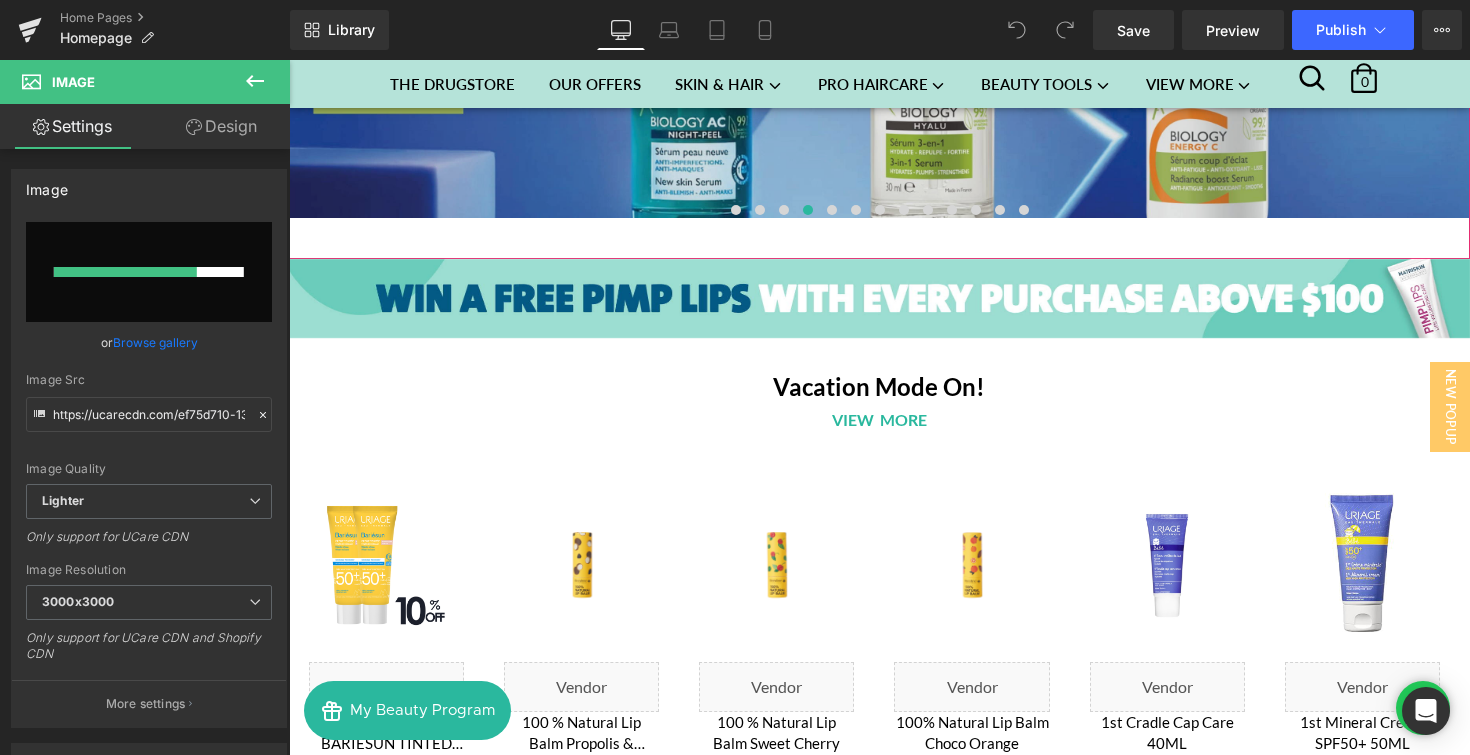 scroll, scrollTop: 299, scrollLeft: 0, axis: vertical 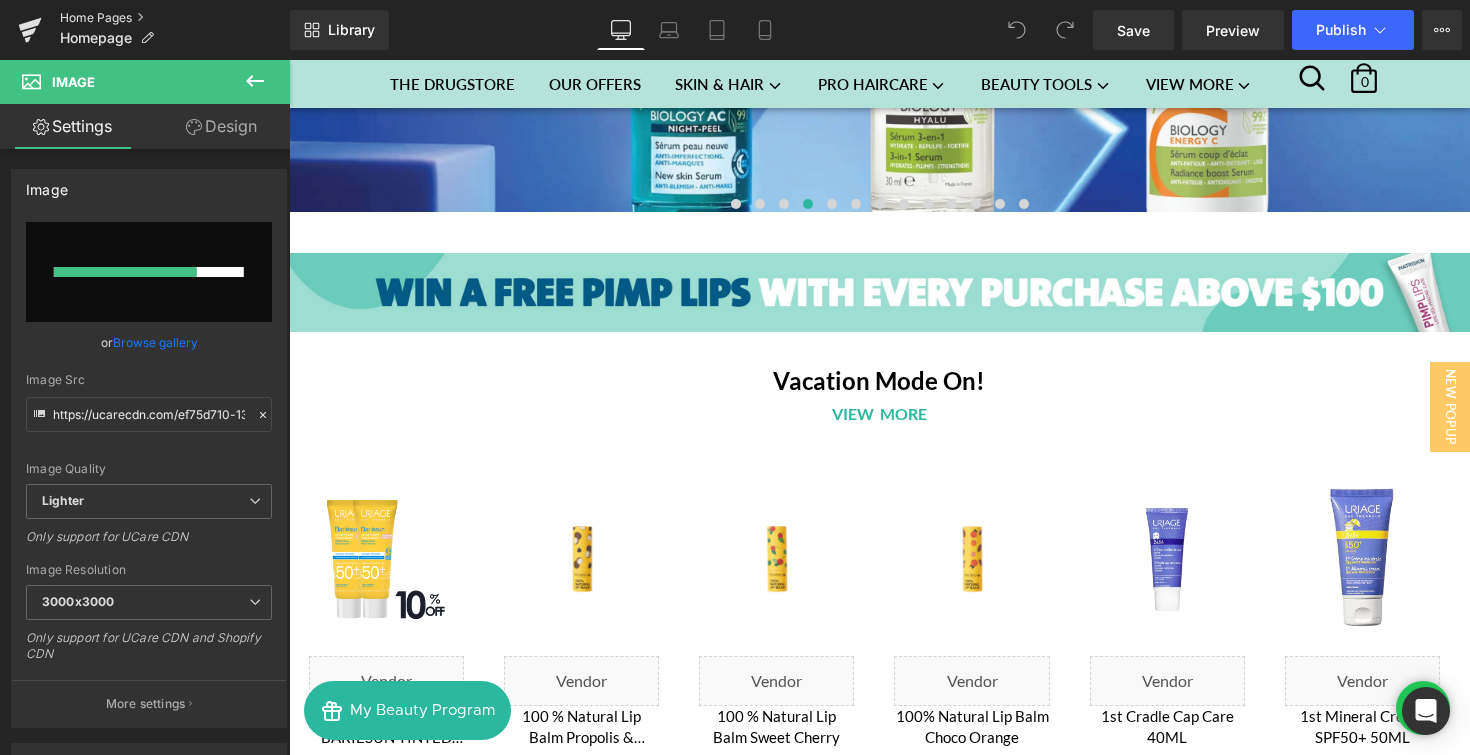 click on "Home Pages" at bounding box center (175, 18) 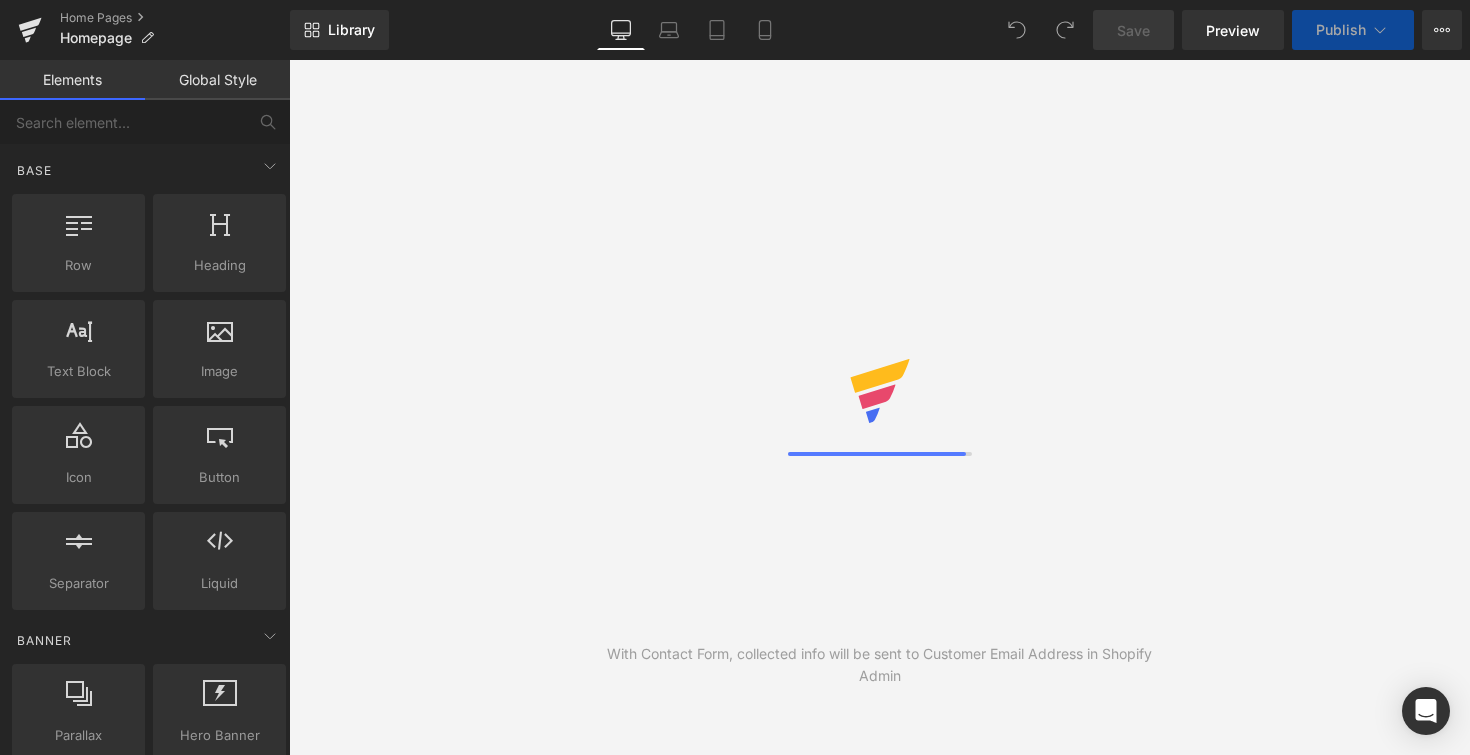scroll, scrollTop: 0, scrollLeft: 0, axis: both 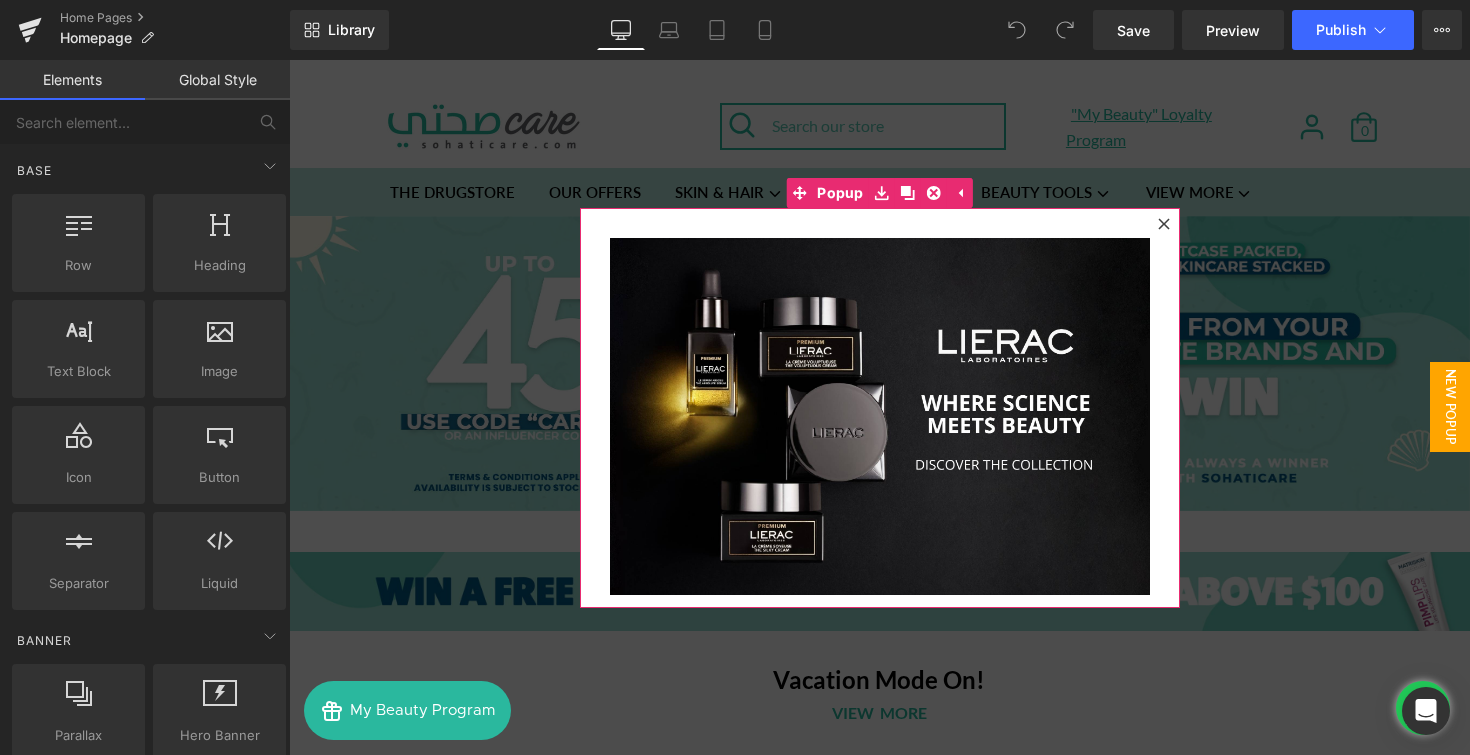 click 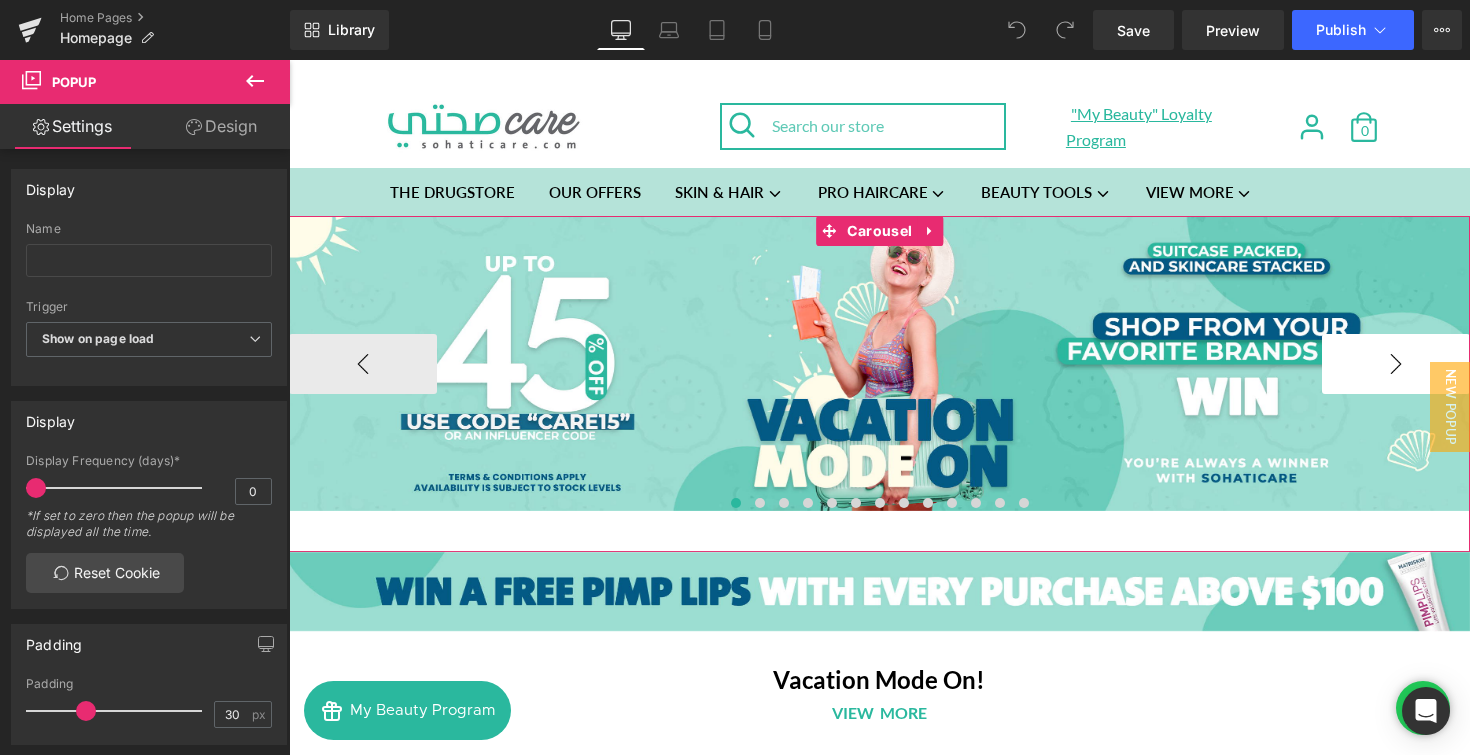 click on "›" at bounding box center (1396, 364) 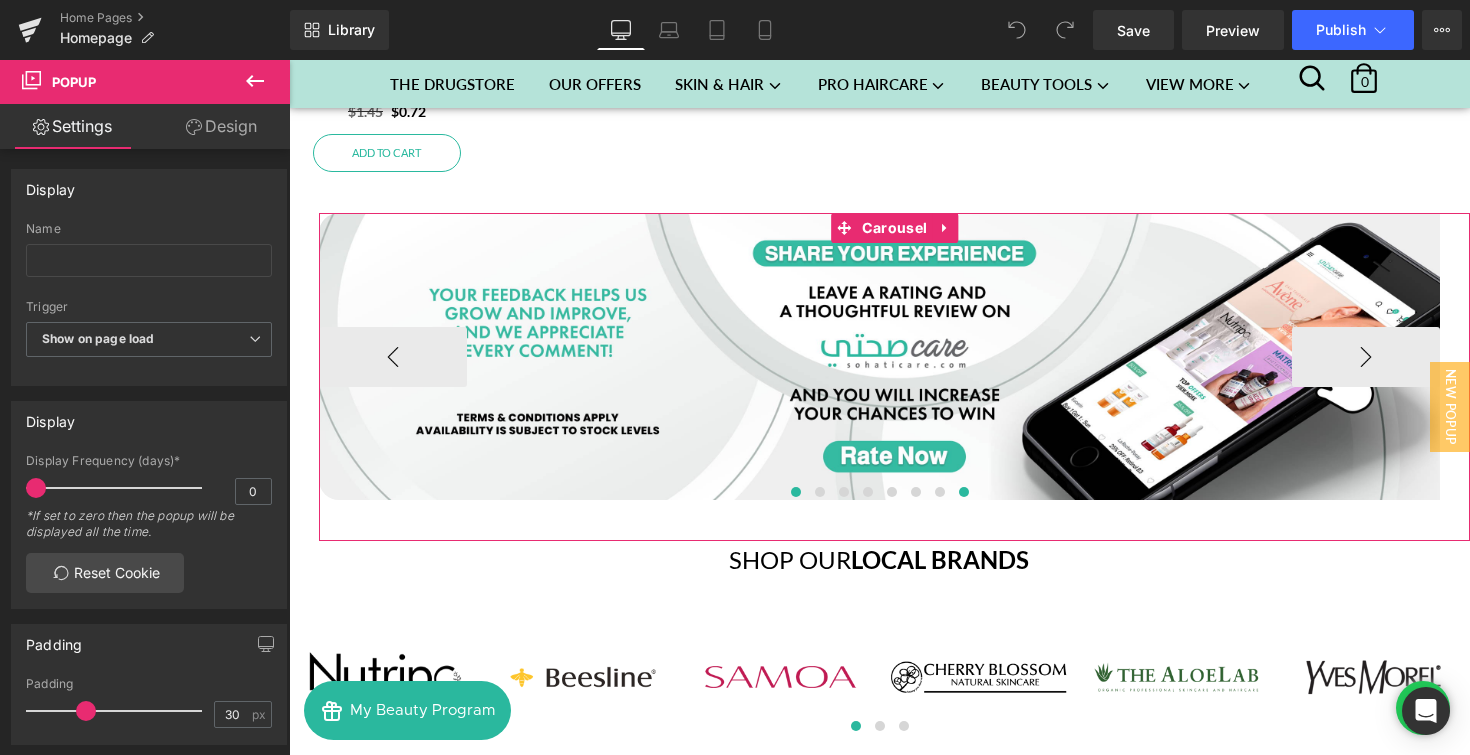 scroll, scrollTop: 4422, scrollLeft: 0, axis: vertical 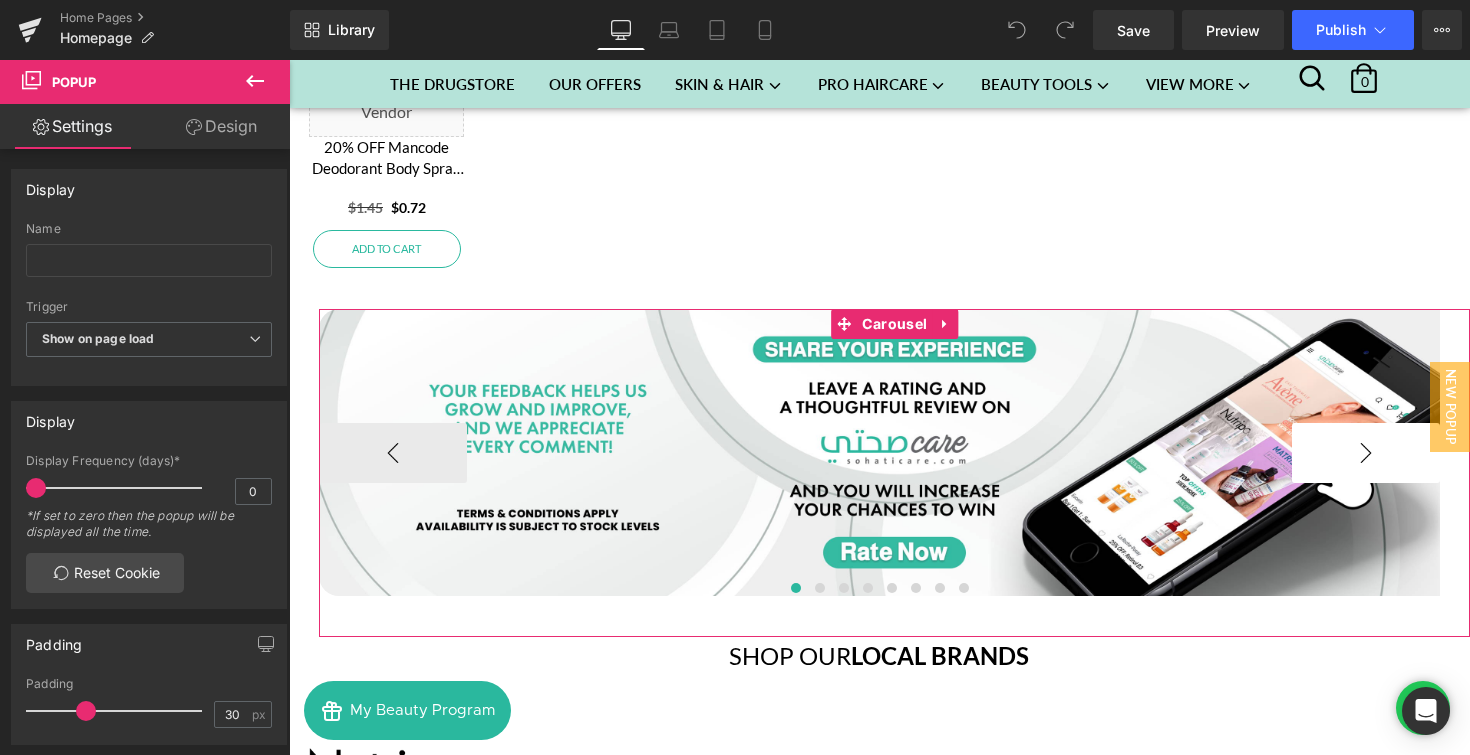 click on "›" at bounding box center (1366, 453) 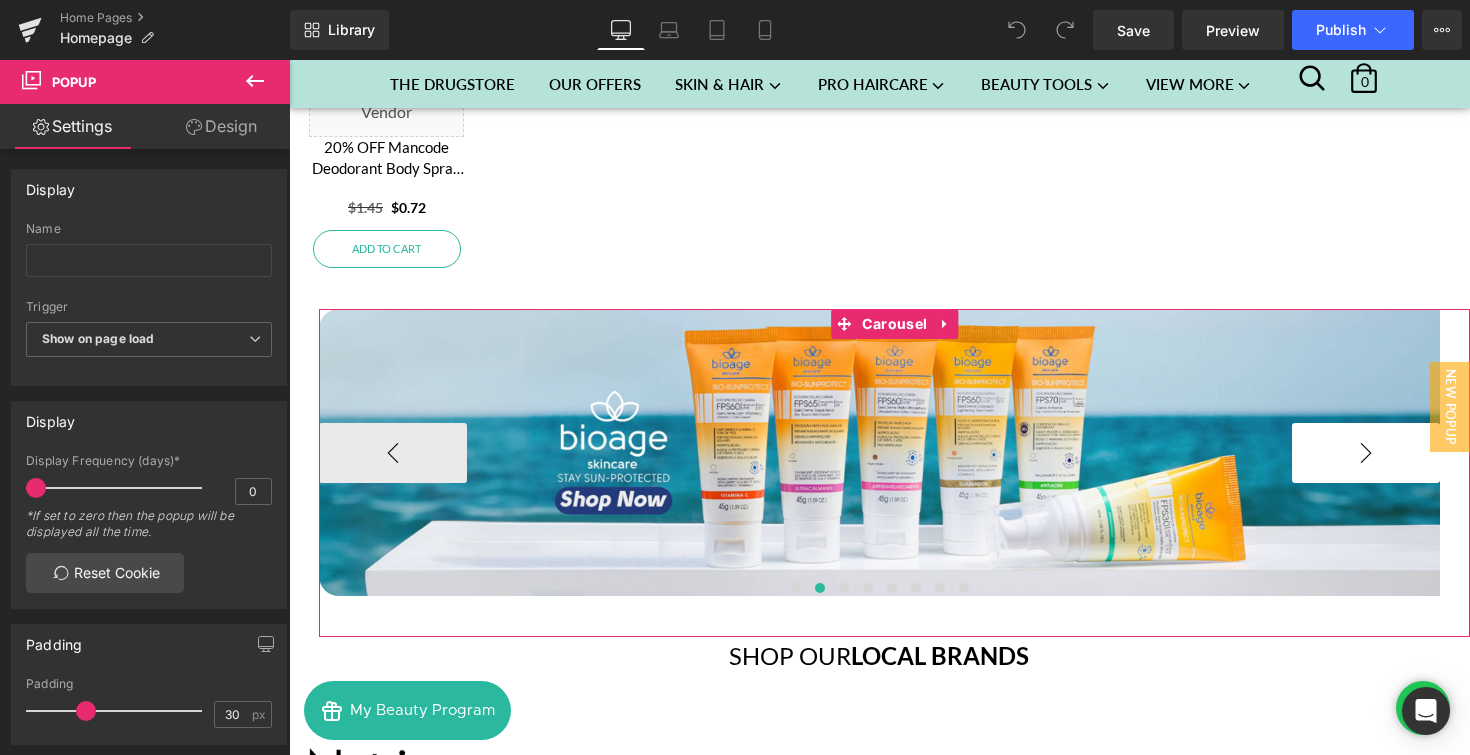 click on "›" at bounding box center [1366, 453] 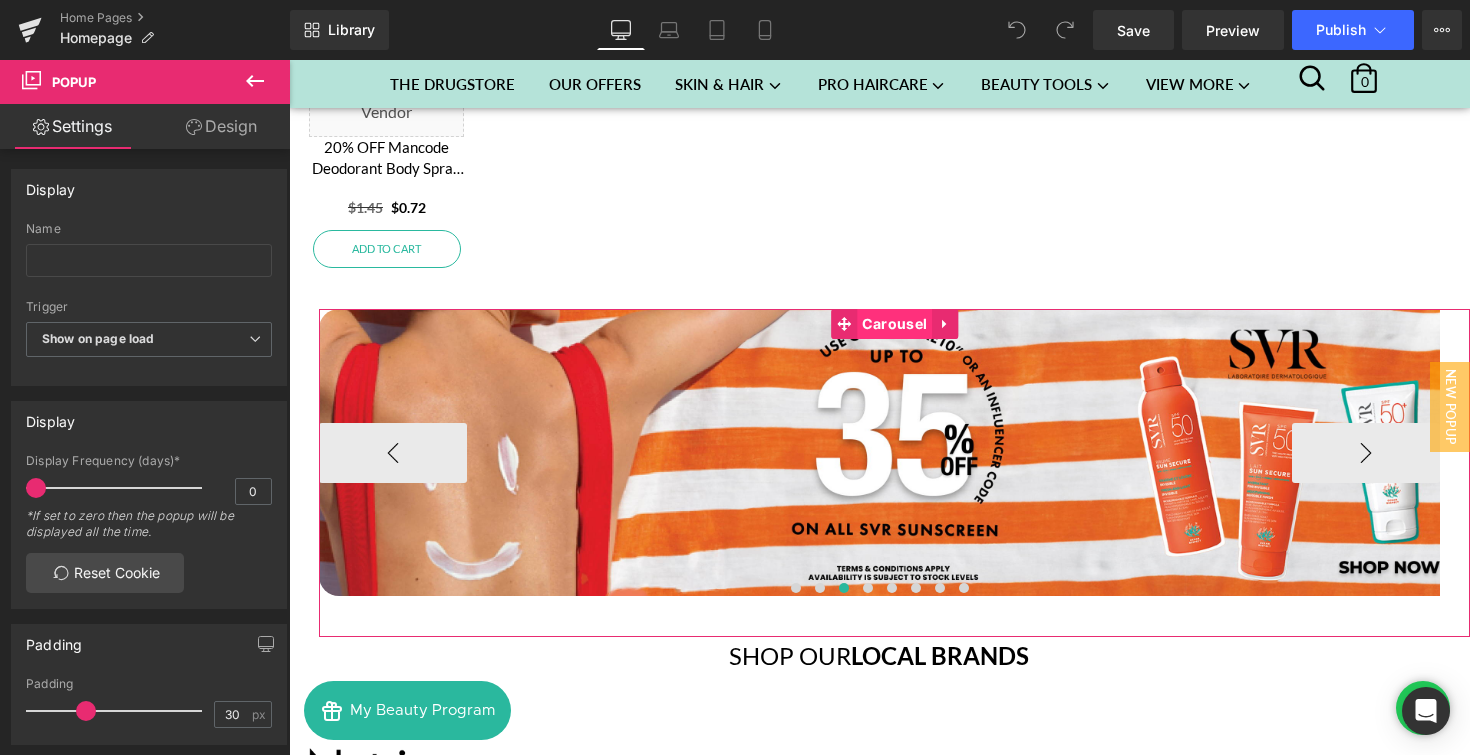 click on "Carousel" at bounding box center (894, 324) 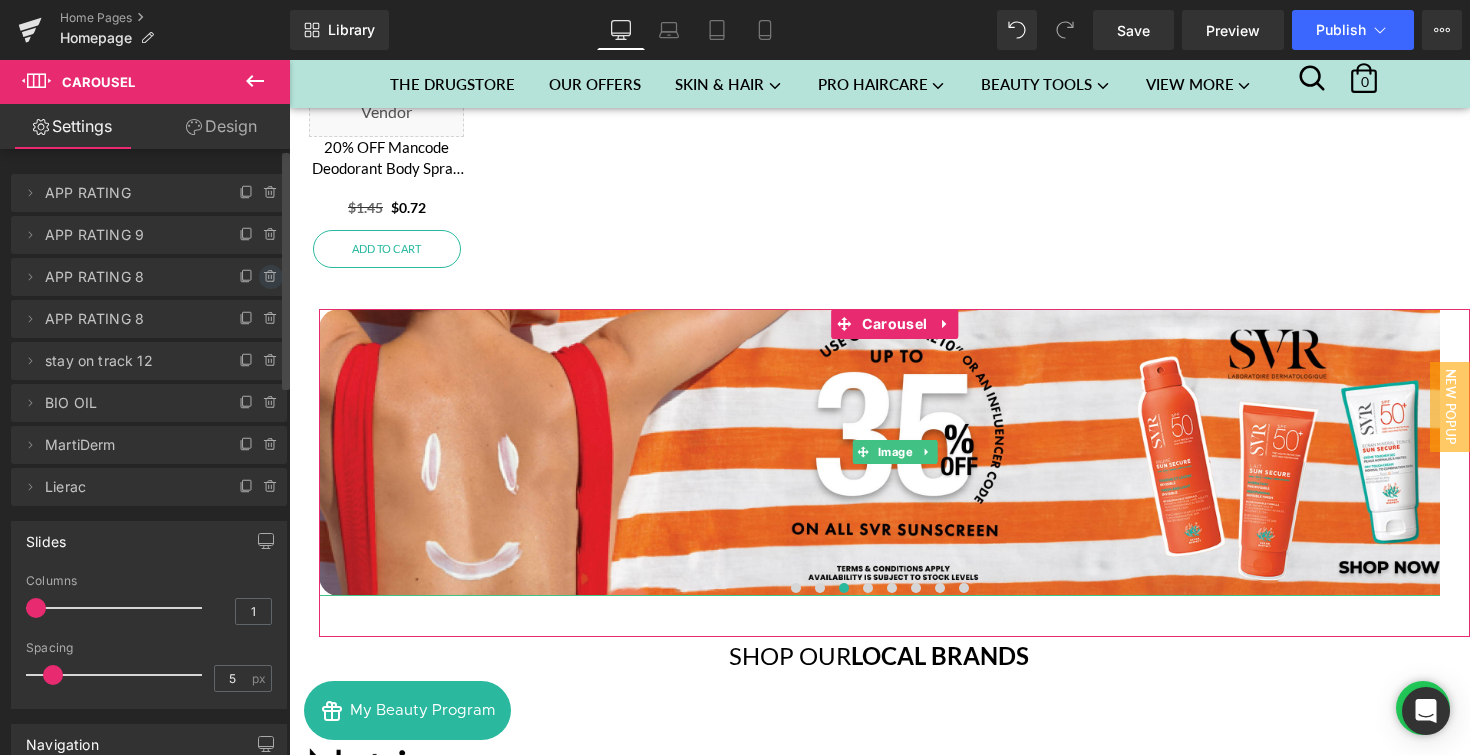 click 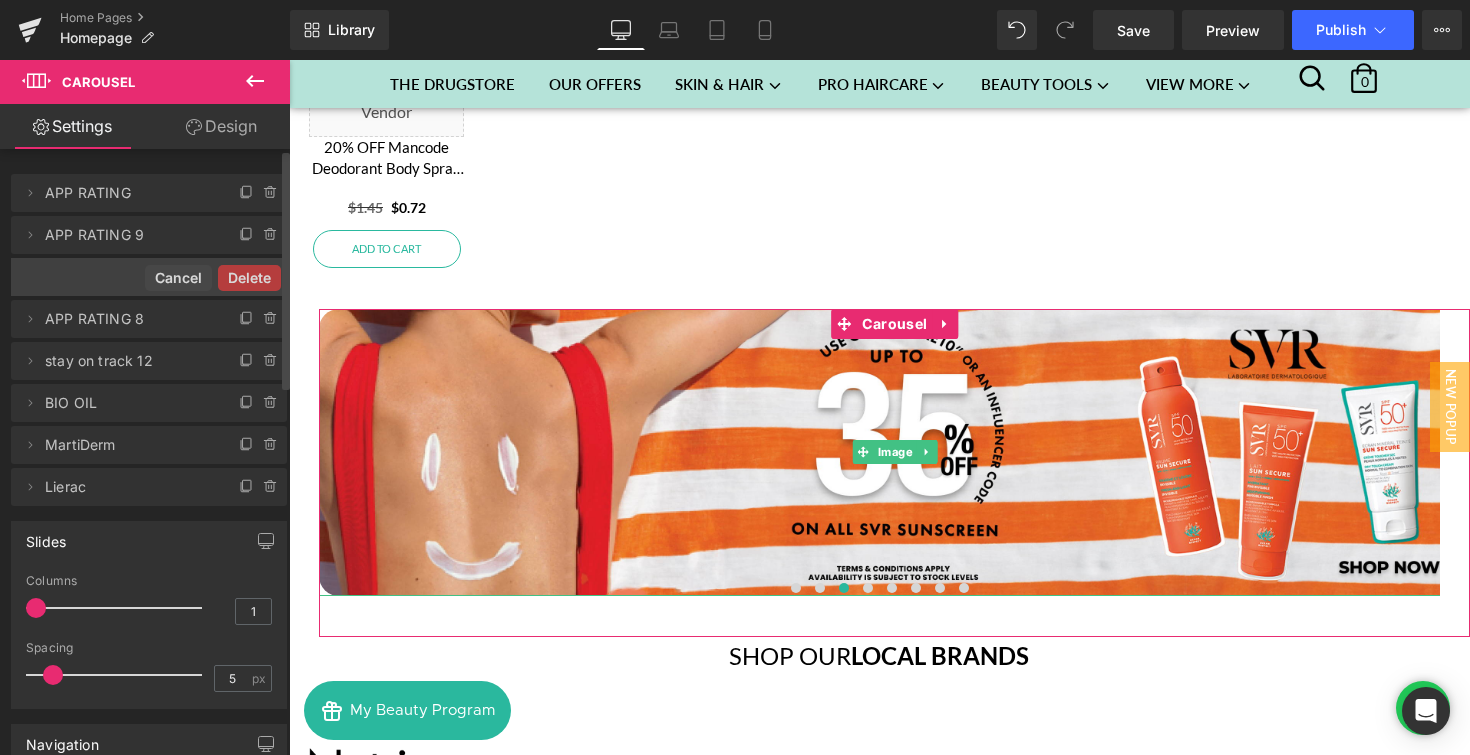 click on "Delete" at bounding box center [249, 278] 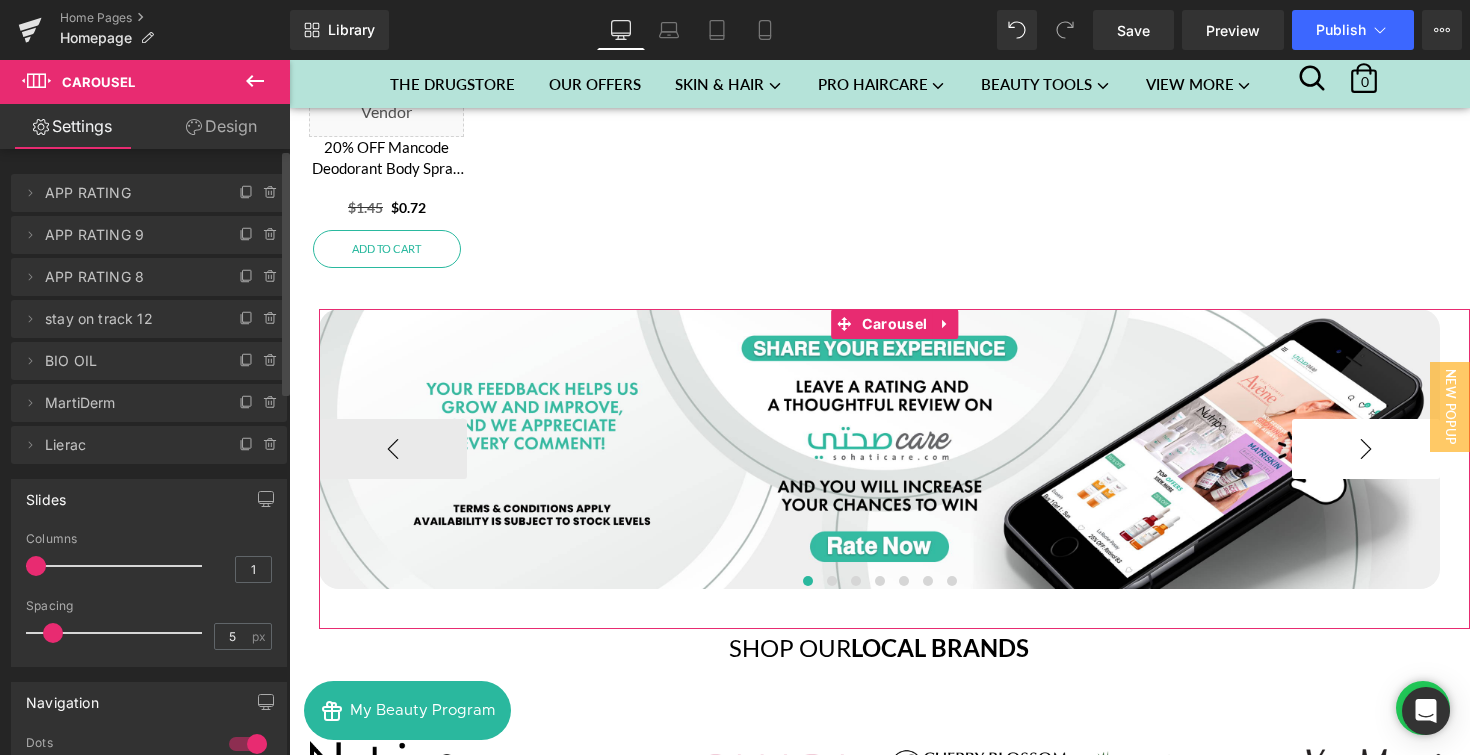 click on "›" at bounding box center (1366, 449) 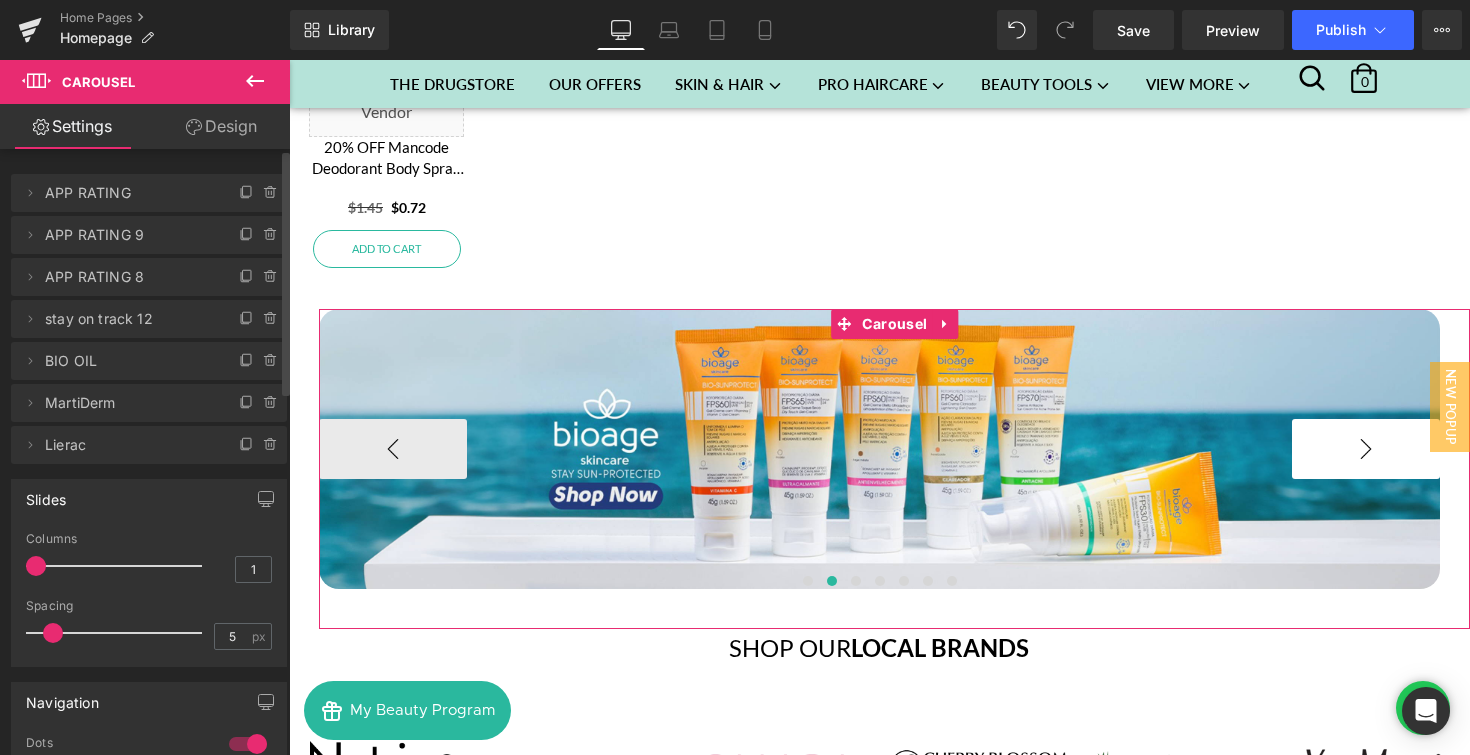 click on "›" at bounding box center (1366, 449) 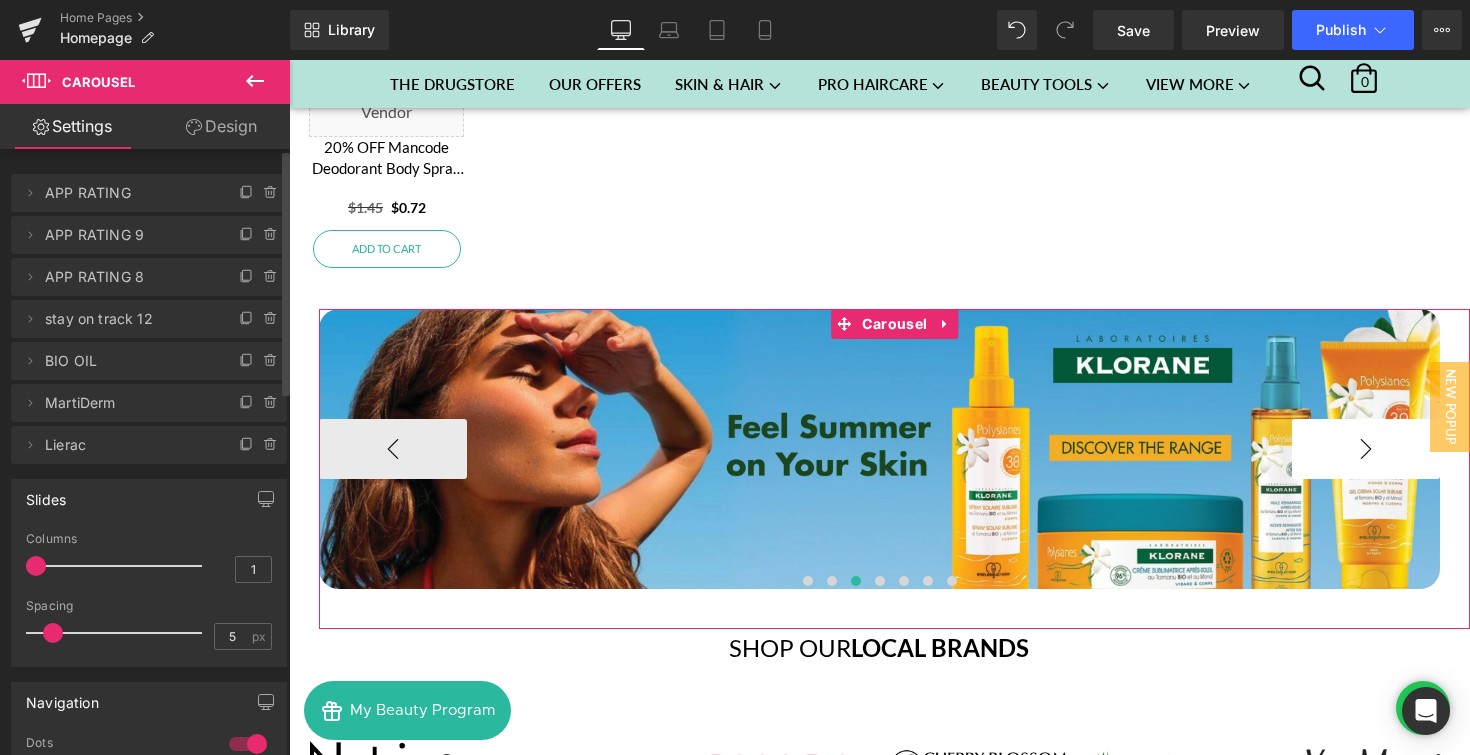 click on "›" at bounding box center [1366, 449] 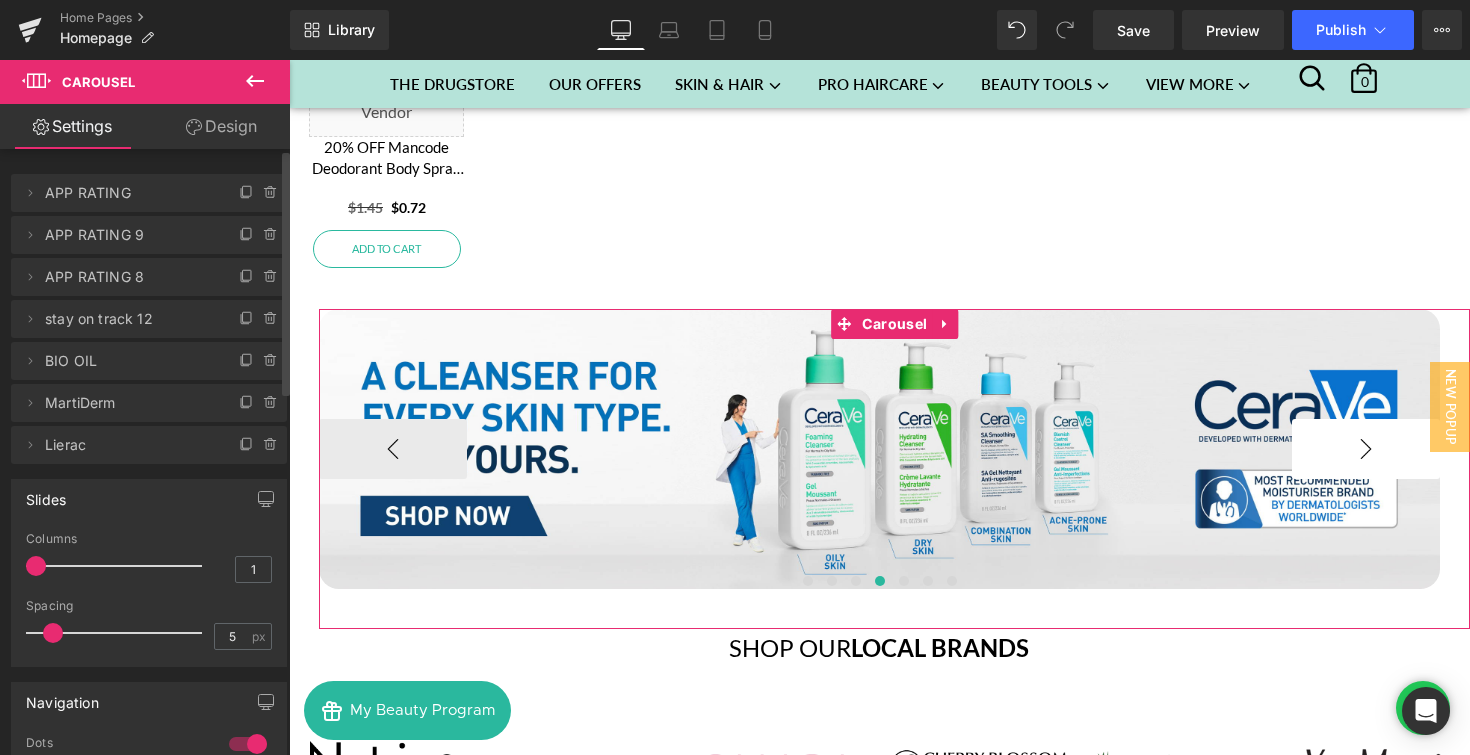 click on "›" at bounding box center (1366, 449) 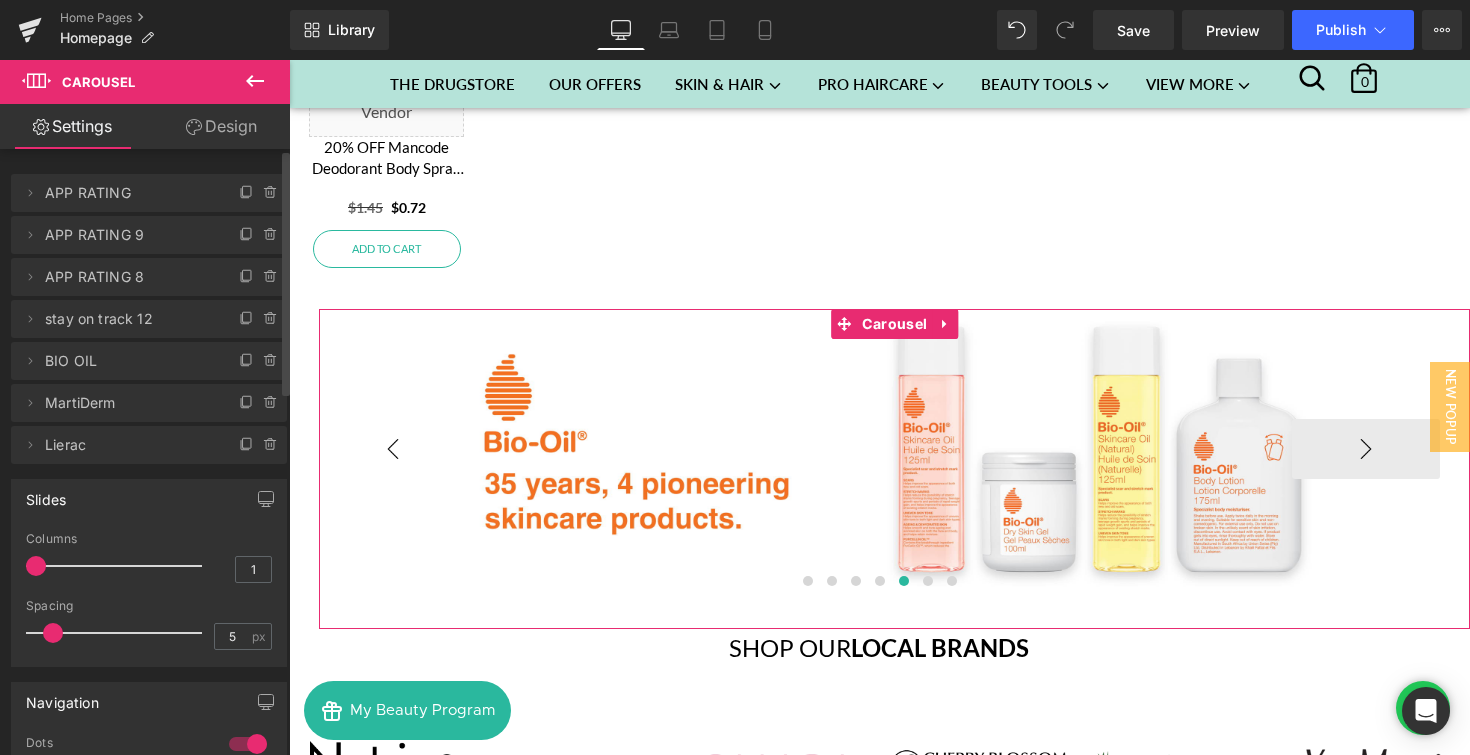 click on "‹" at bounding box center (393, 449) 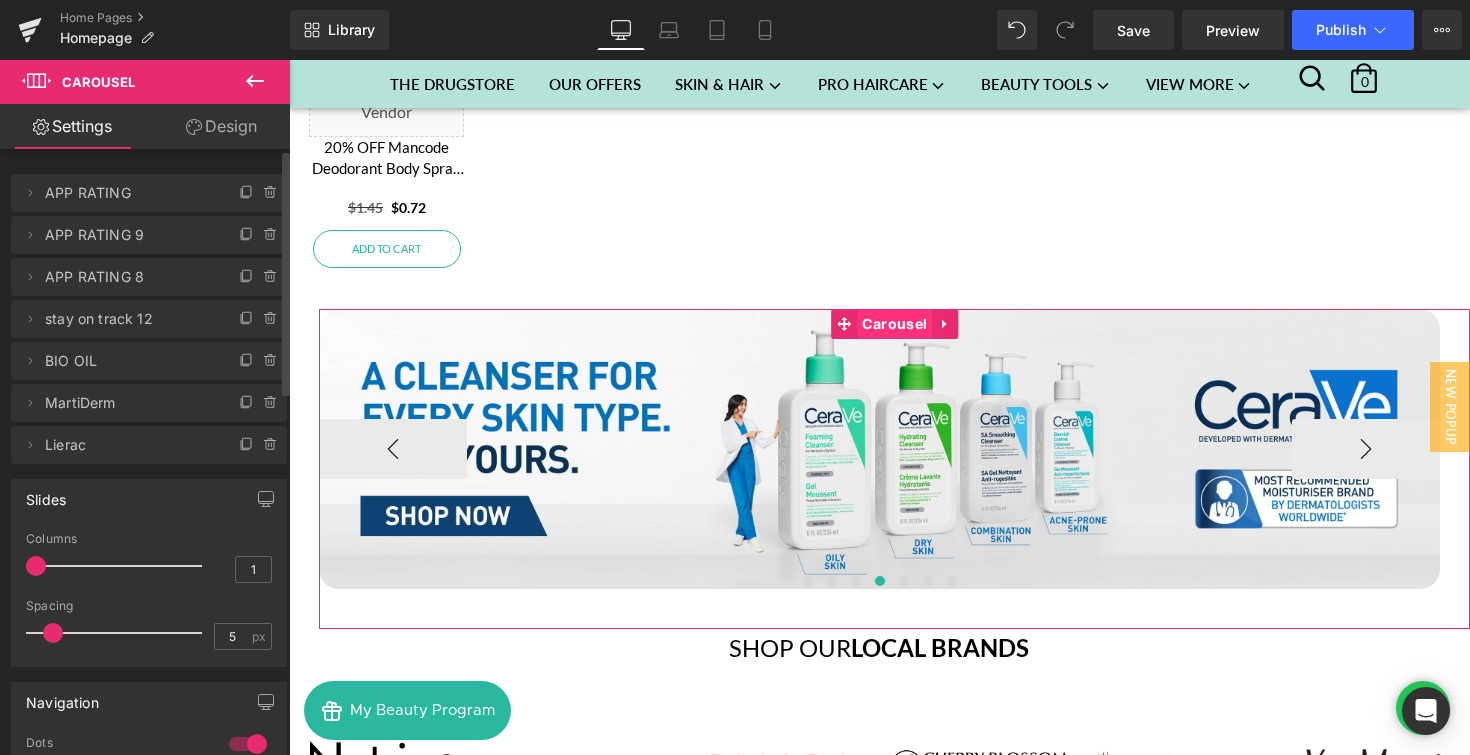 click on "Carousel" at bounding box center [894, 324] 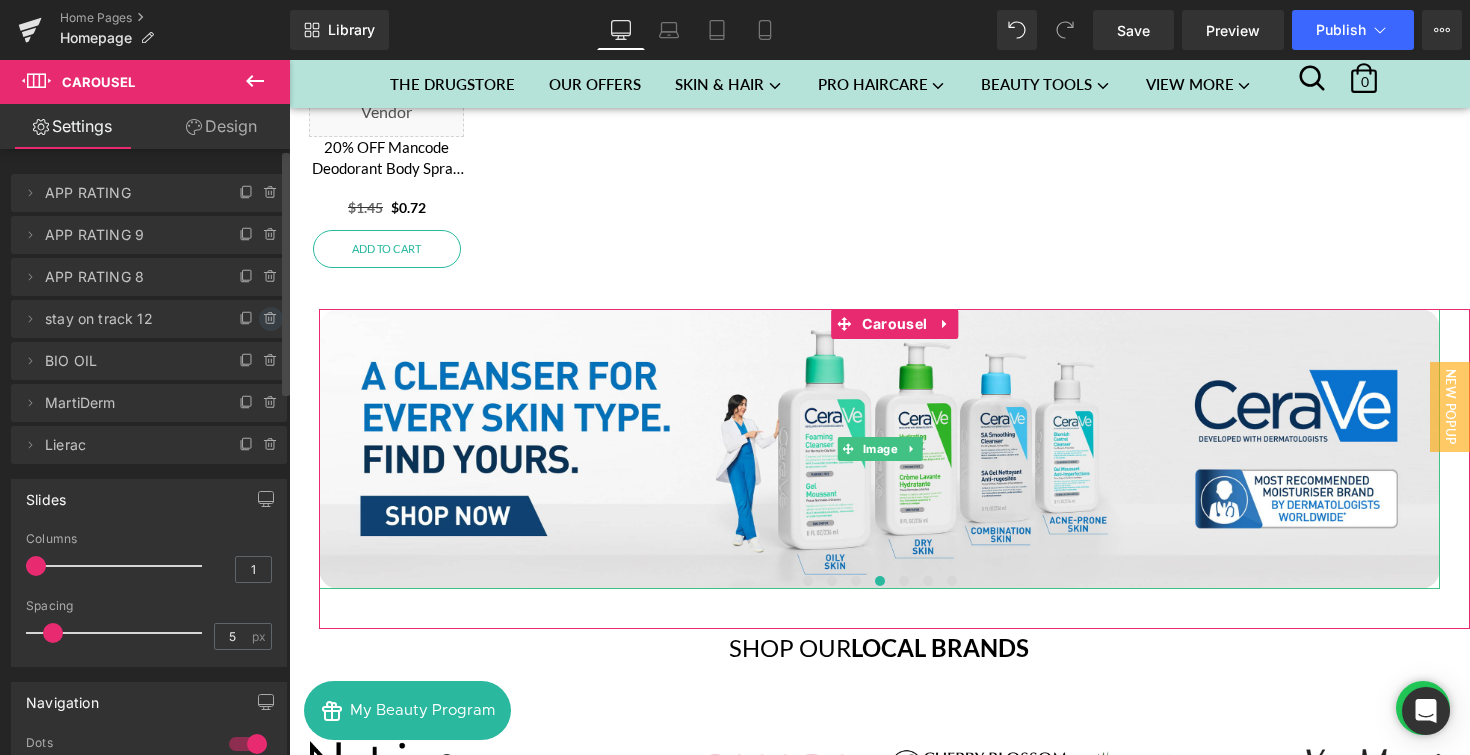 click 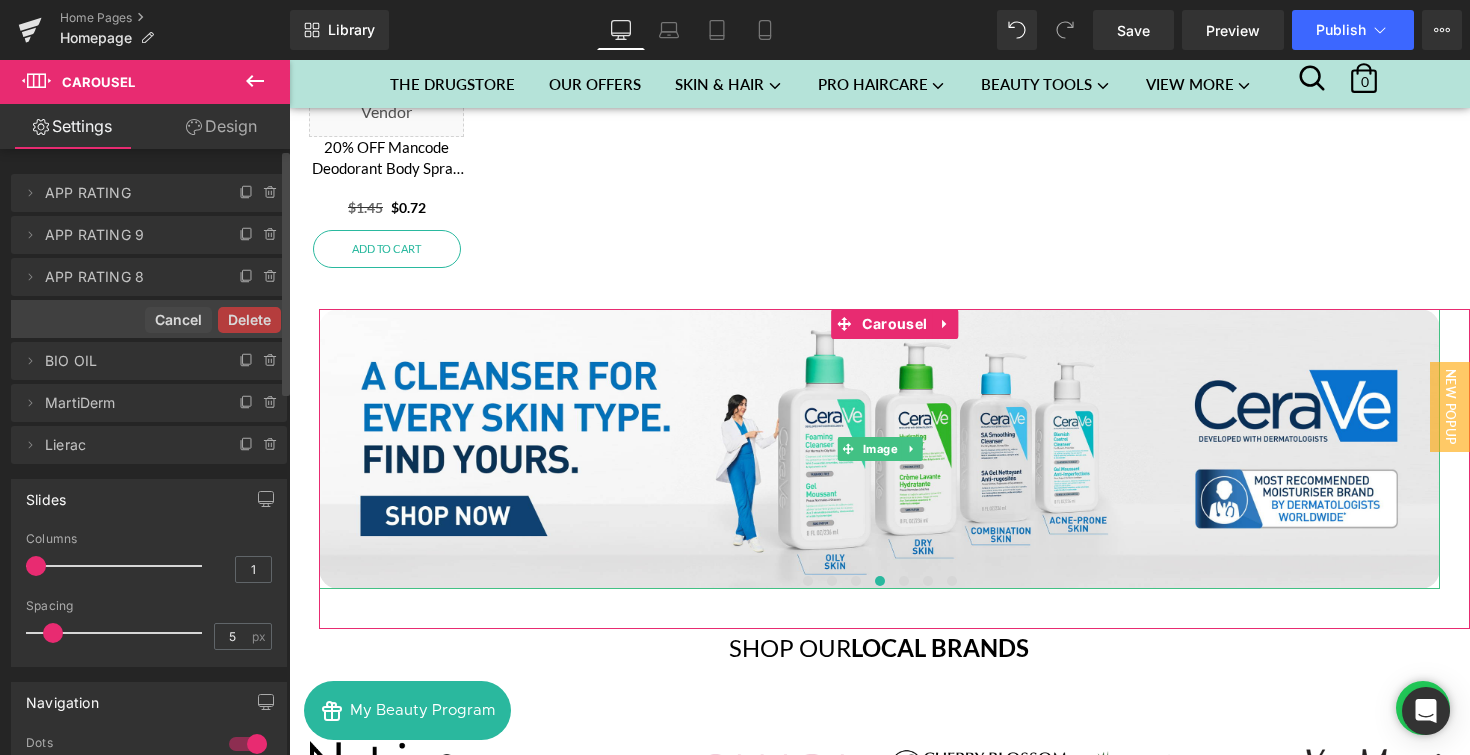 click on "Delete" at bounding box center [249, 320] 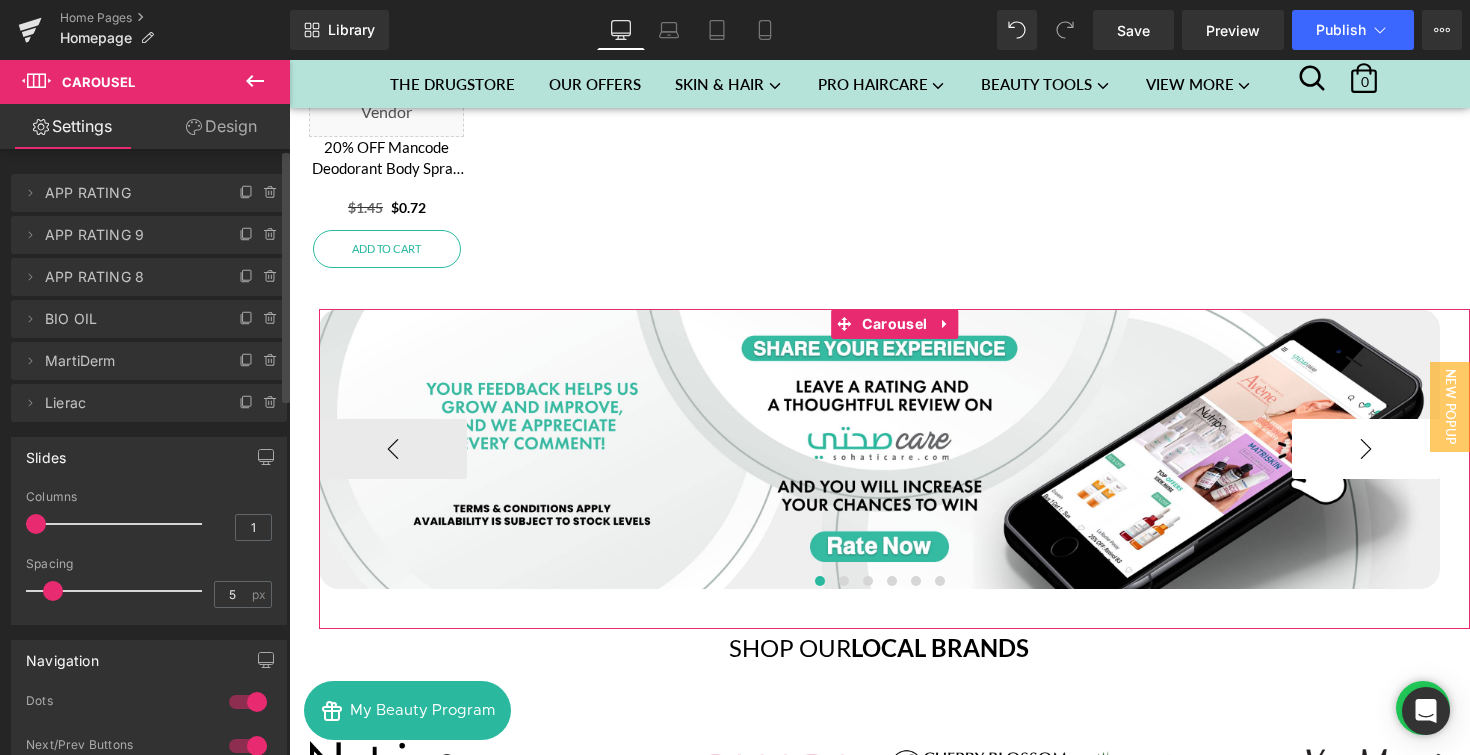 click on "›" at bounding box center [1366, 449] 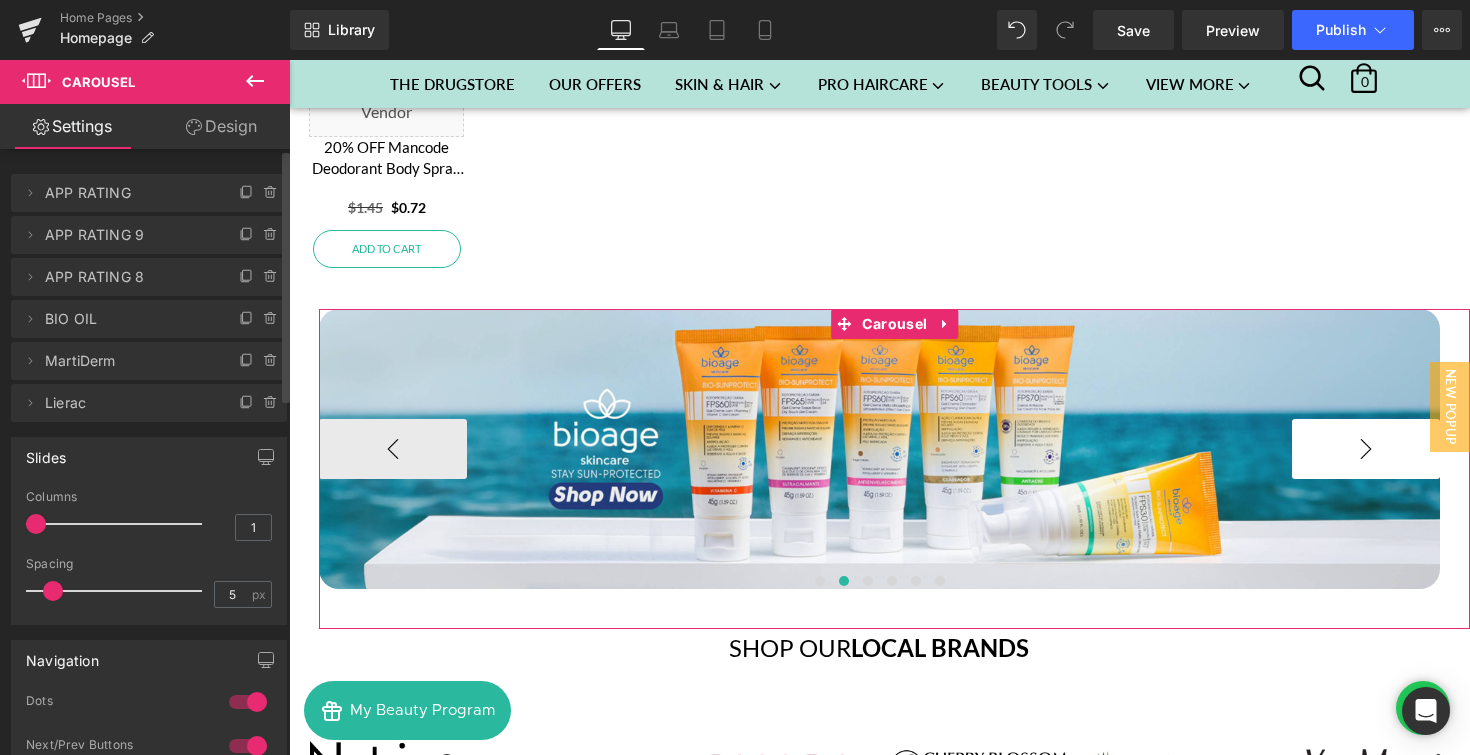 click on "›" at bounding box center [1366, 449] 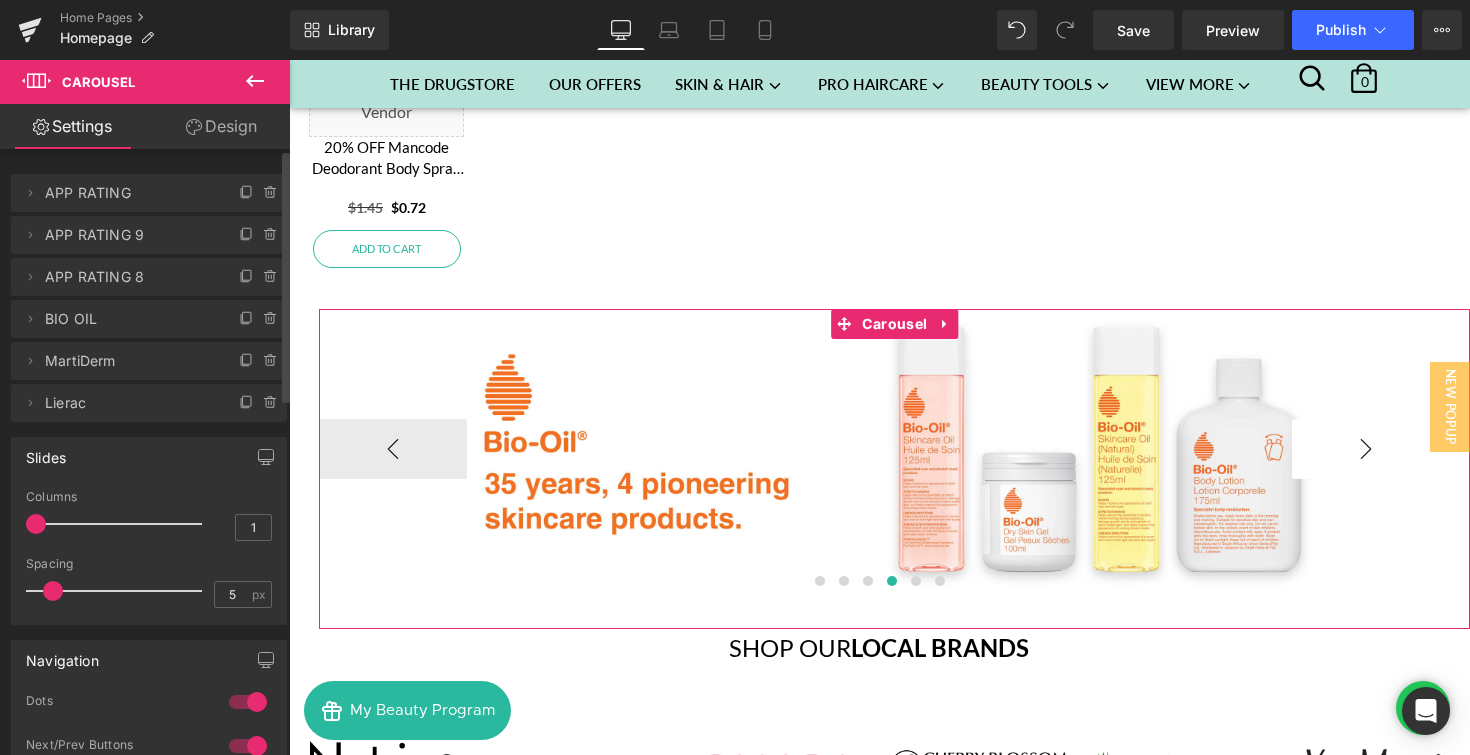 click on "›" at bounding box center (1366, 449) 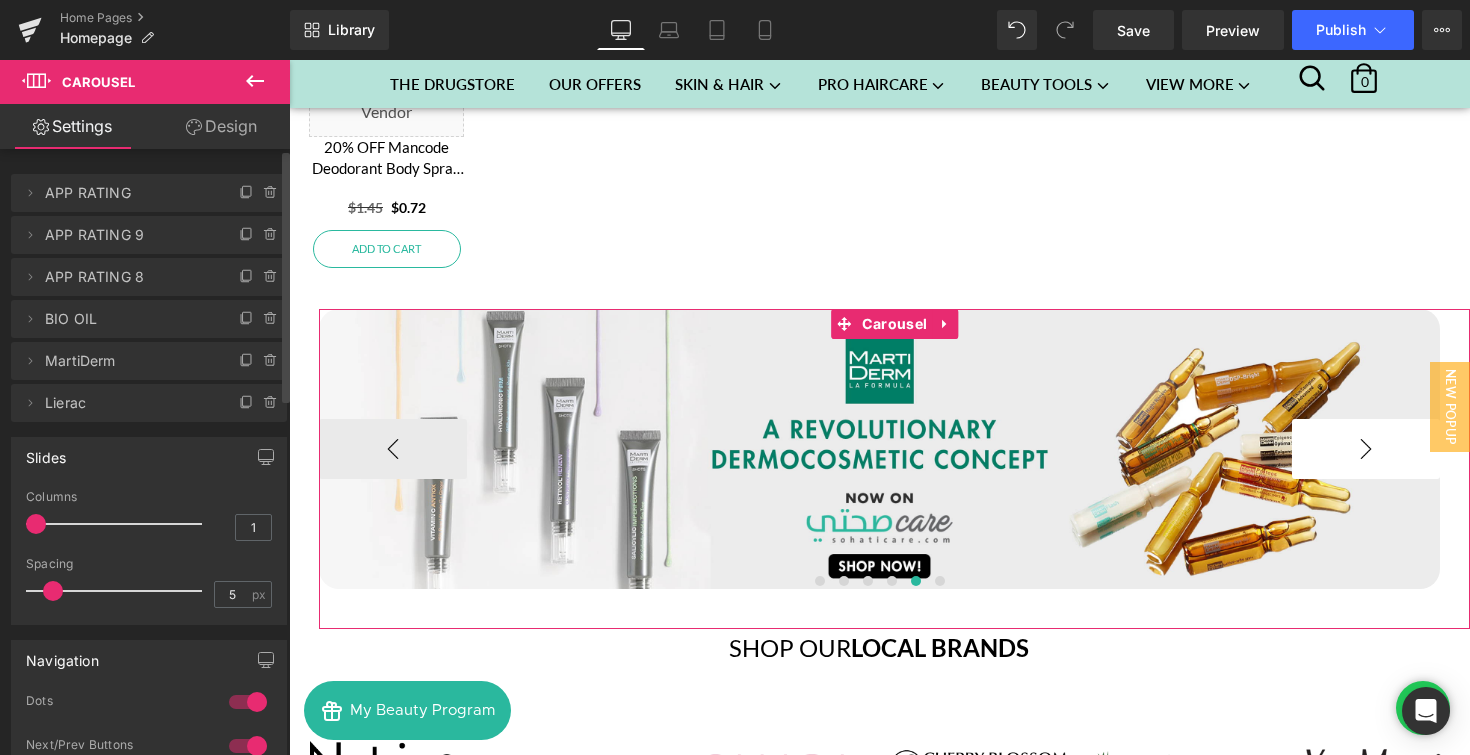 click on "›" at bounding box center (1366, 449) 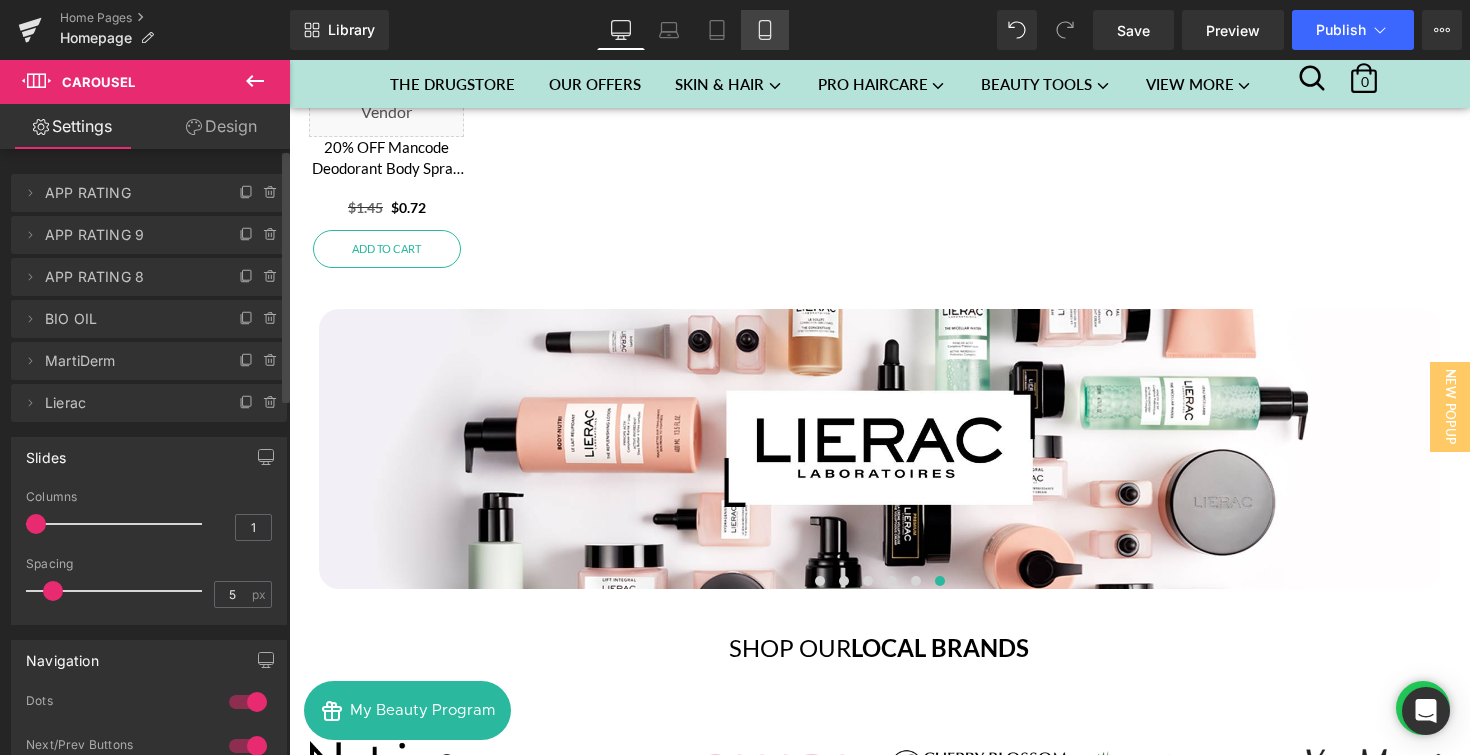 click 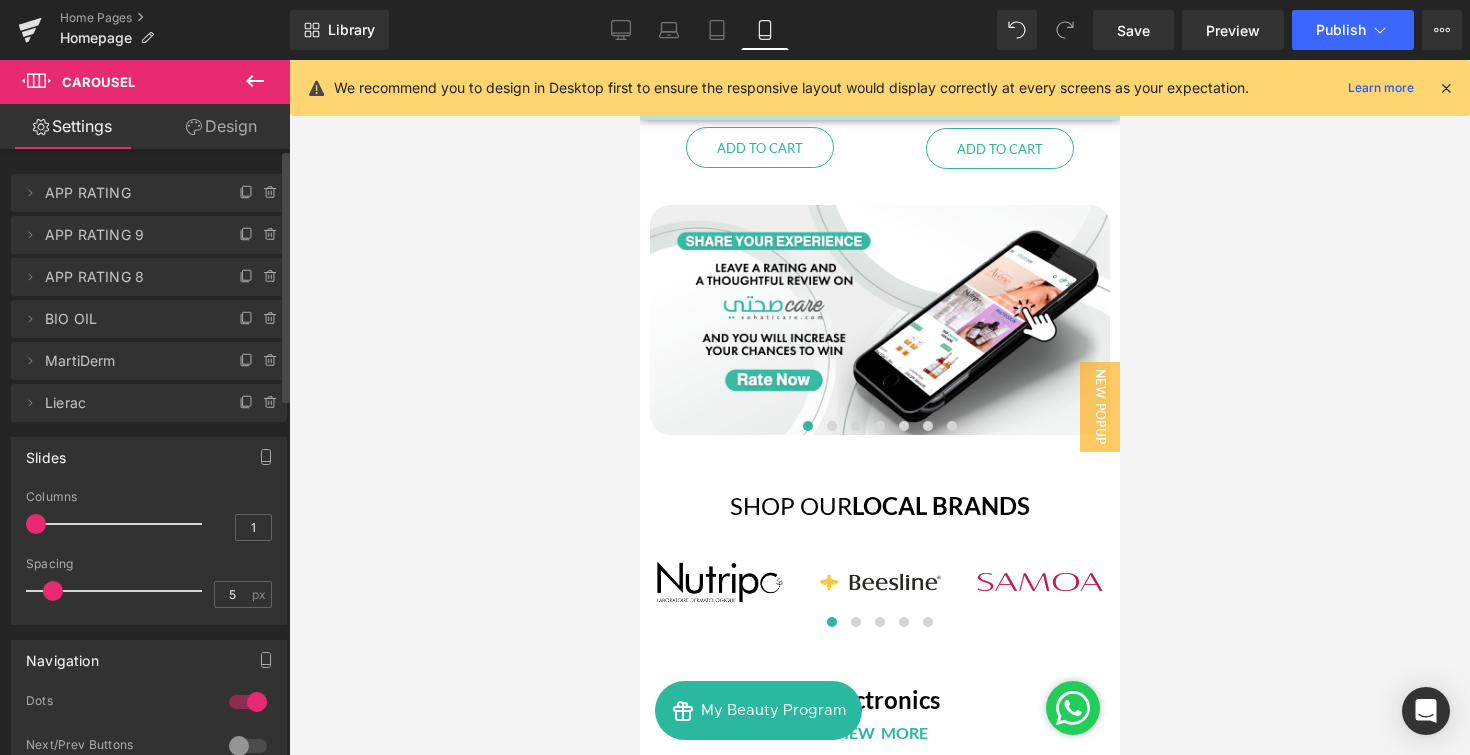 scroll, scrollTop: 6820, scrollLeft: 0, axis: vertical 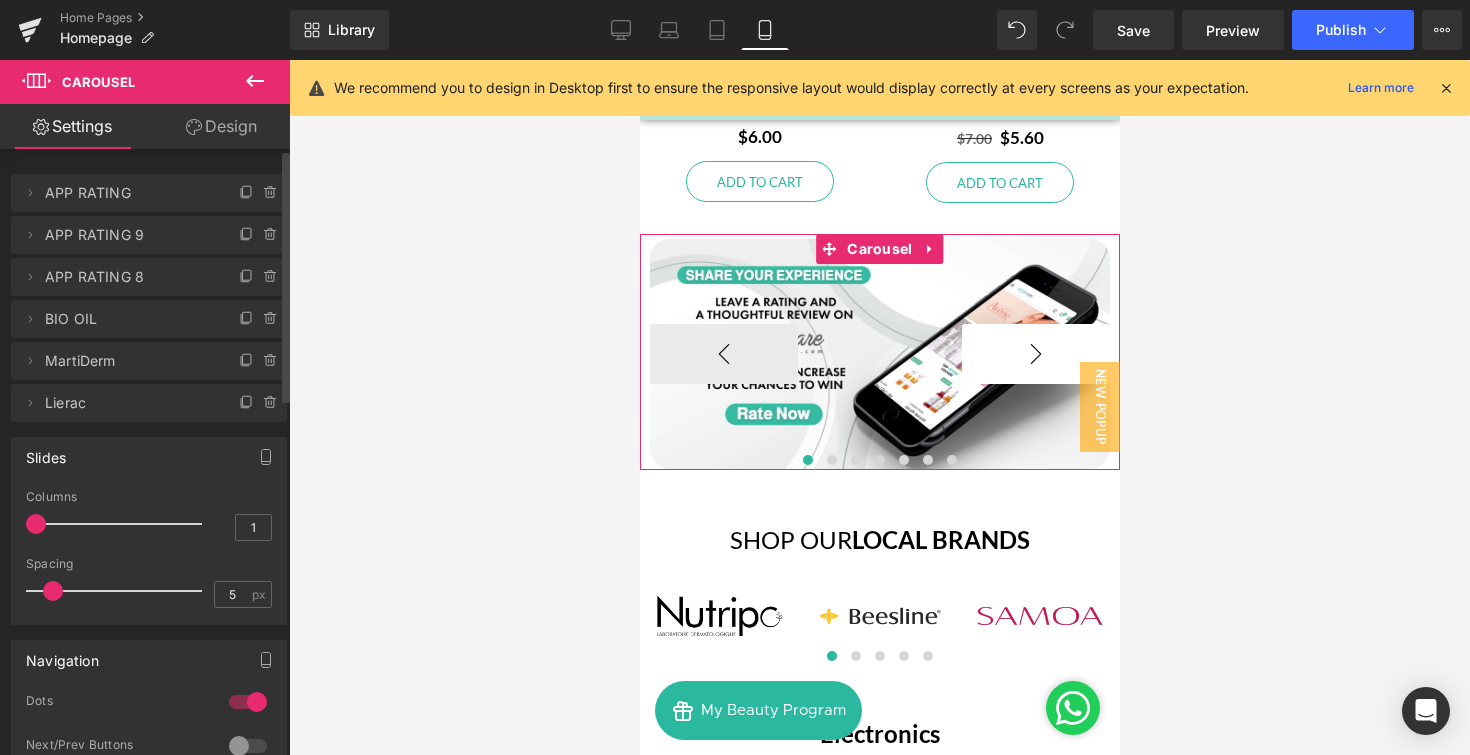 click on "›" at bounding box center [1035, 354] 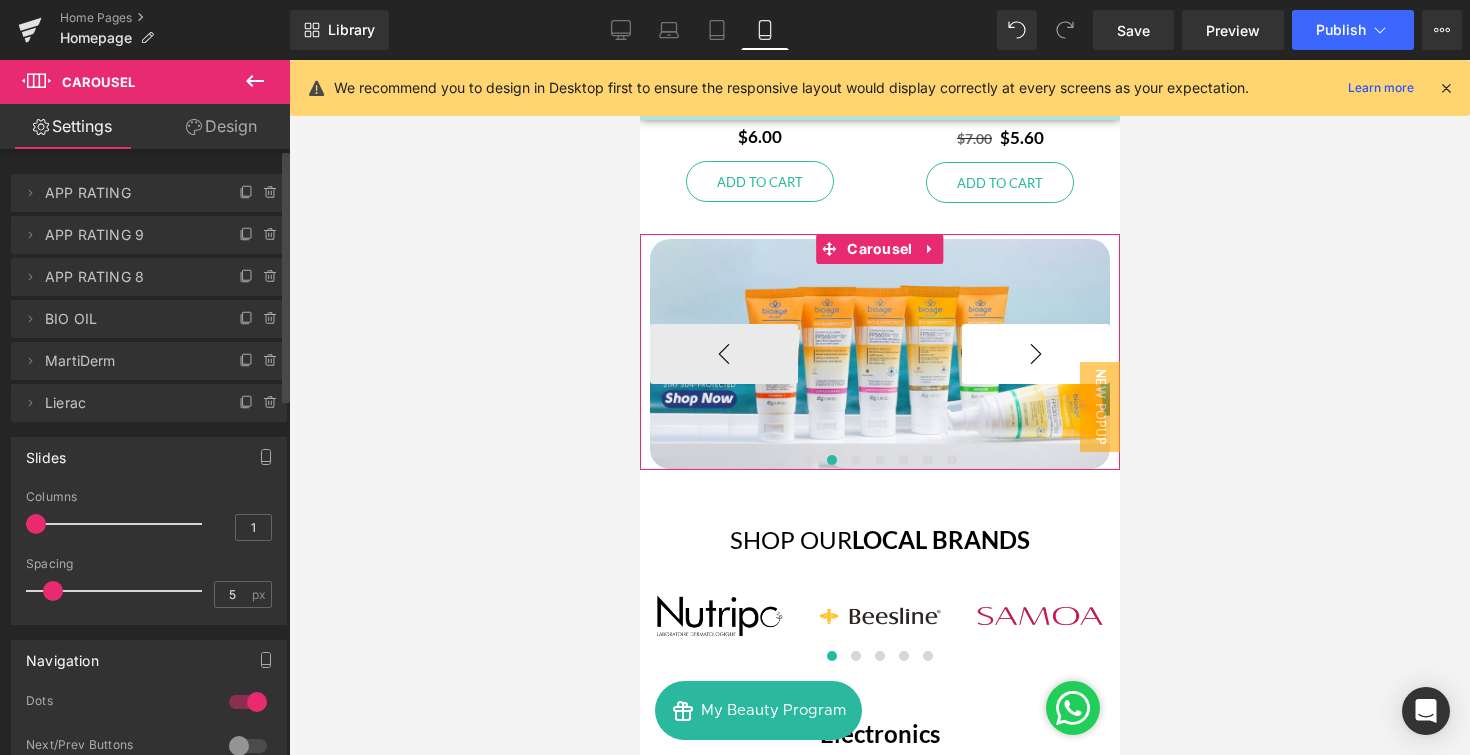 click on "›" at bounding box center [1035, 354] 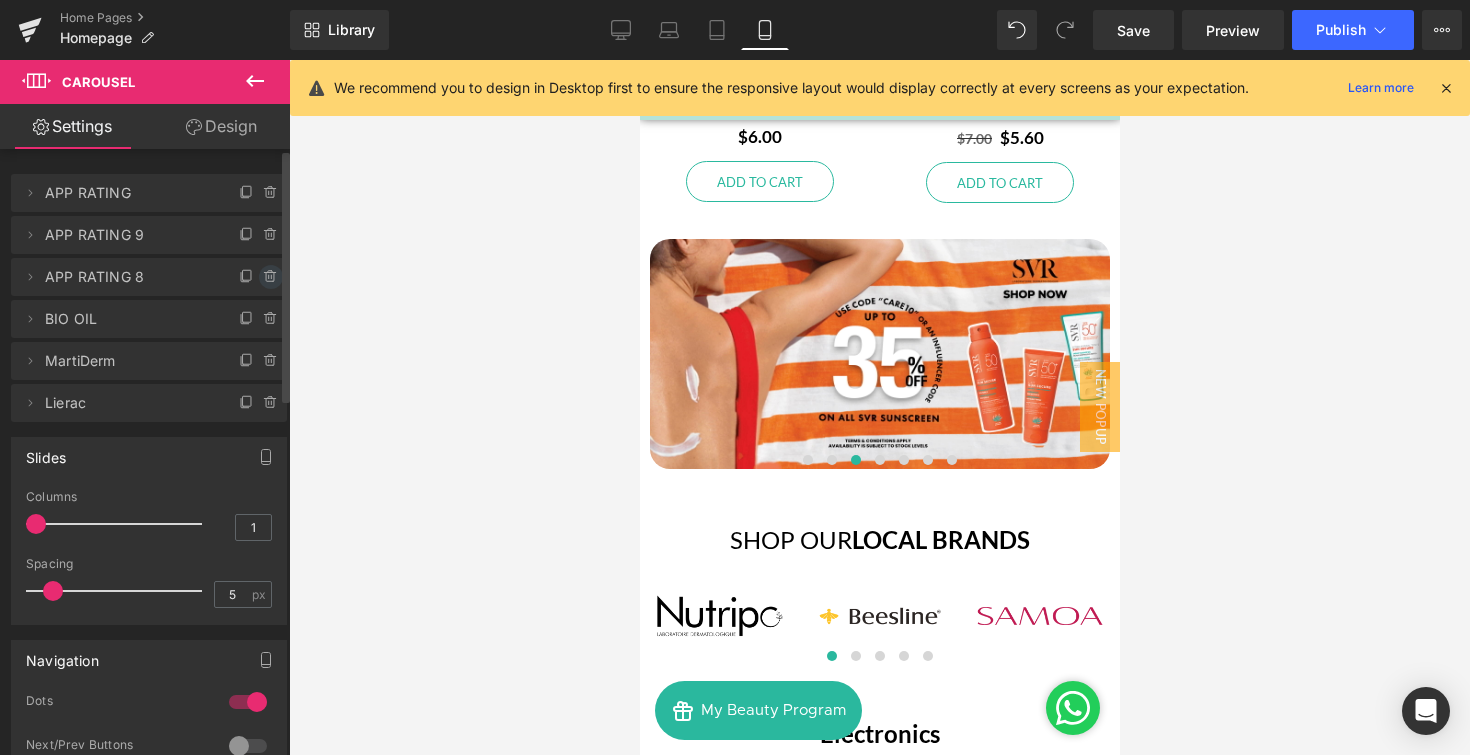 click 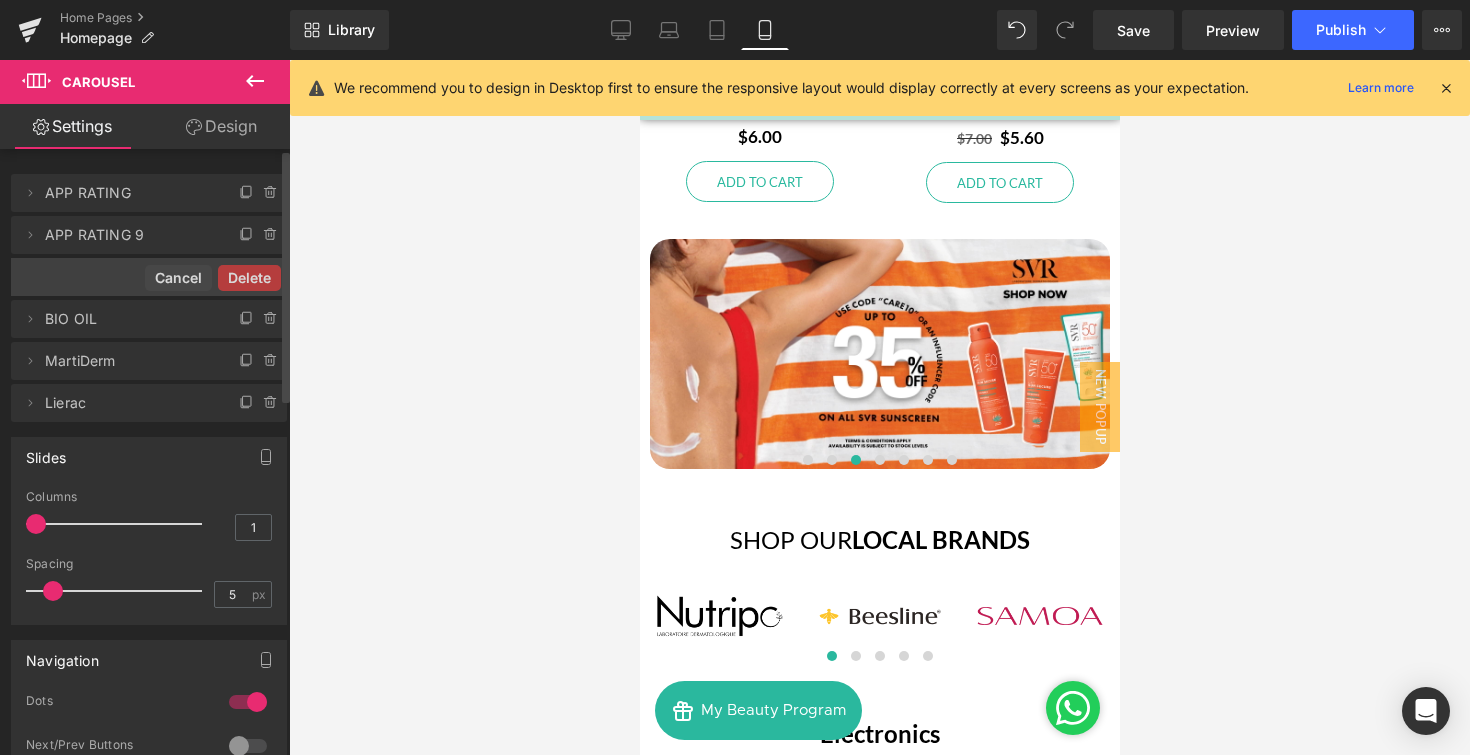 click on "Delete" at bounding box center [249, 278] 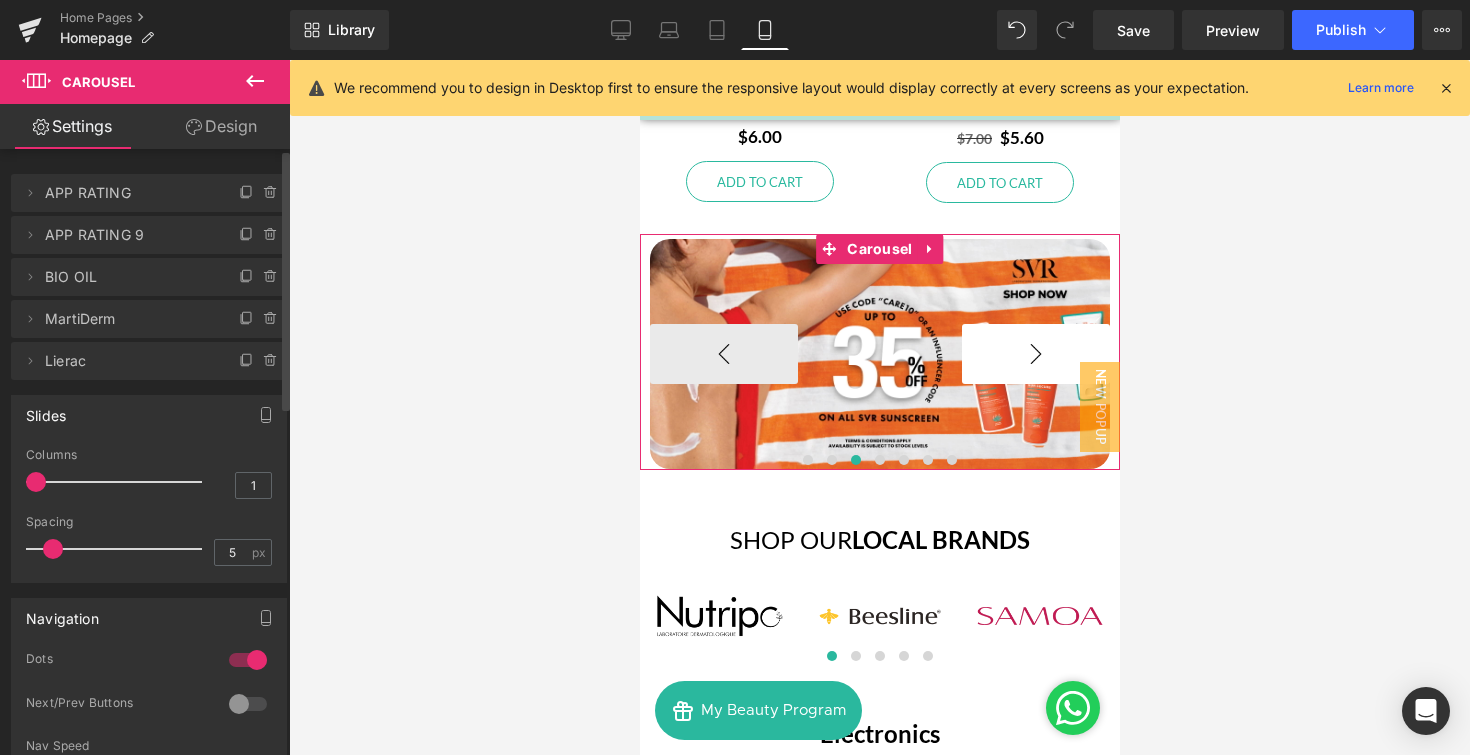 click on "›" at bounding box center (1035, 354) 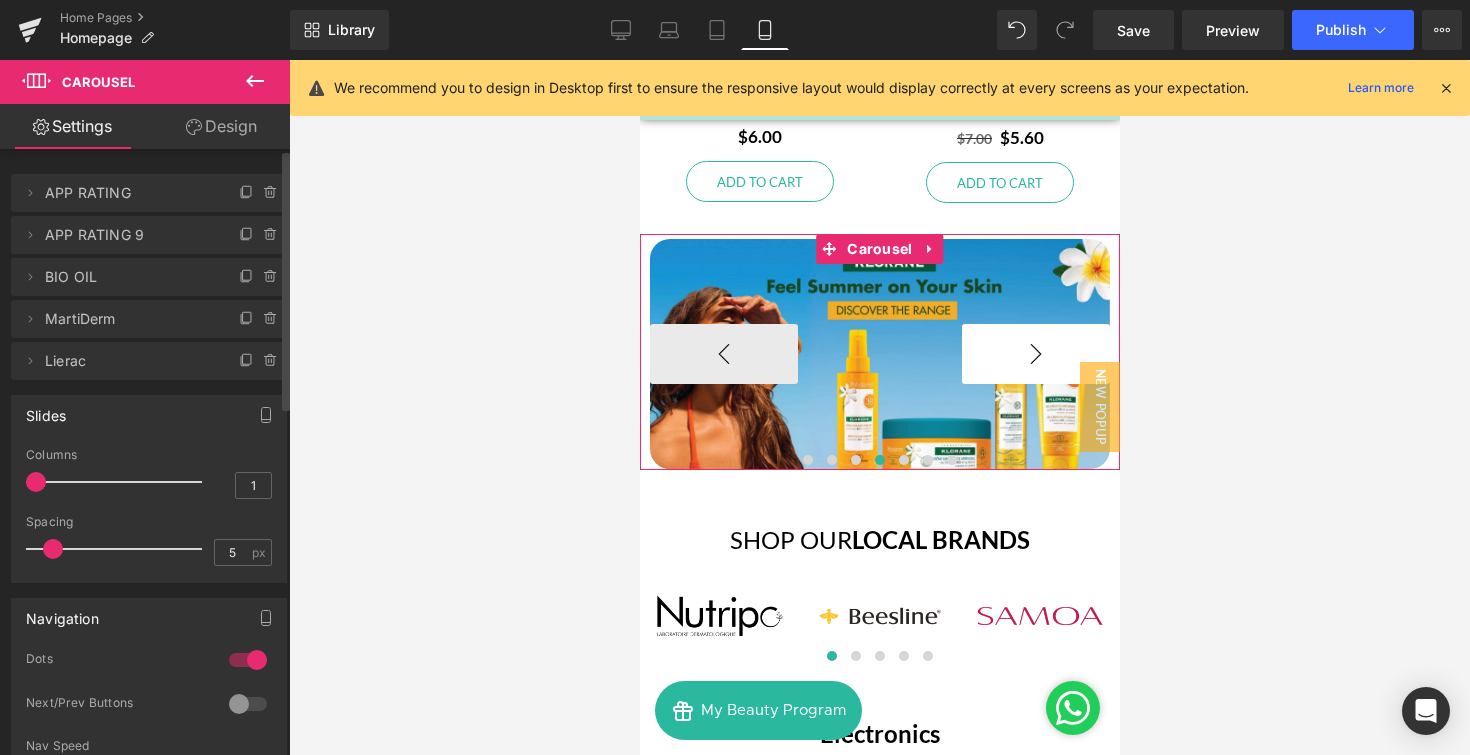 click on "›" at bounding box center (1035, 354) 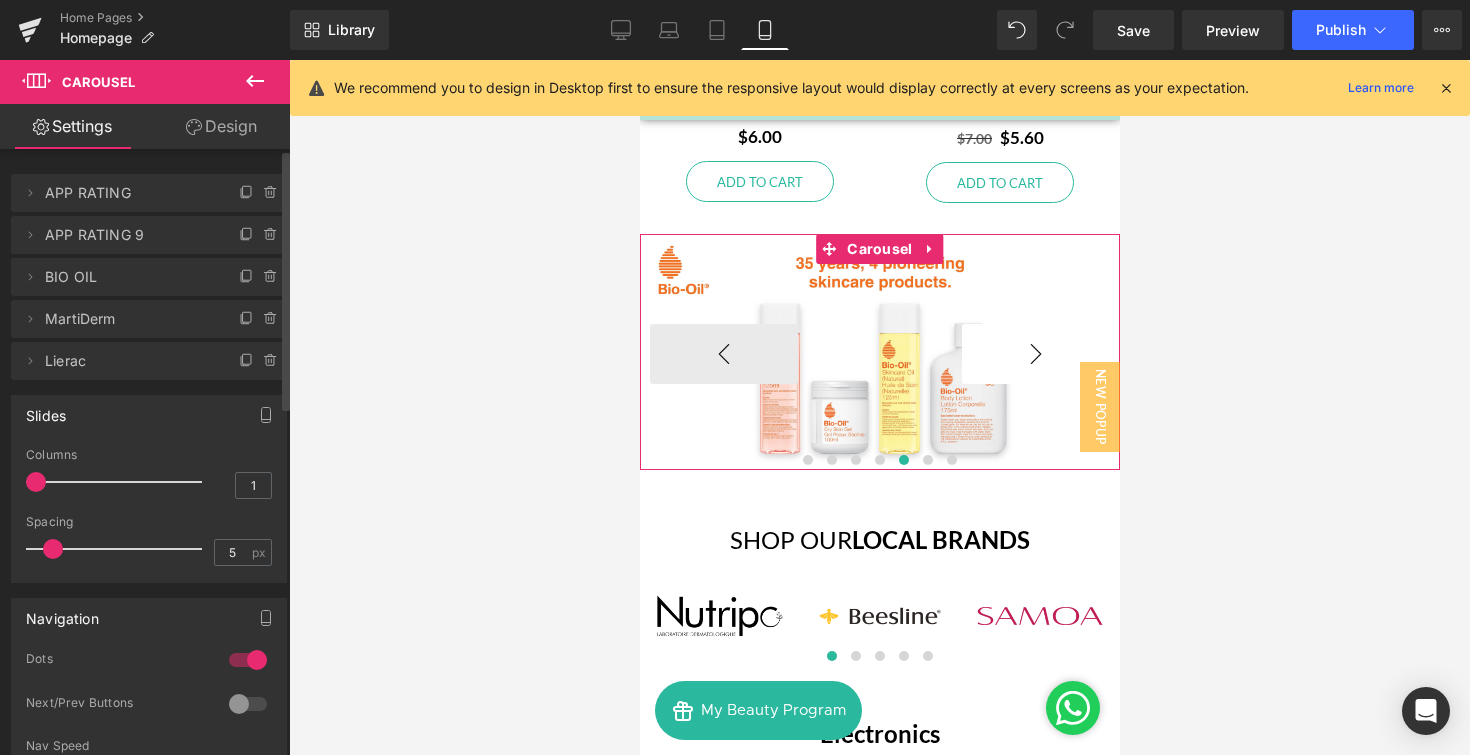 click on "›" at bounding box center [1035, 354] 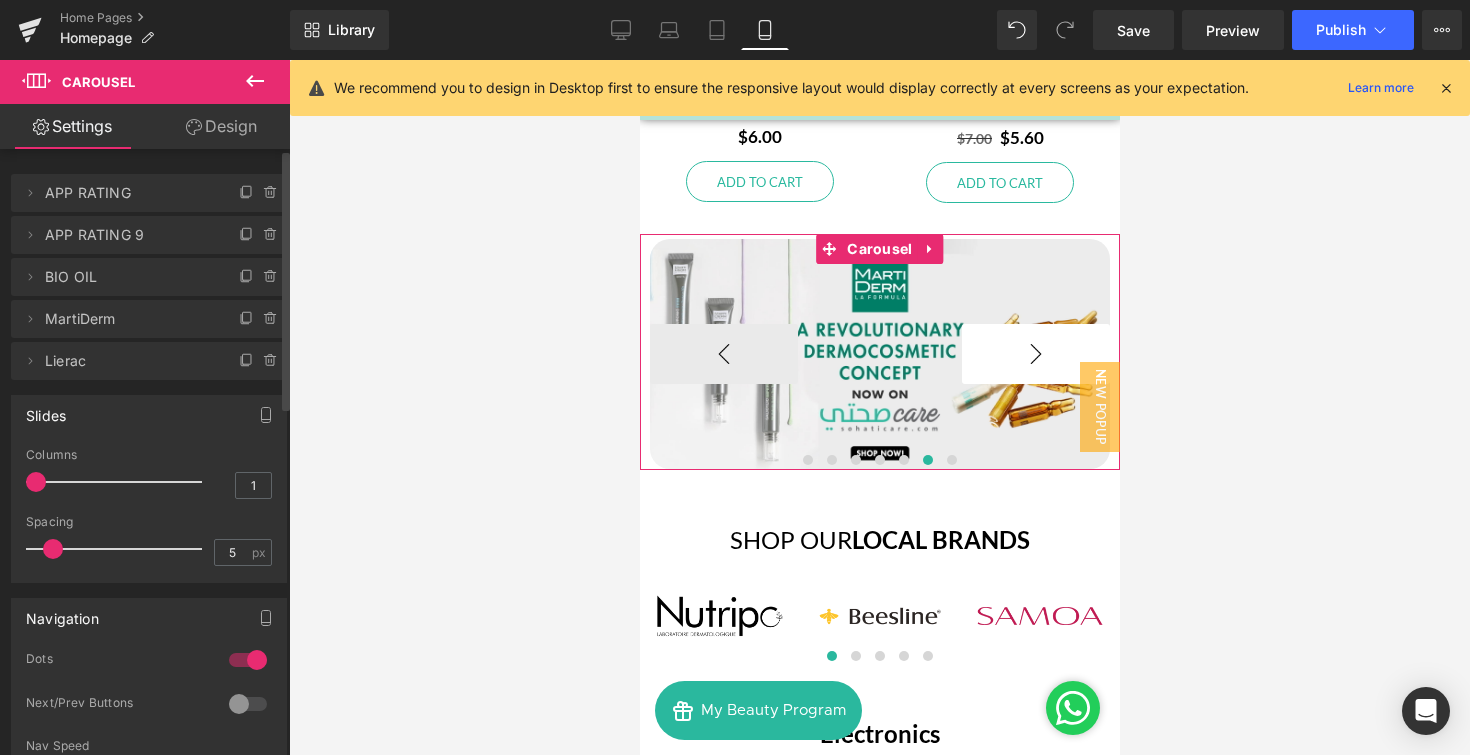 click on "›" at bounding box center (1035, 354) 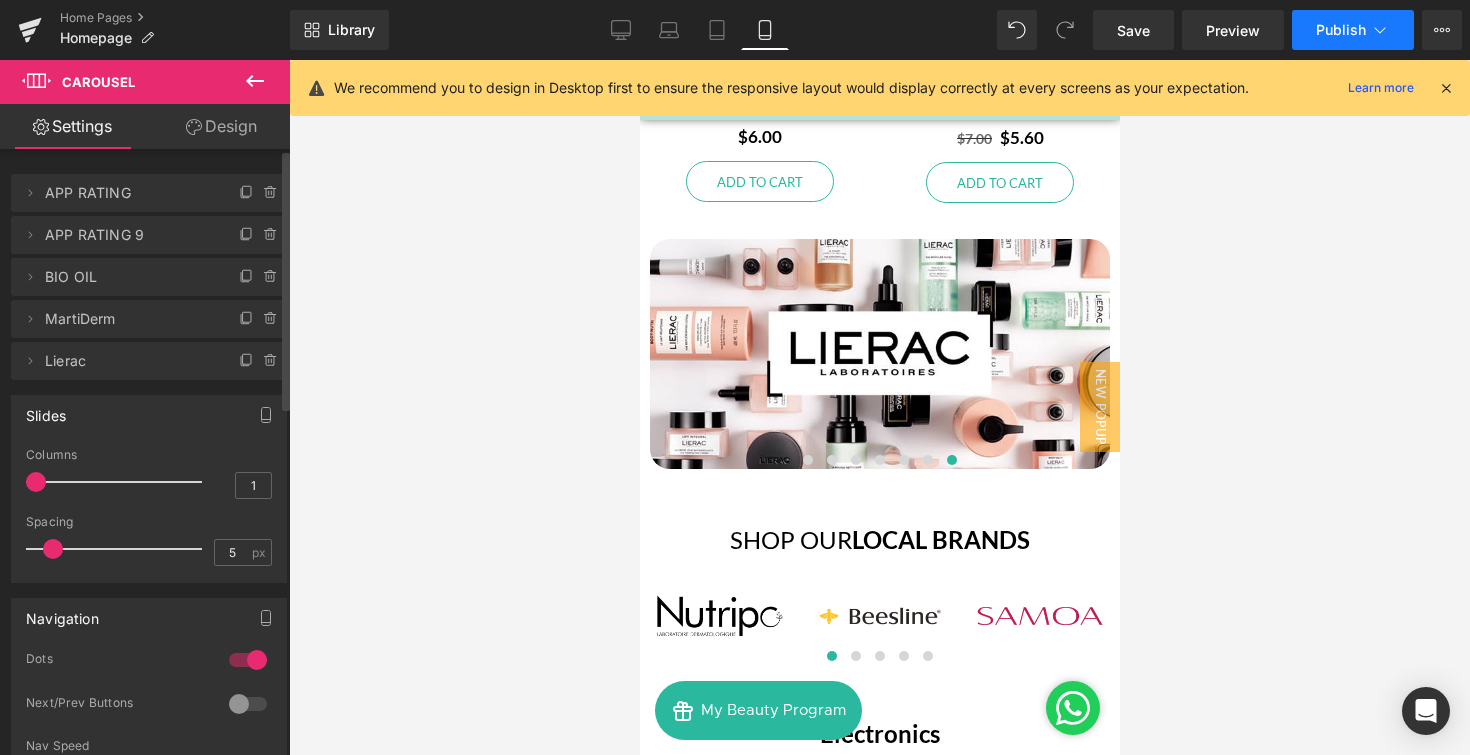 click on "Publish" at bounding box center [1353, 30] 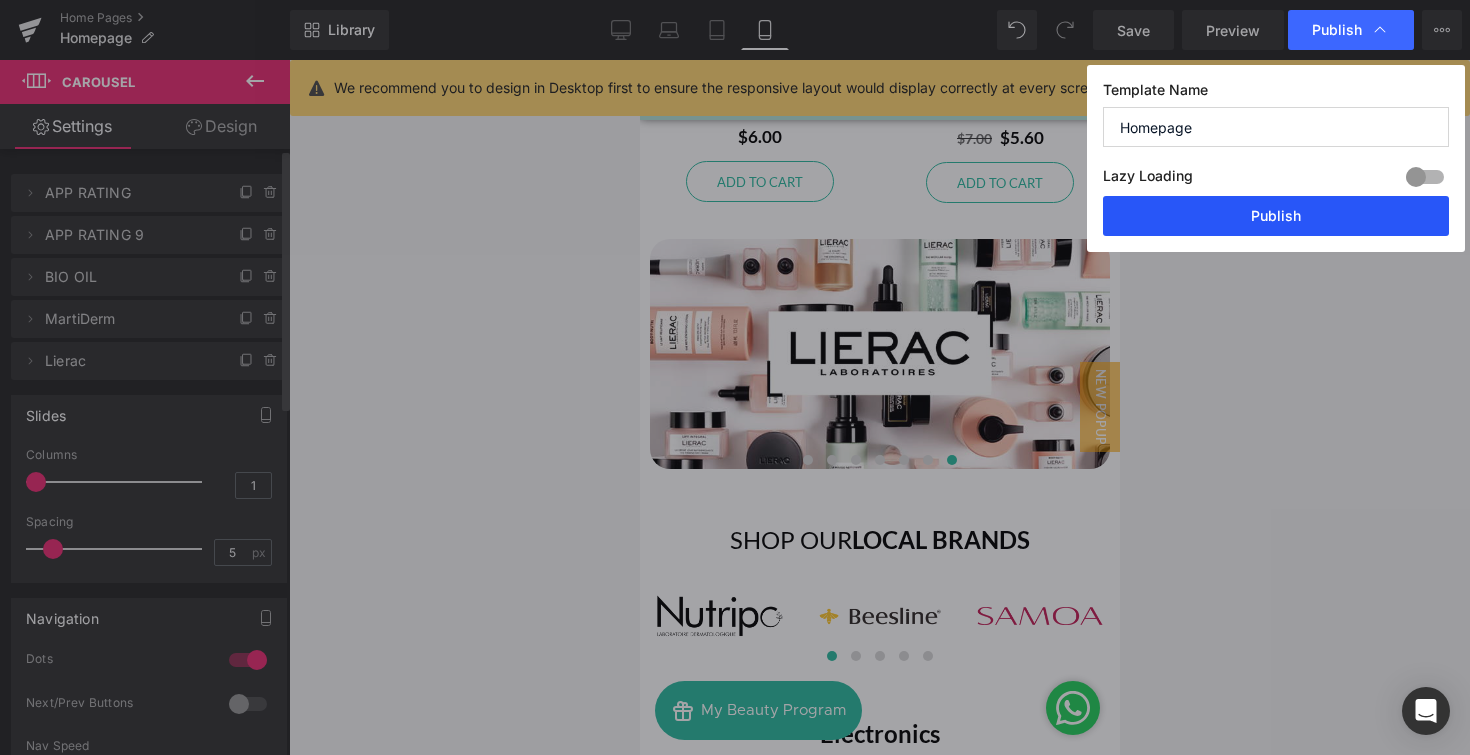 click on "Publish" at bounding box center (1276, 216) 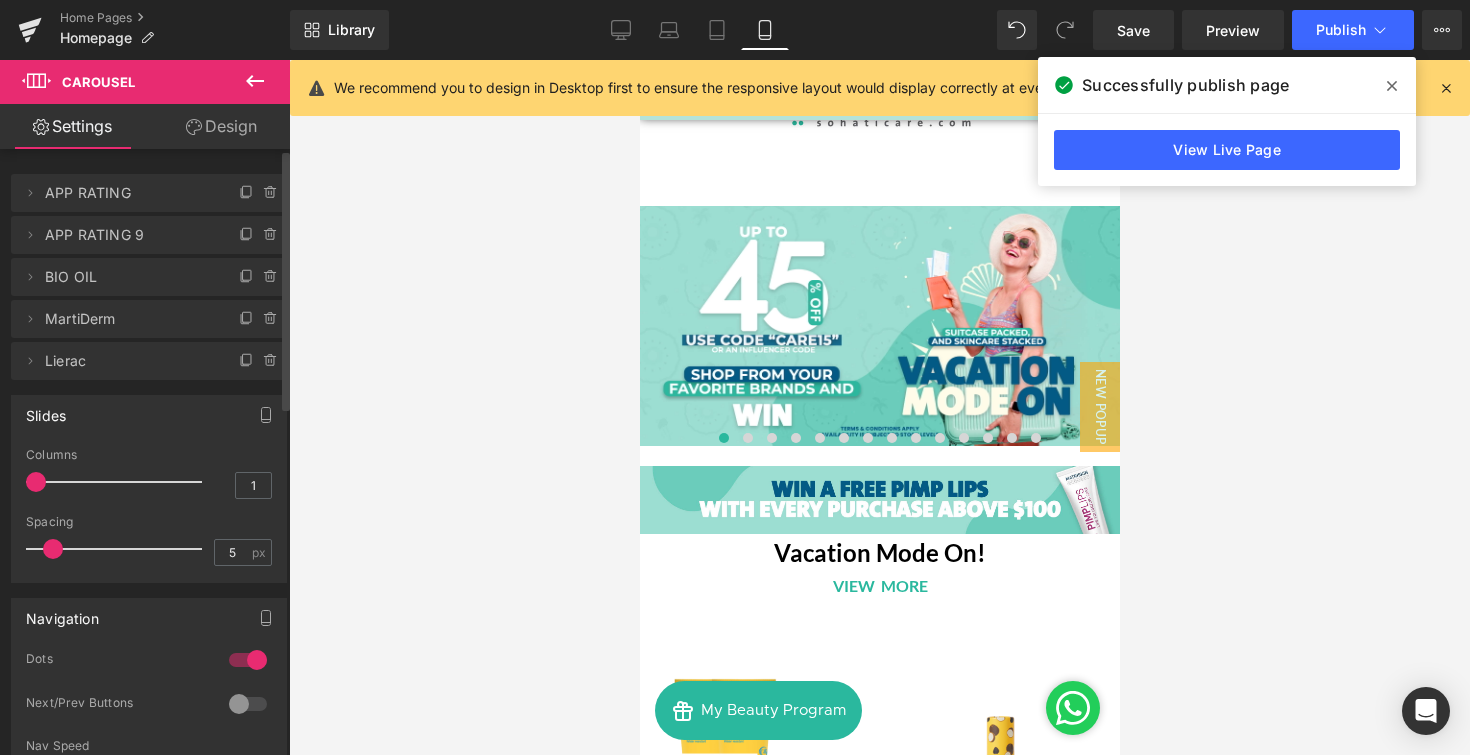 scroll, scrollTop: 0, scrollLeft: 0, axis: both 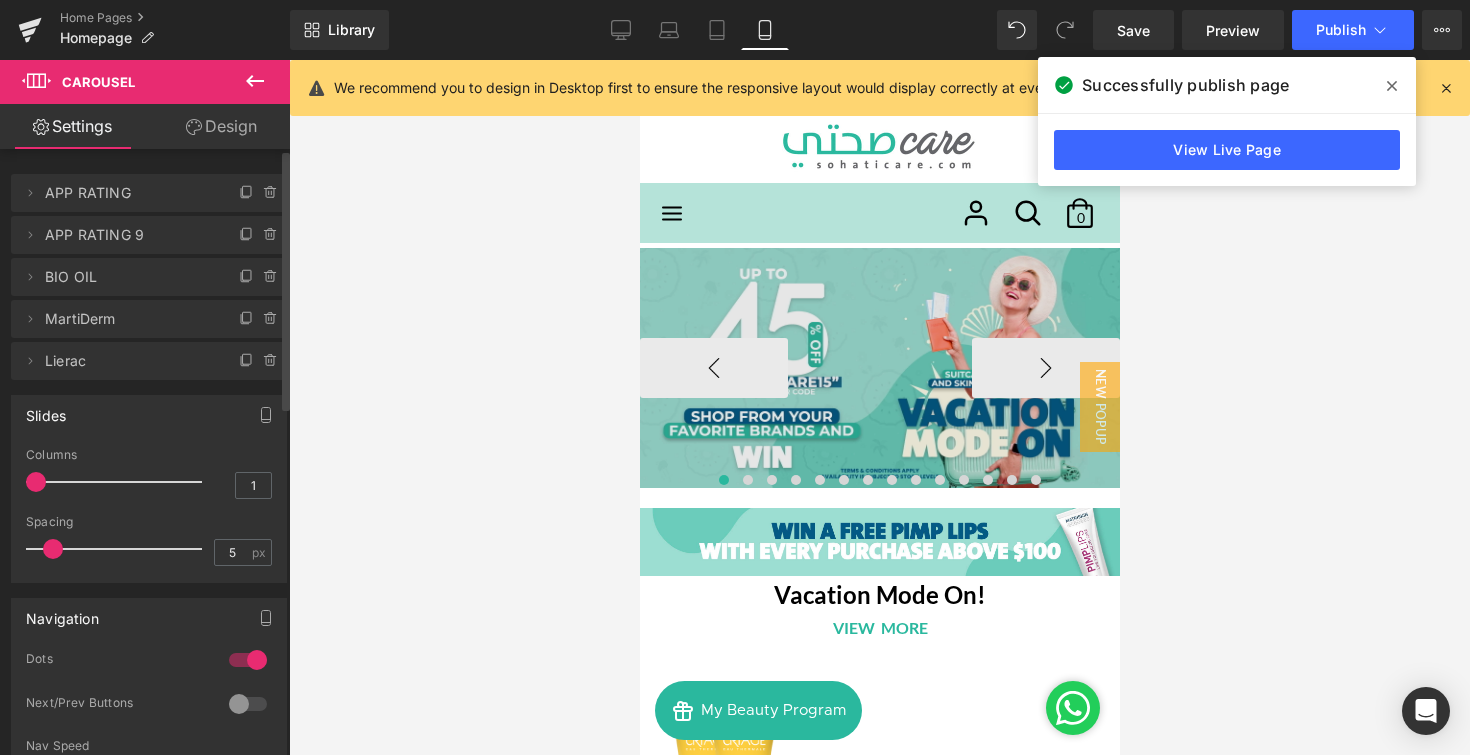 click at bounding box center (879, 368) 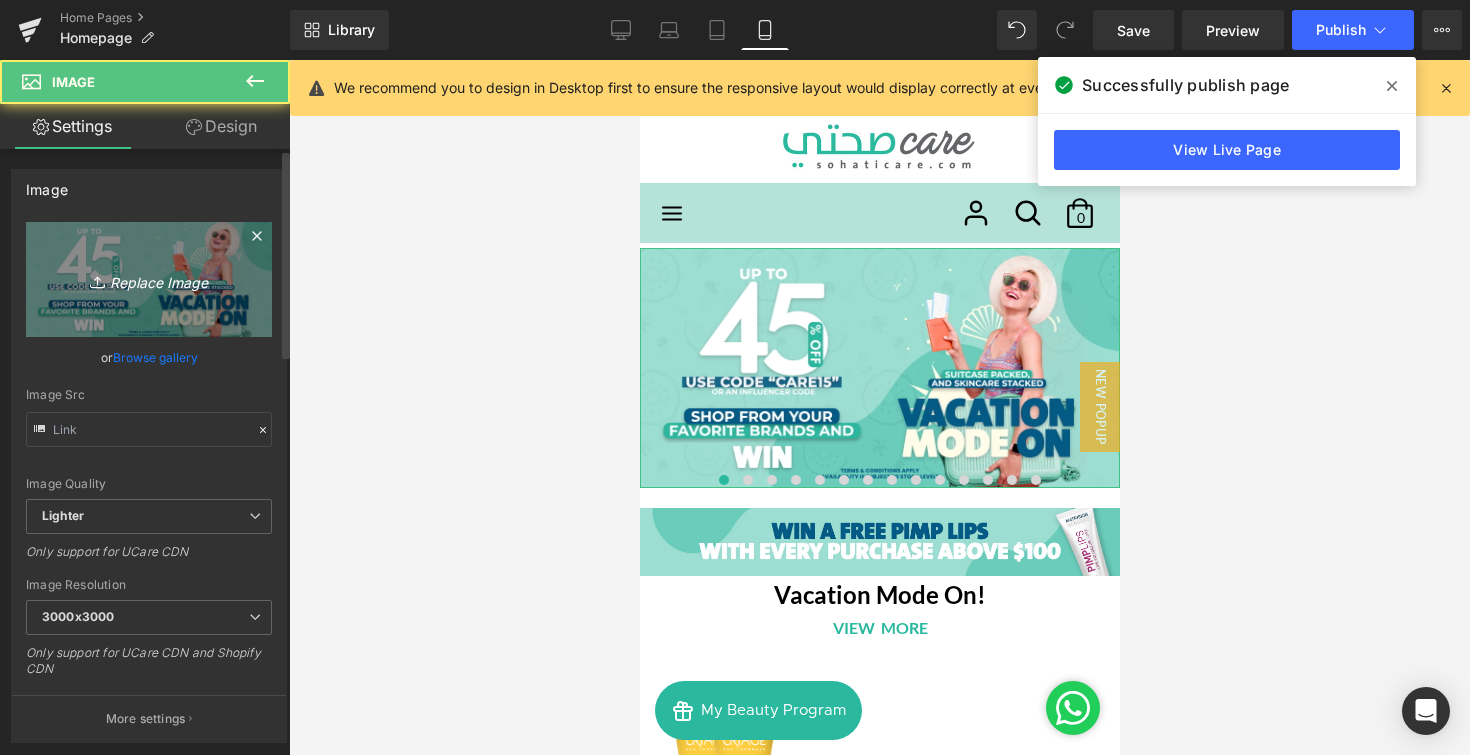click on "Replace Image" at bounding box center [149, 279] 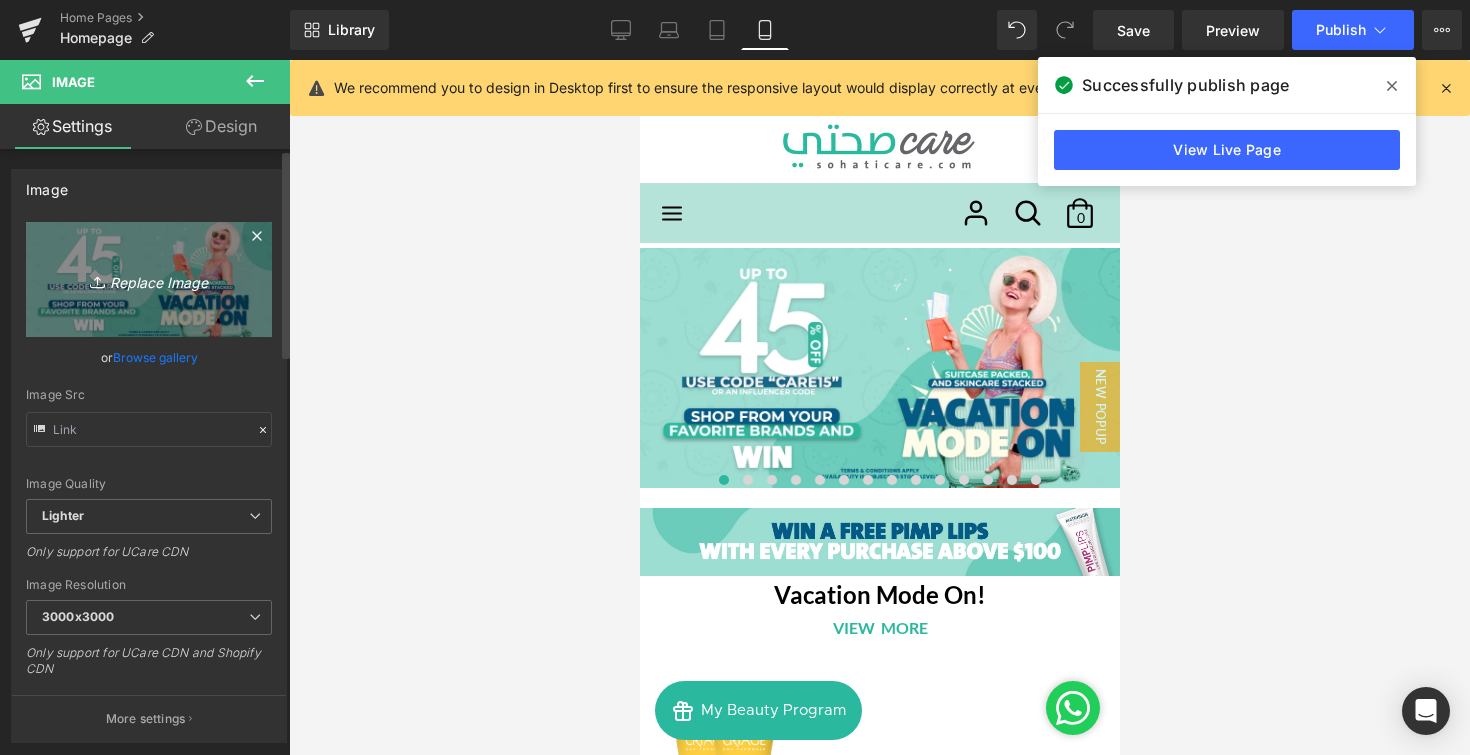 type on "C:\fakepath\Vacation Mode On banner mobile (2).png" 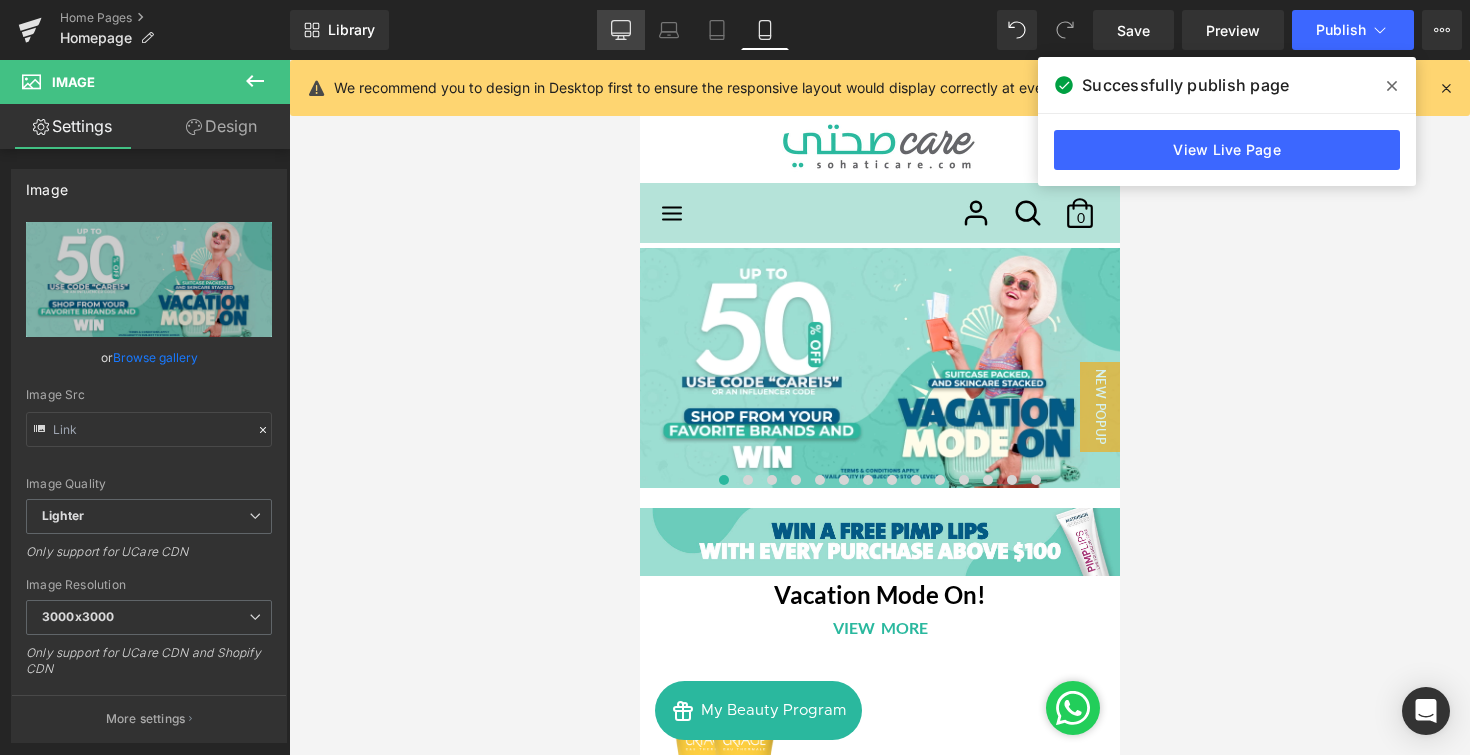 click 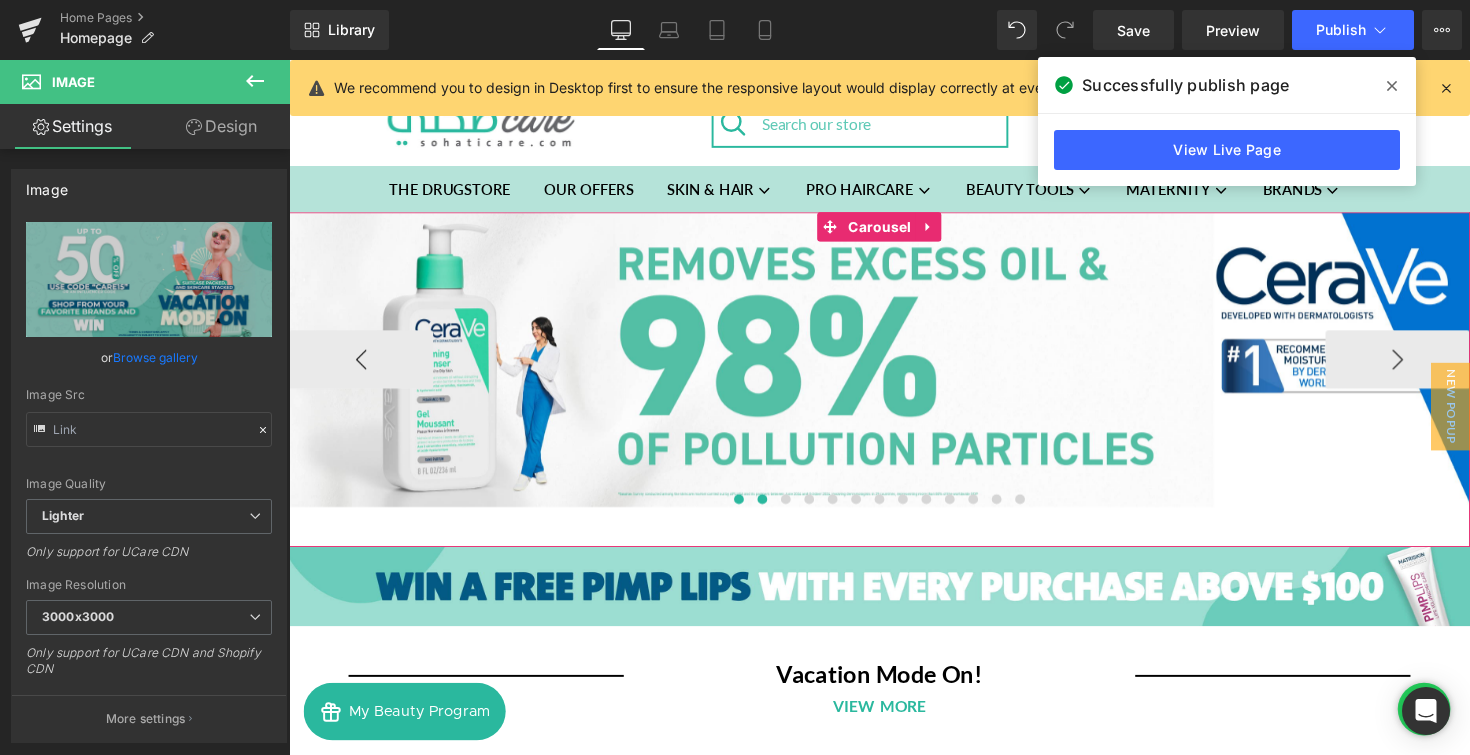 click at bounding box center (750, 510) 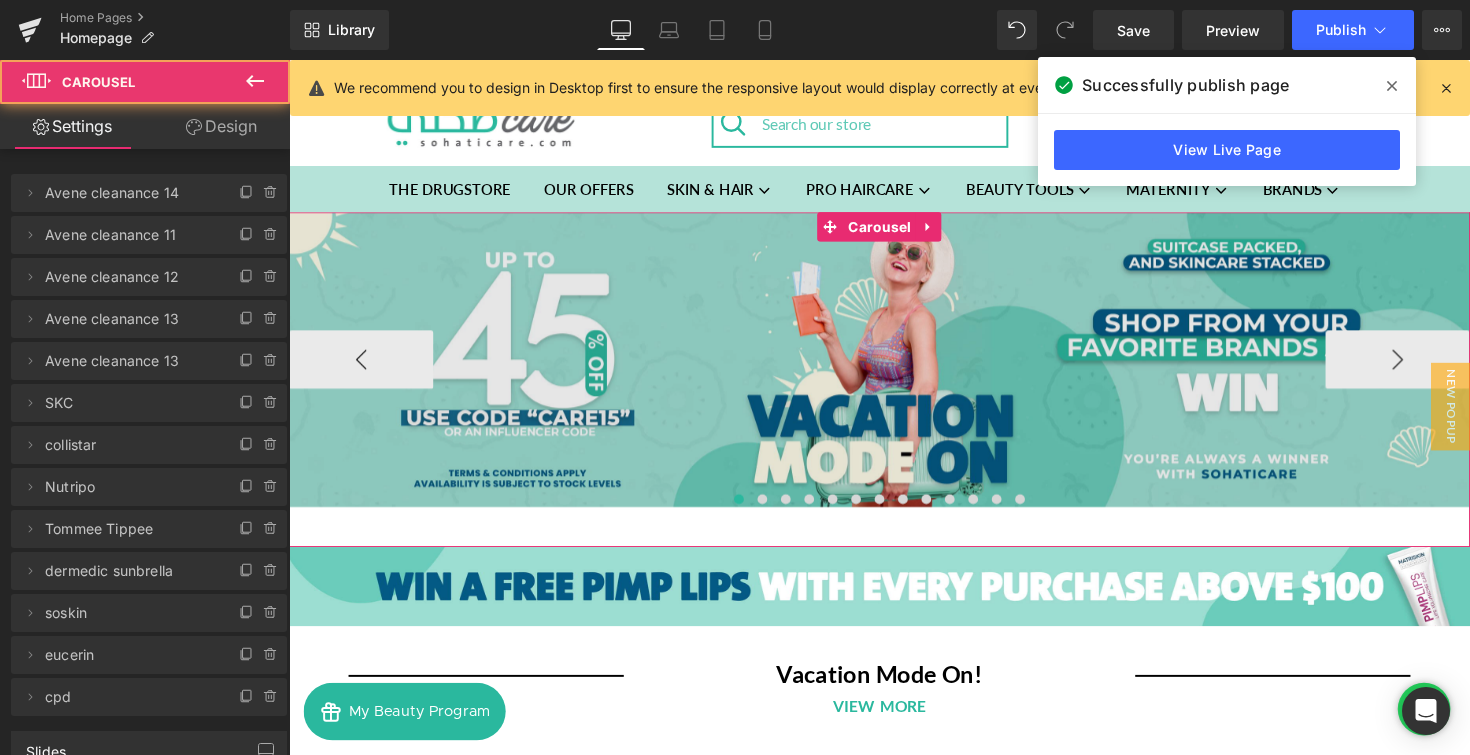 click at bounding box center (894, 367) 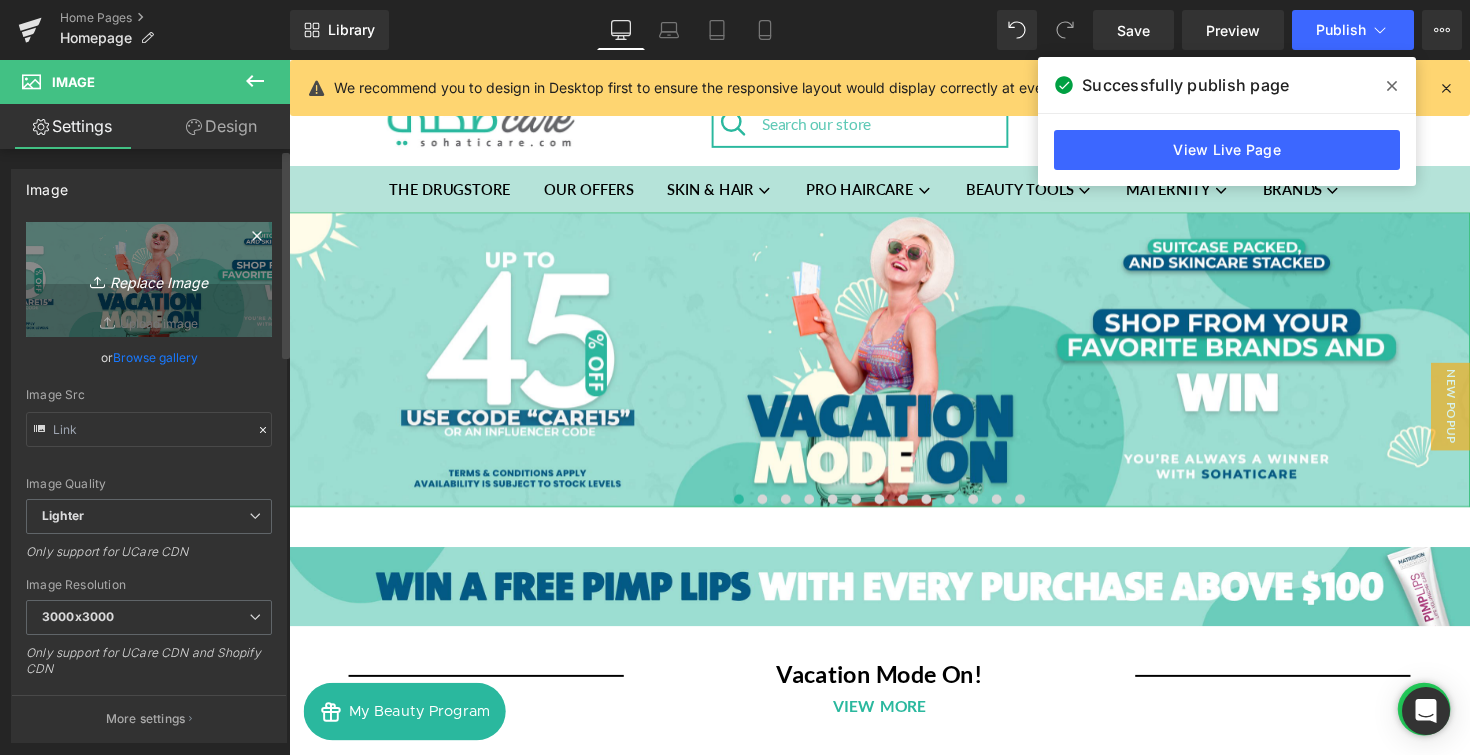 click on "Replace Image" at bounding box center [149, 279] 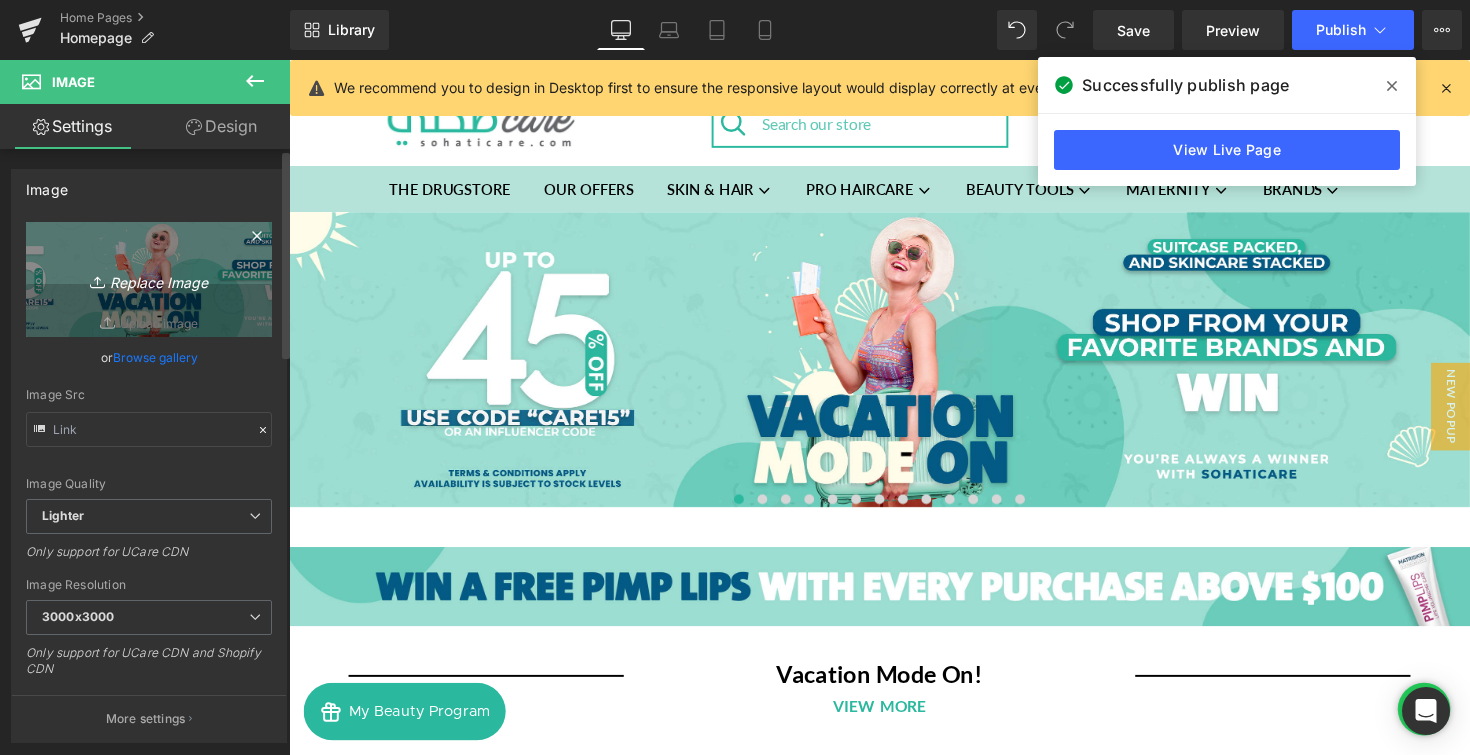 type on "C:\fakepath\Vacation Mode On banner desktop (2).png" 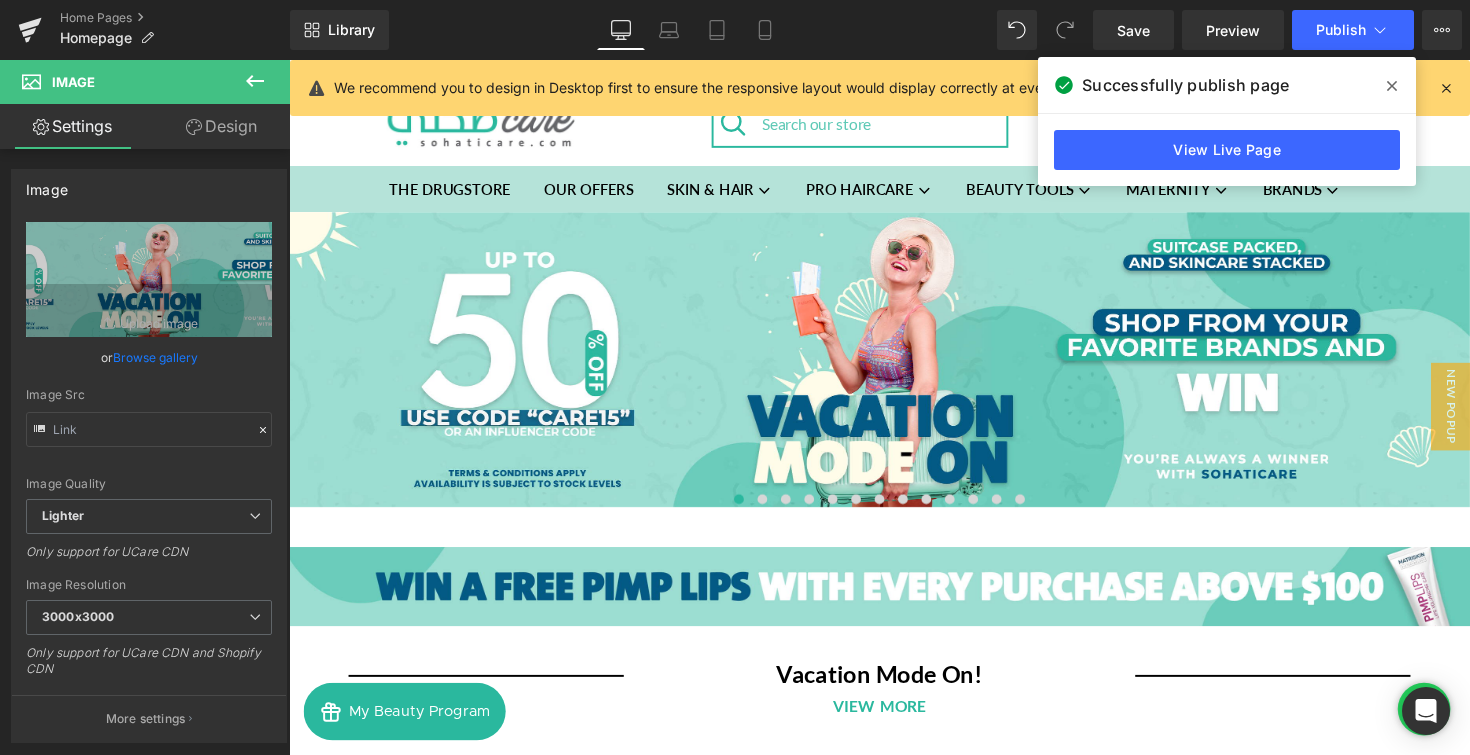 click 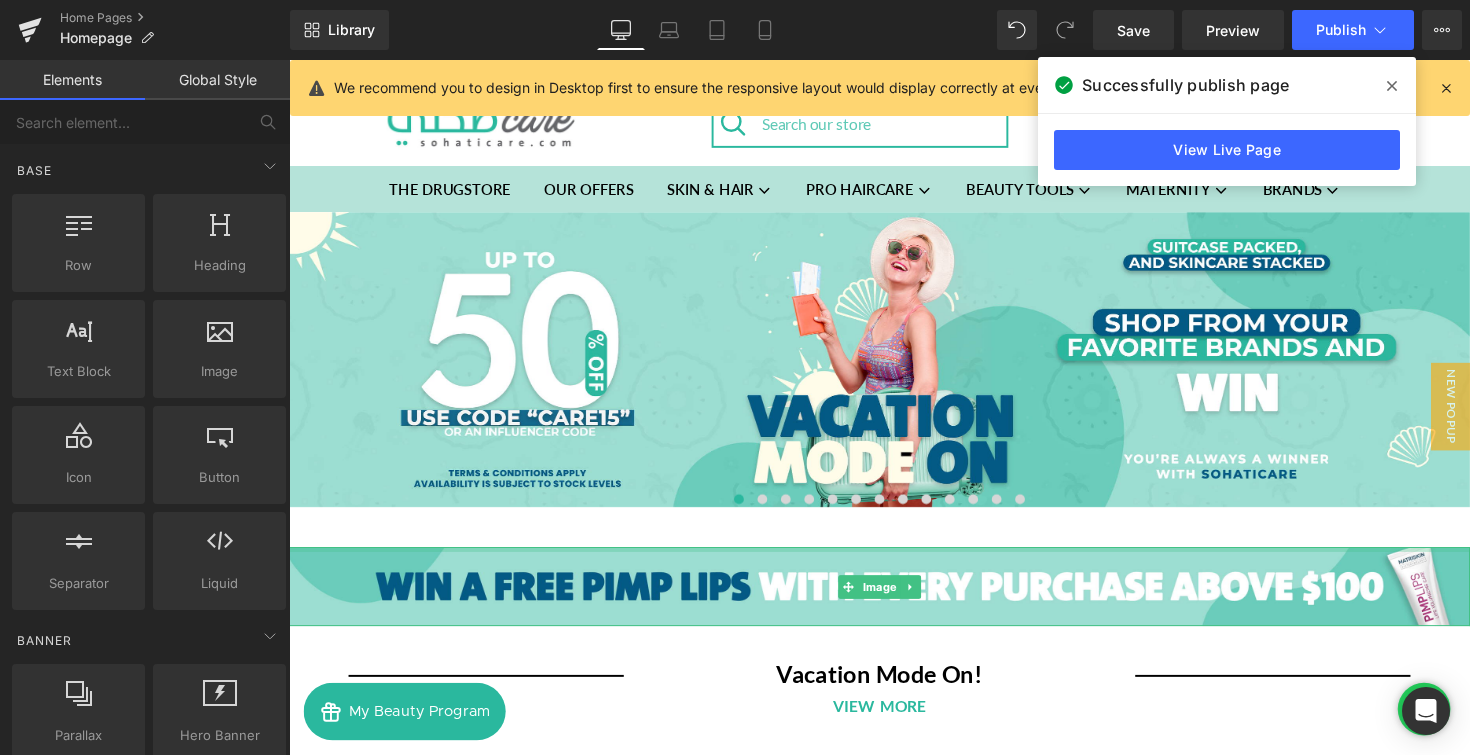 click at bounding box center [894, 561] 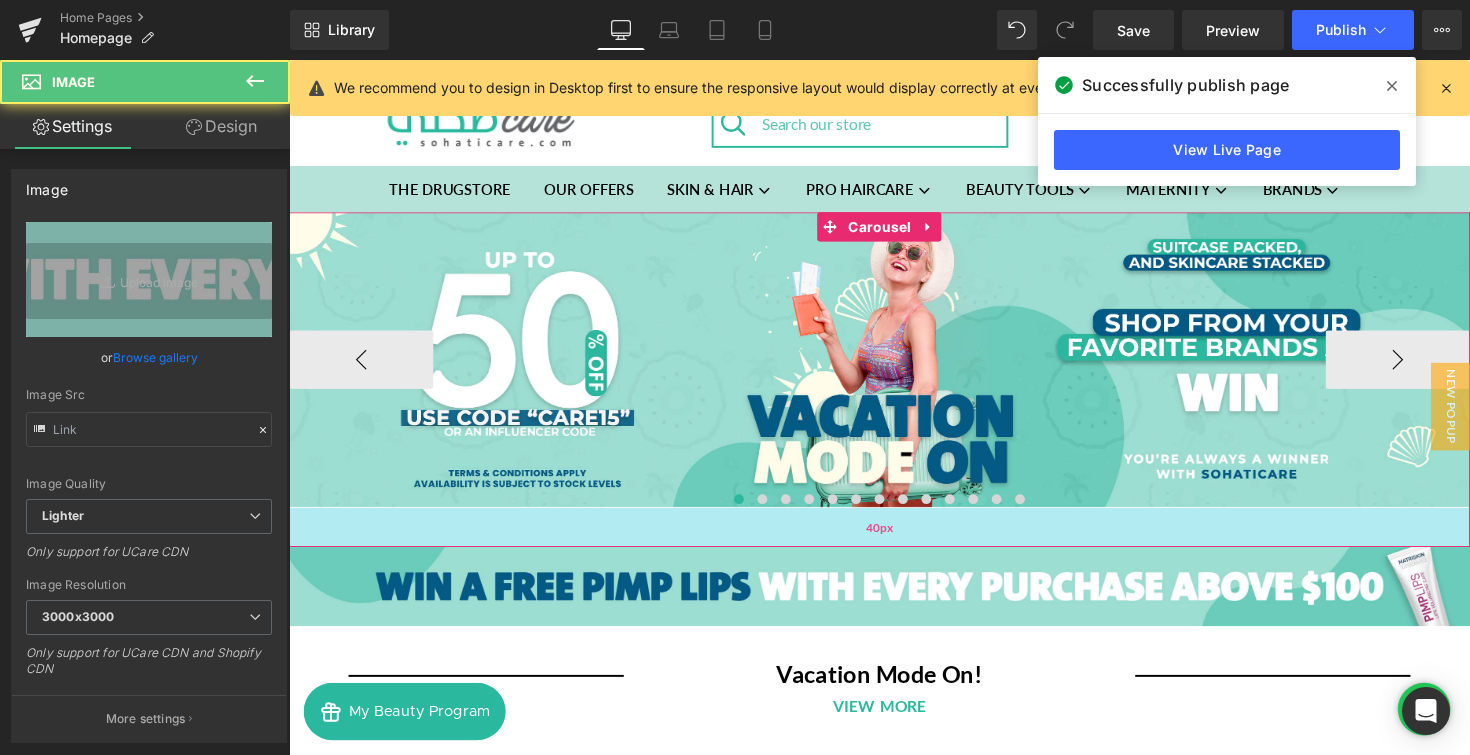 click on "40px" at bounding box center [894, 539] 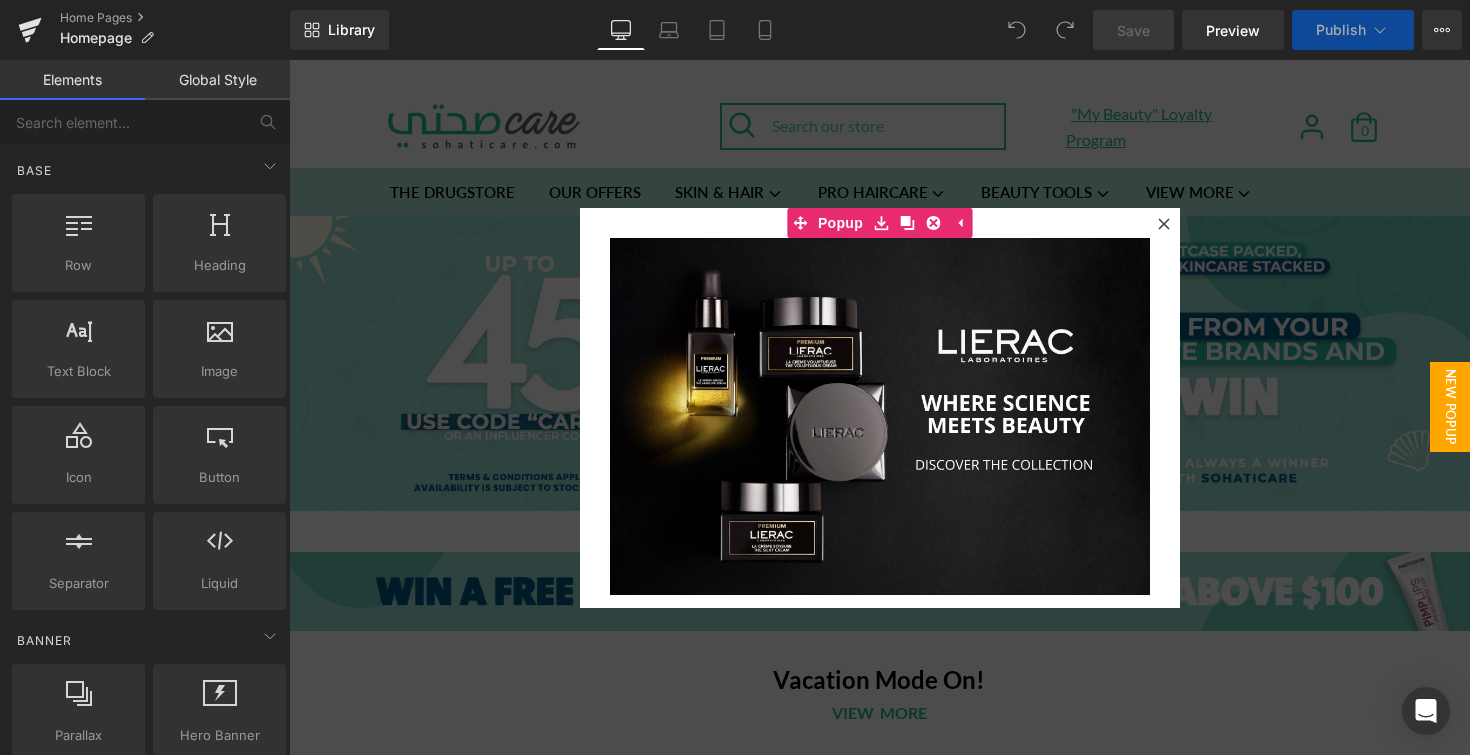 scroll, scrollTop: 0, scrollLeft: 0, axis: both 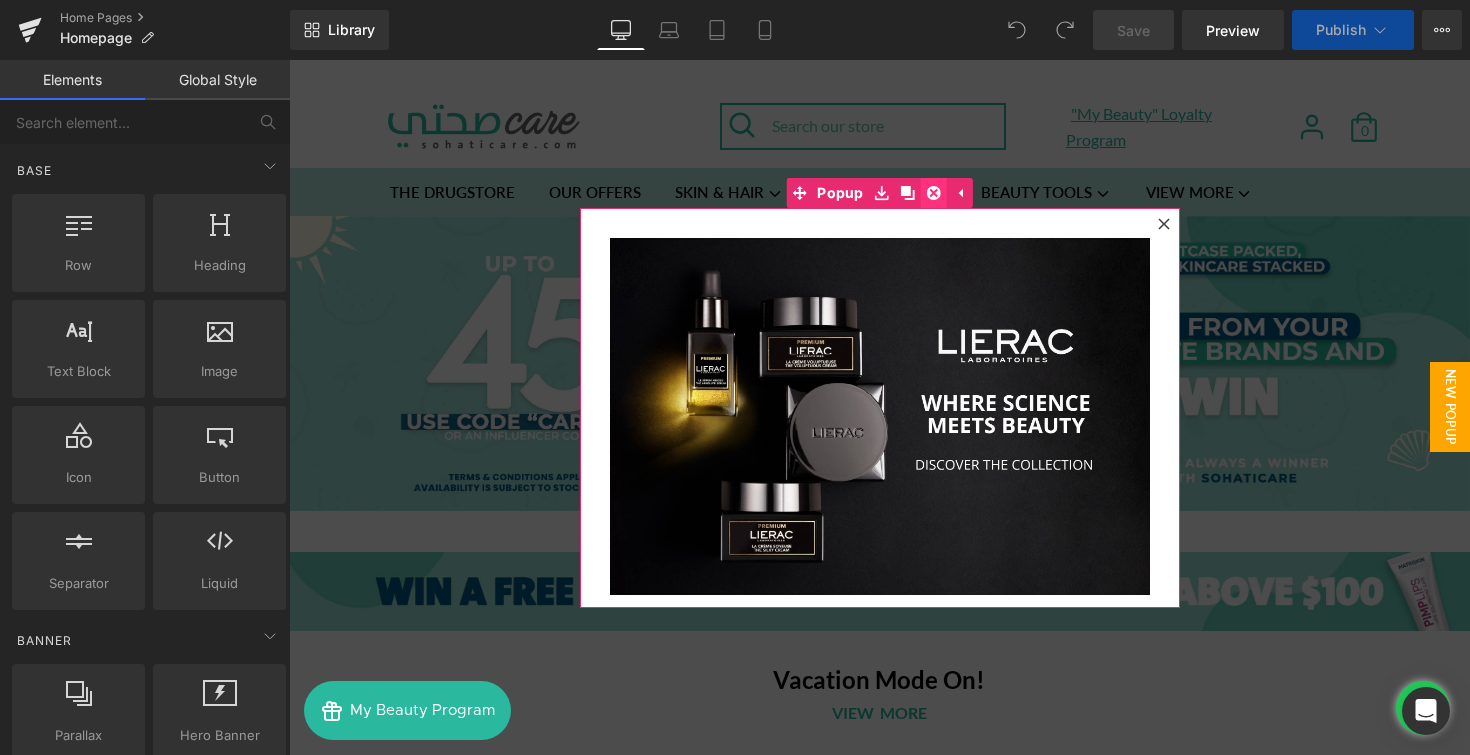 click 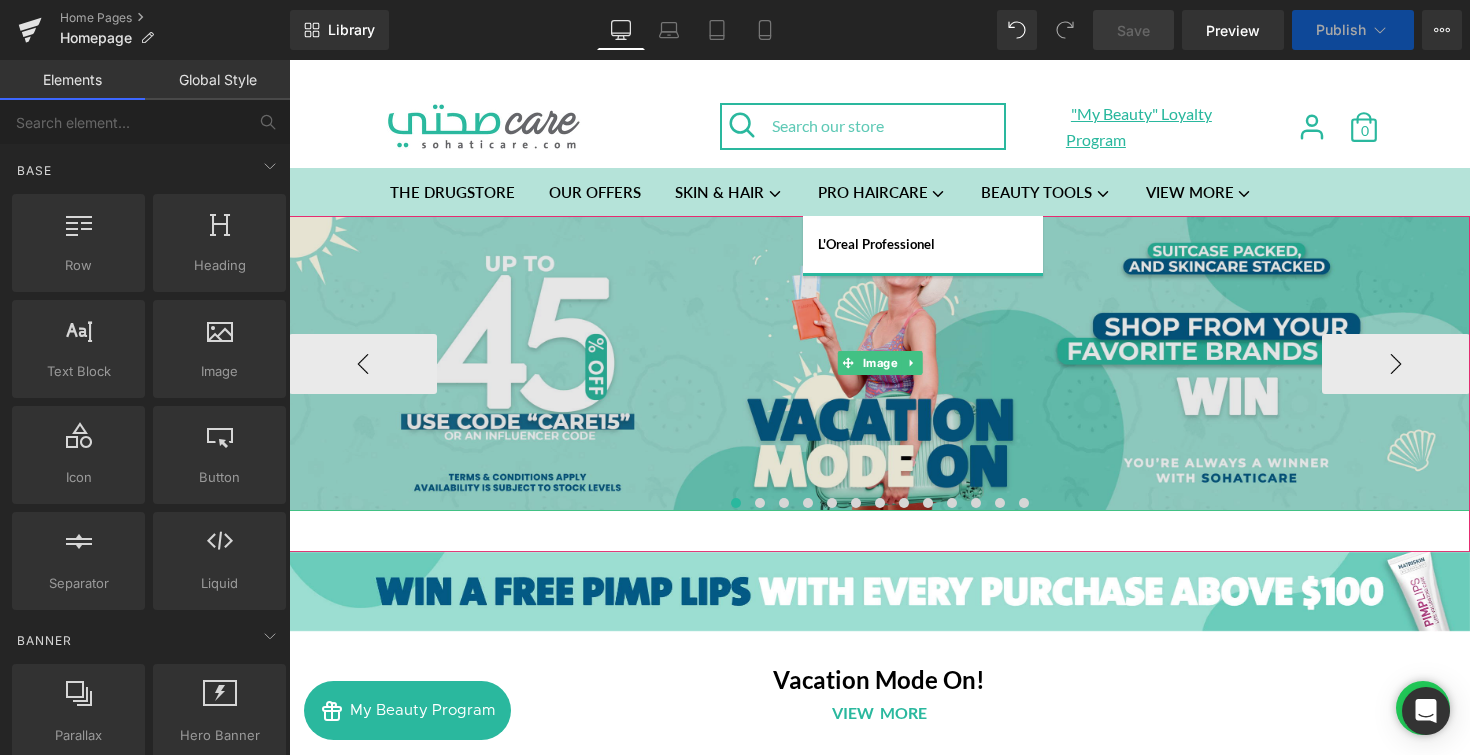 click at bounding box center (879, 363) 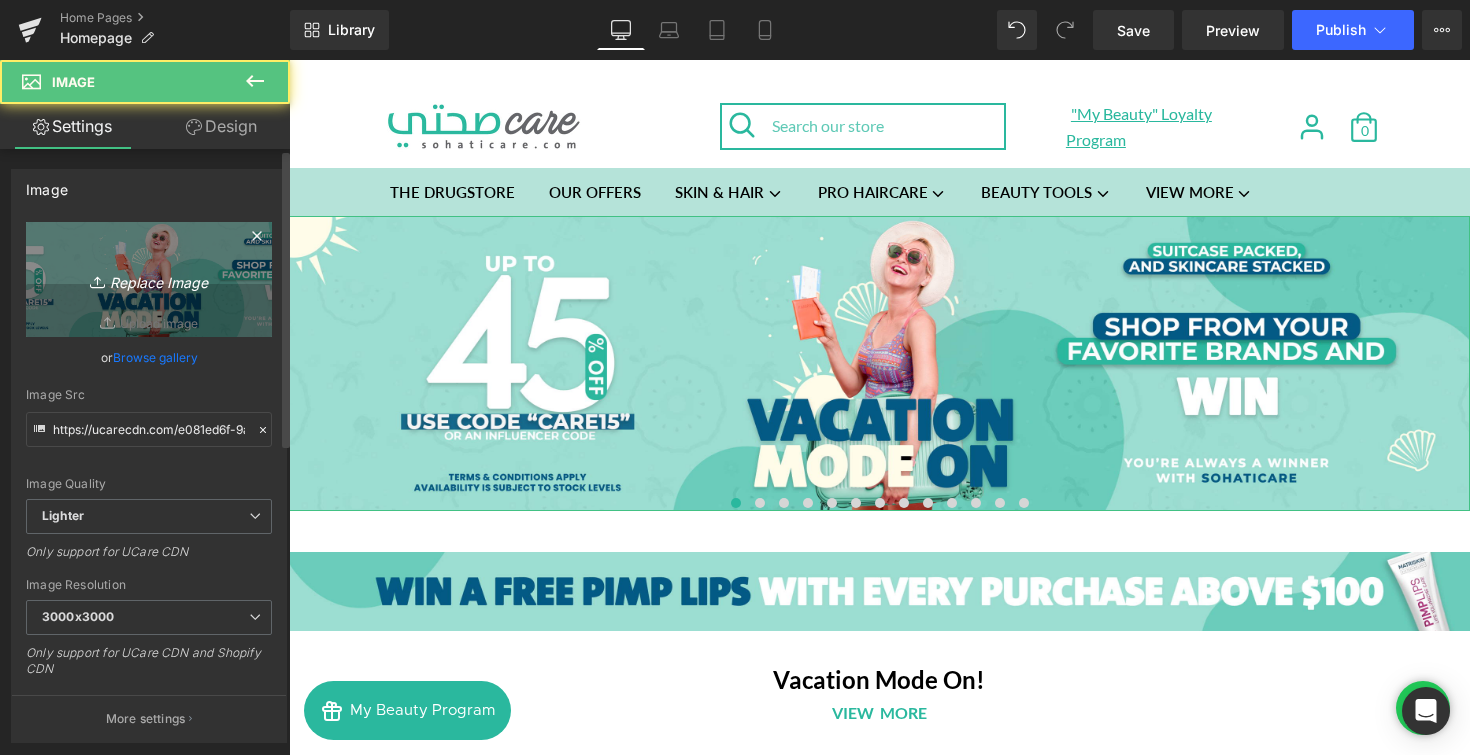 click on "Replace Image" at bounding box center [149, 279] 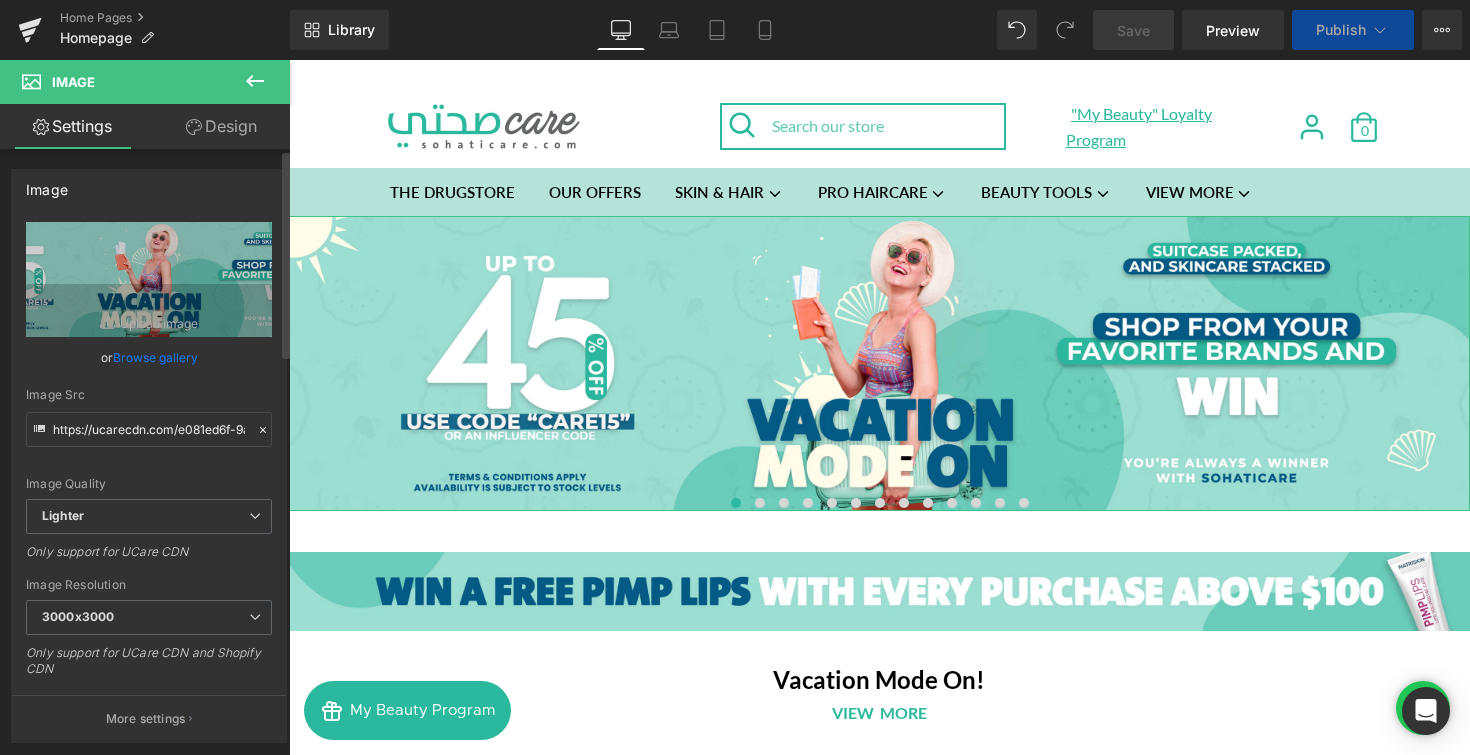 type on "C:\fakepath\Vacation Mode On banner desktop (2).png" 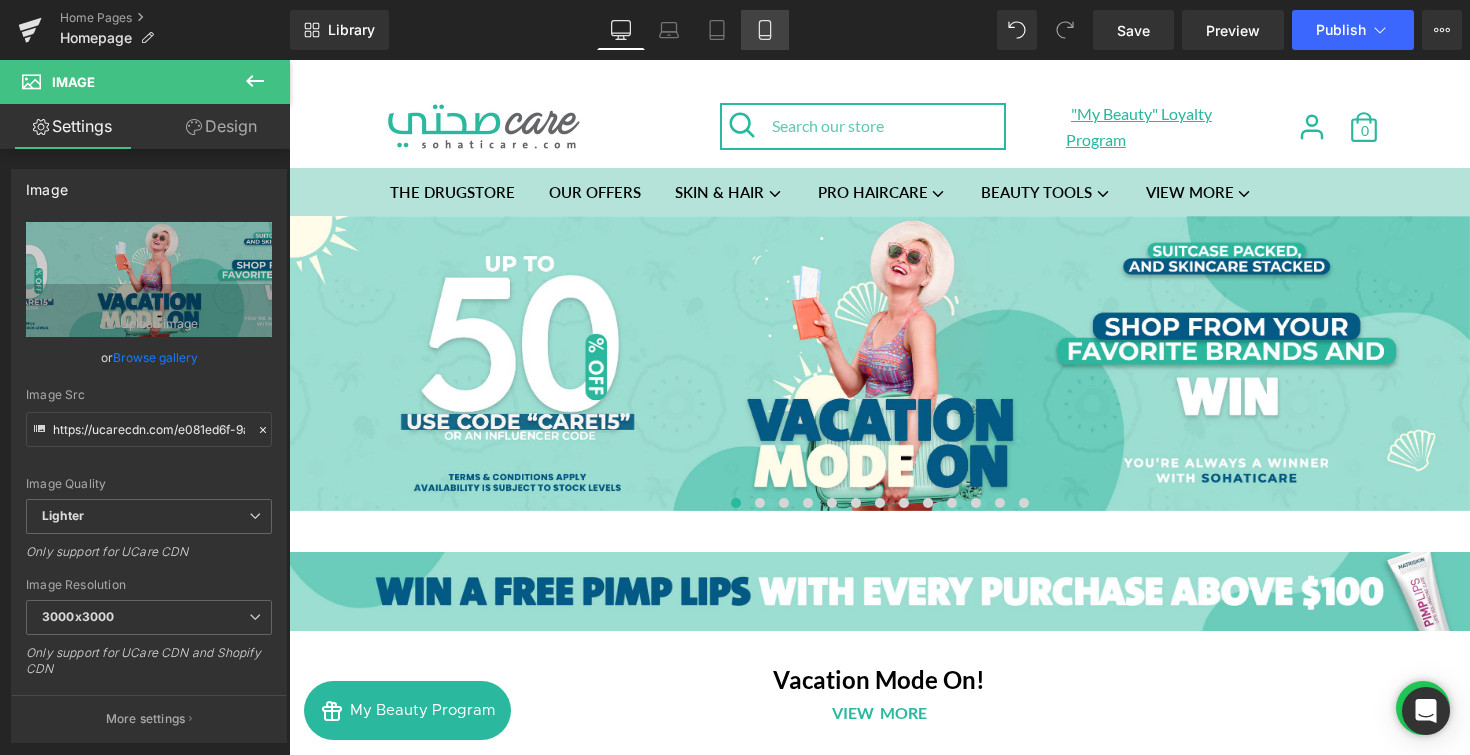 click on "Mobile" at bounding box center (765, 30) 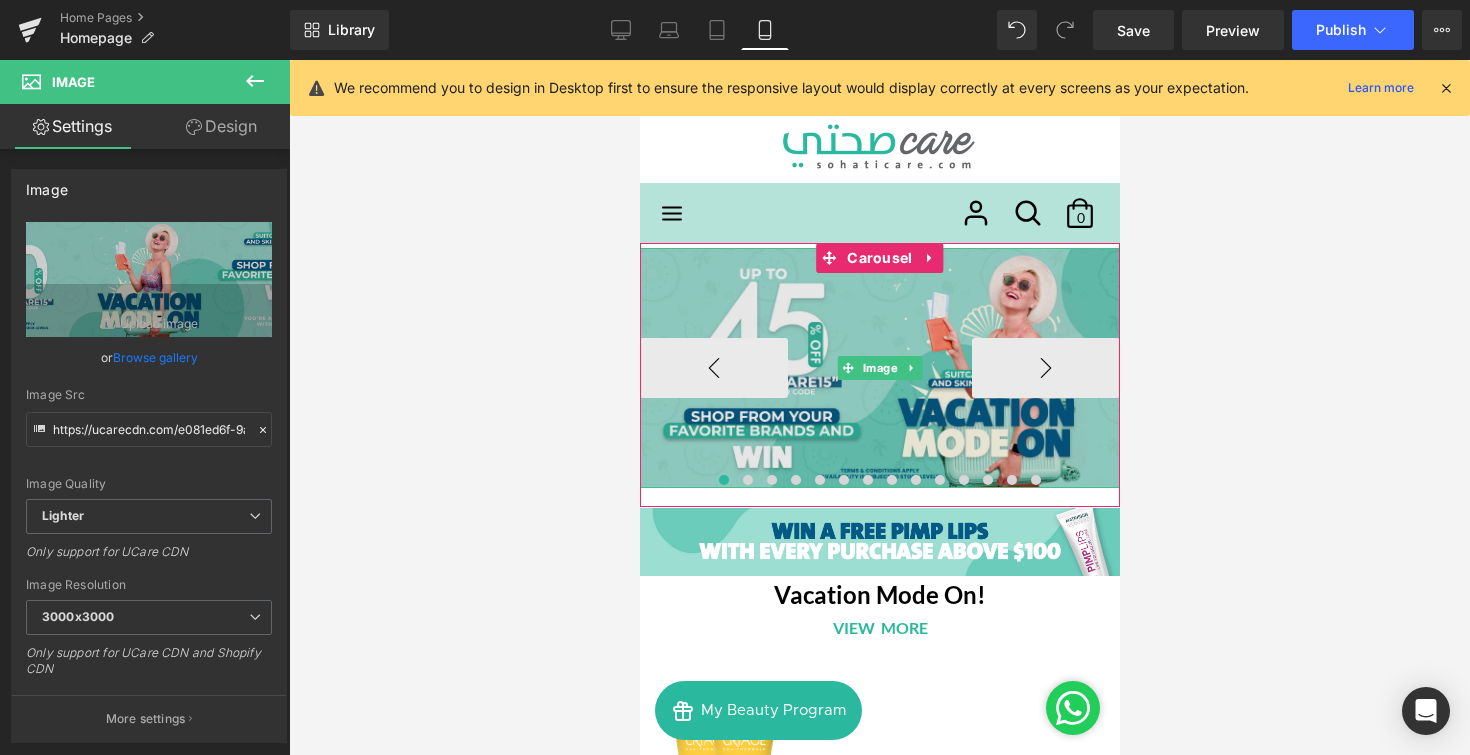 click on "‹" at bounding box center [713, 368] 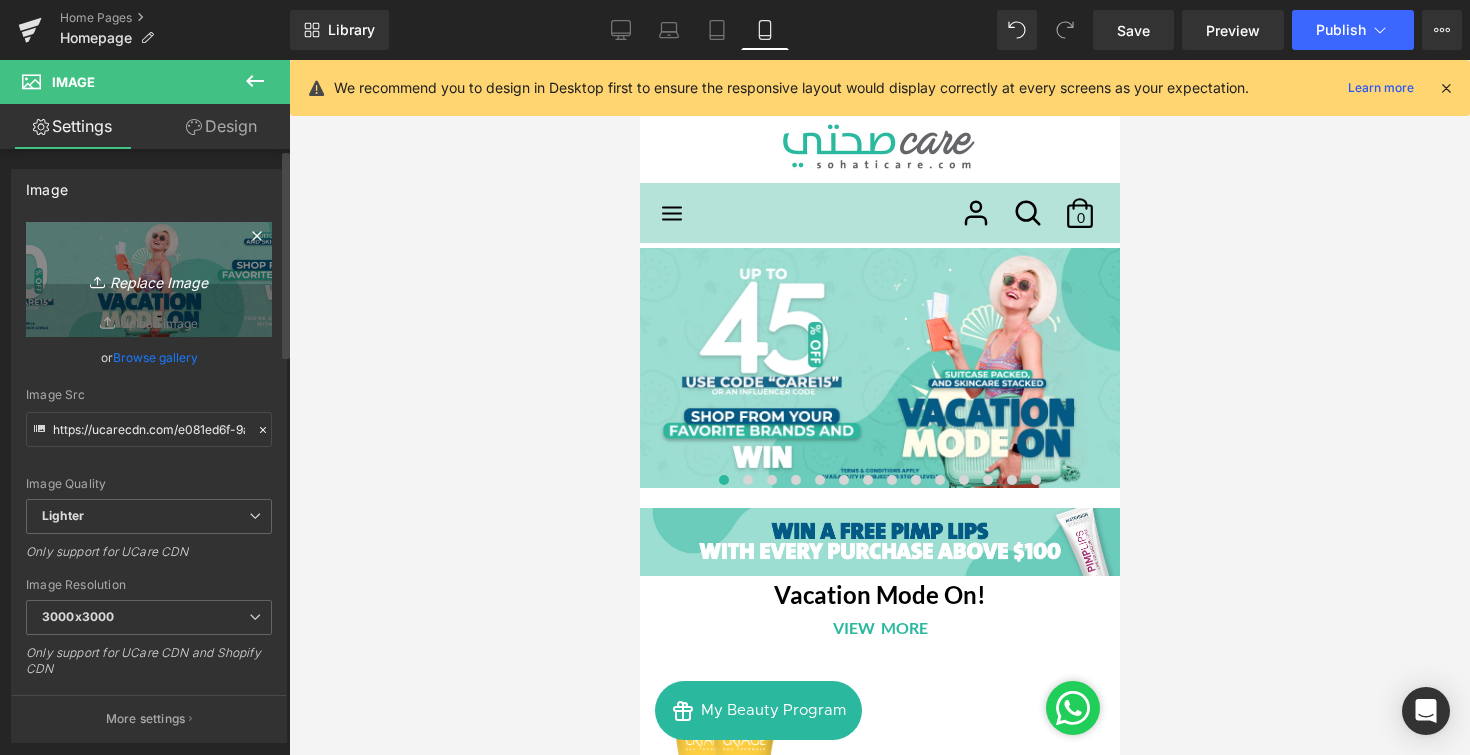 click on "Replace Image" at bounding box center (149, 279) 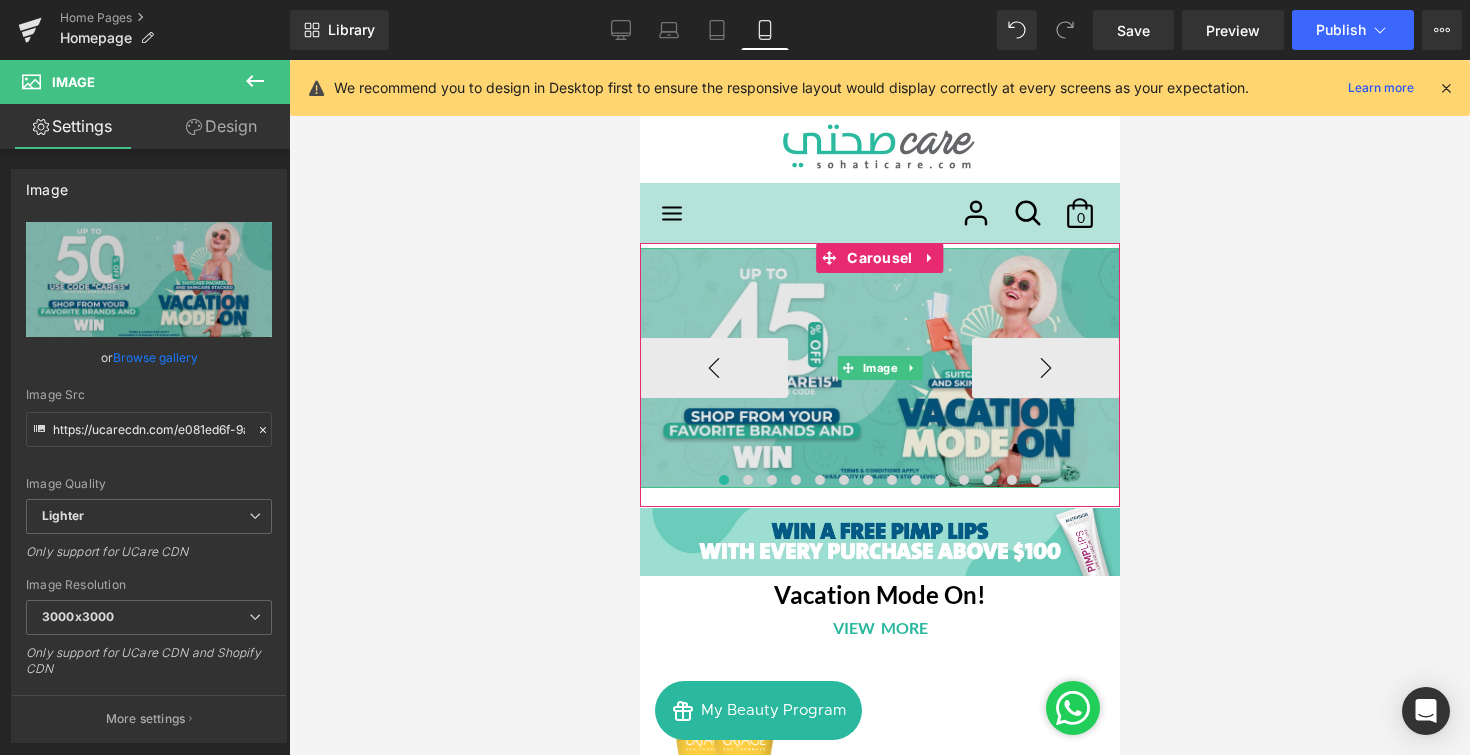 click on "‹" at bounding box center (713, 368) 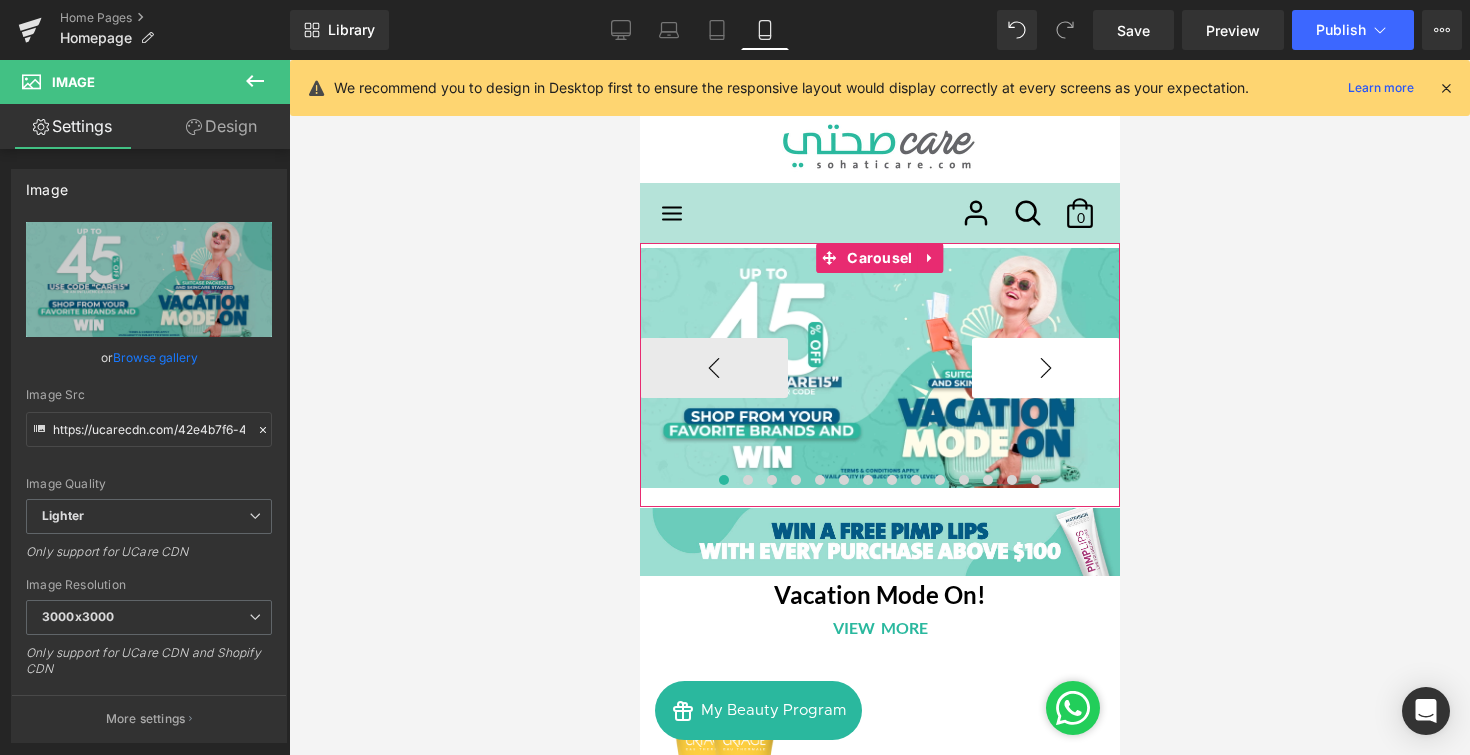 click on "›" at bounding box center (1045, 368) 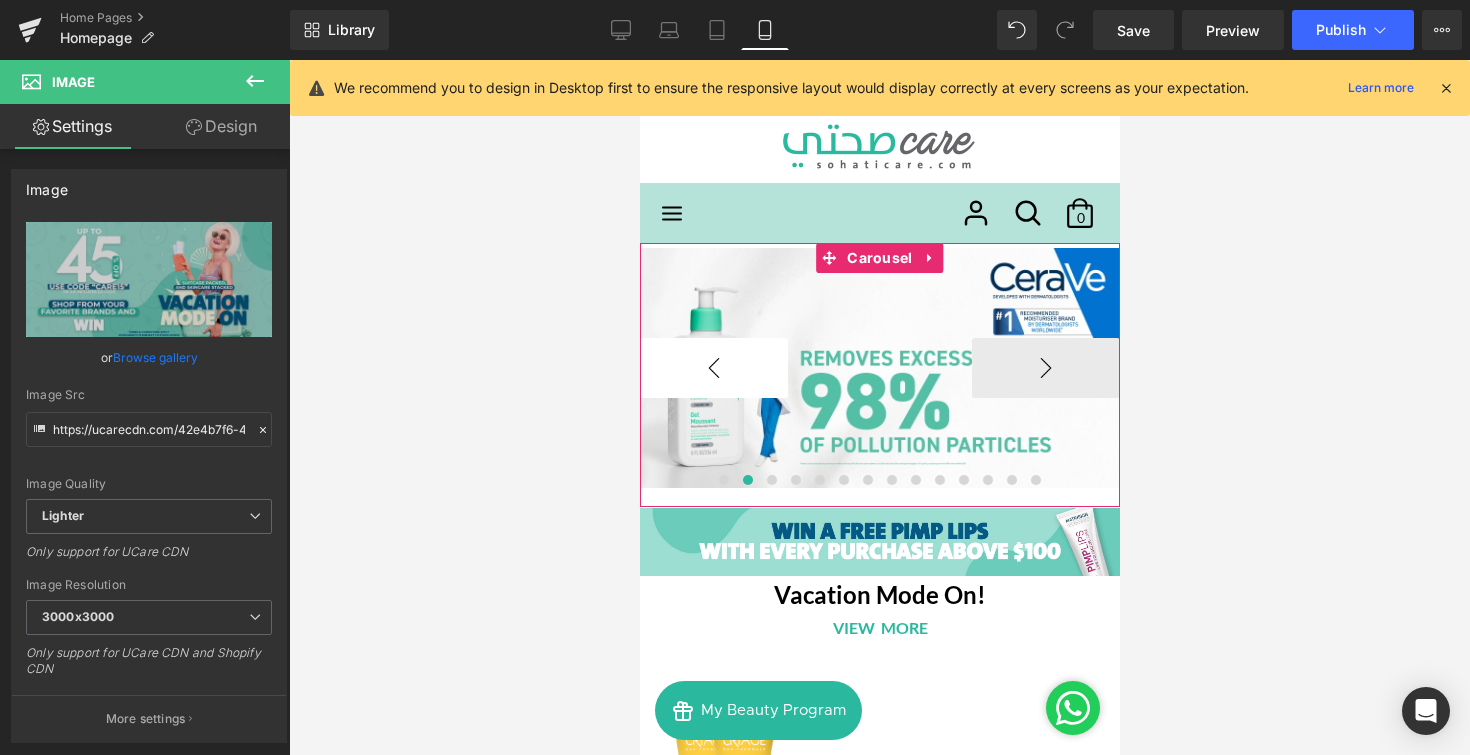 click on "‹" at bounding box center [713, 368] 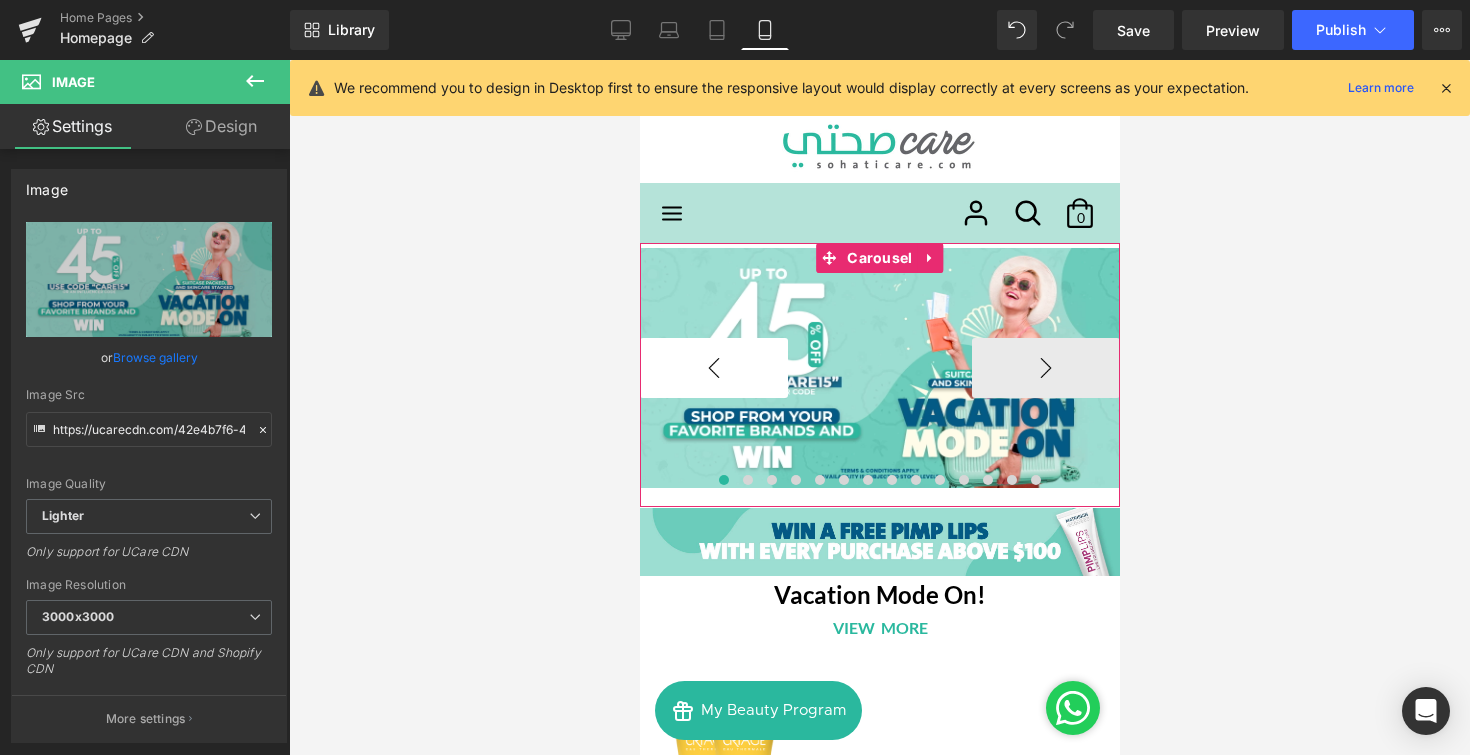 click on "‹" at bounding box center (713, 368) 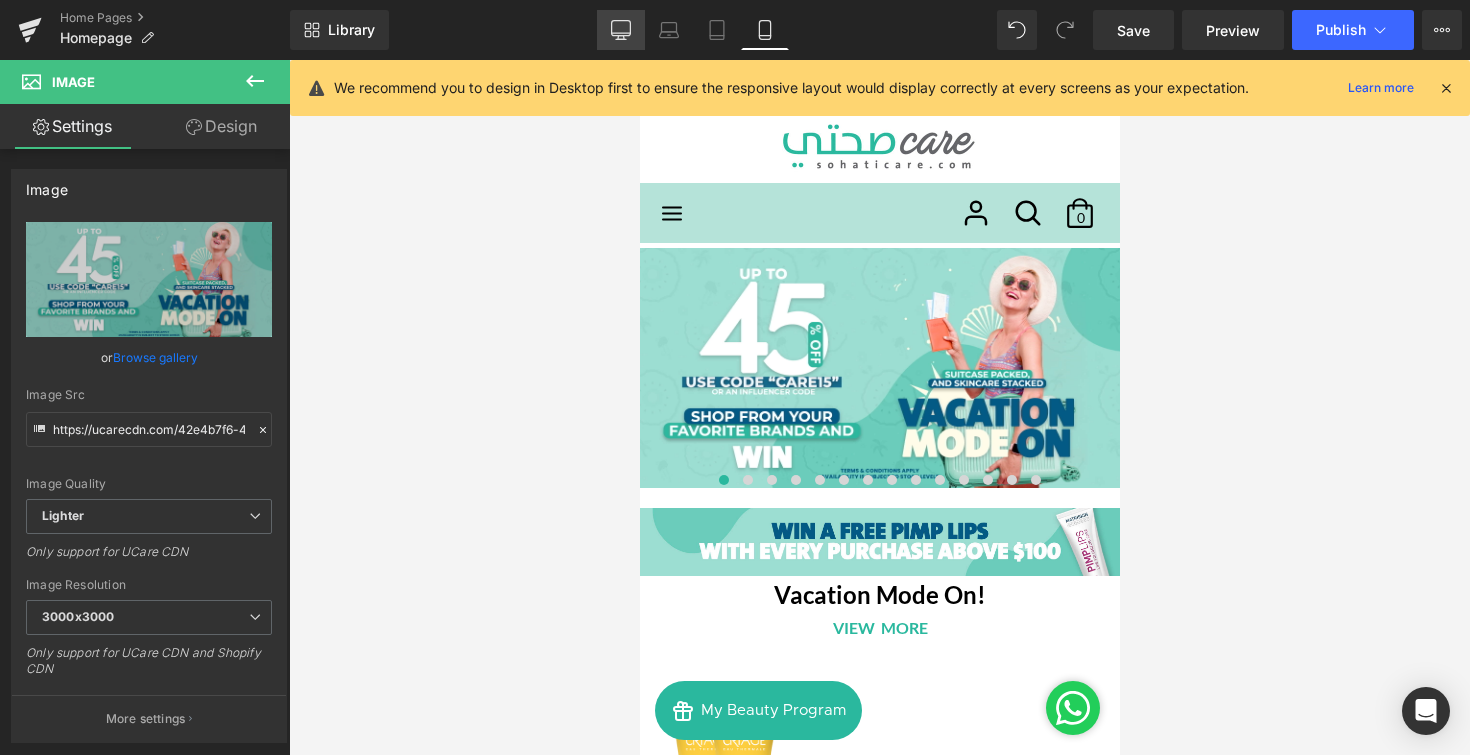 click on "Desktop" at bounding box center [621, 30] 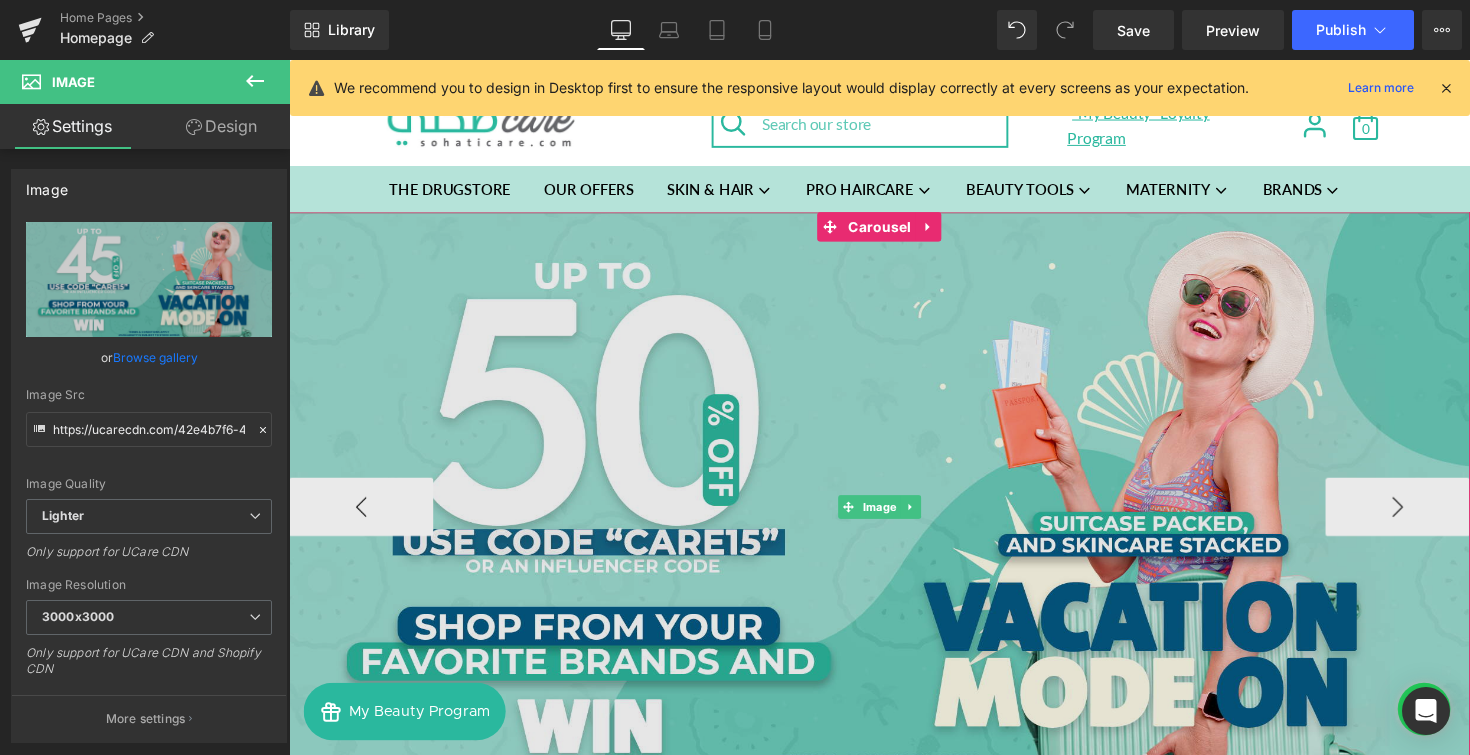 click at bounding box center [894, 518] 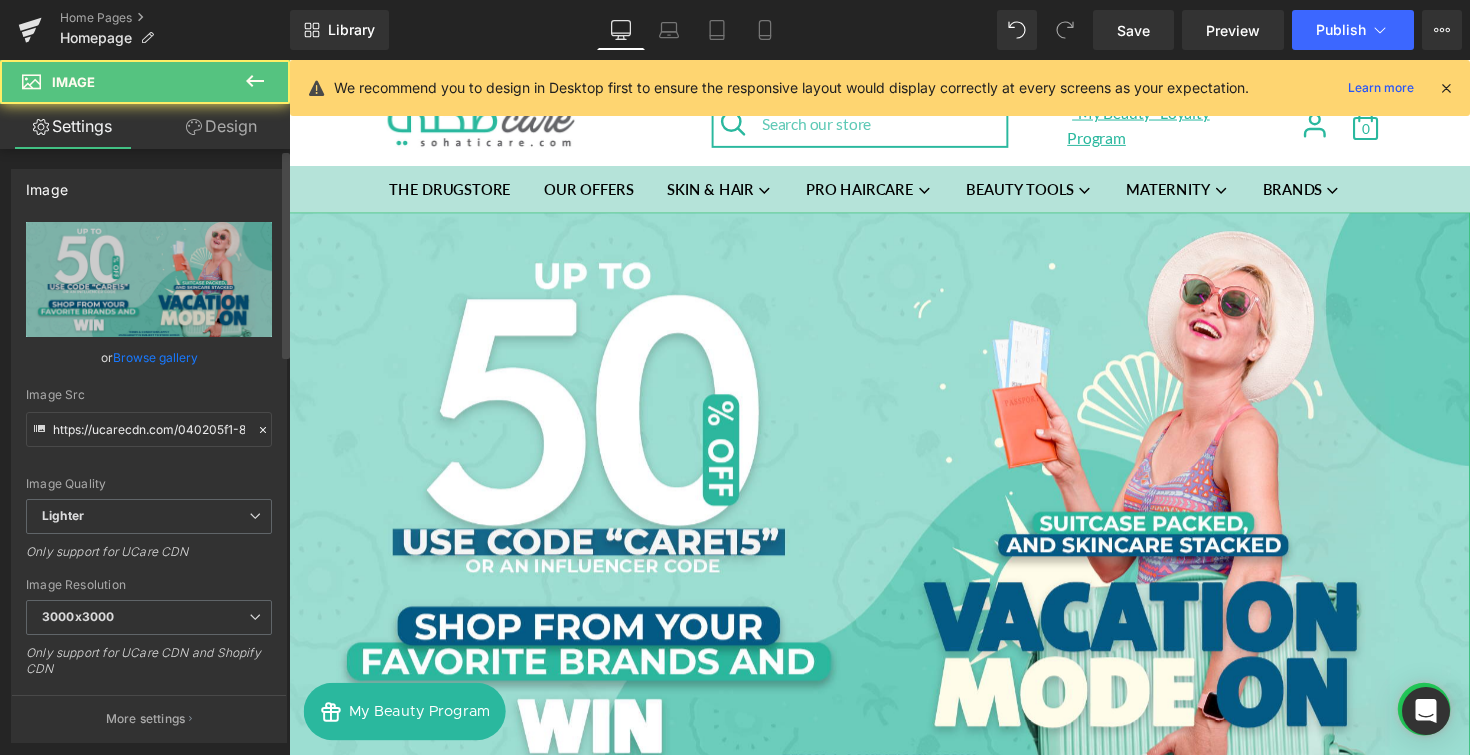 click on "Browse gallery" at bounding box center [155, 357] 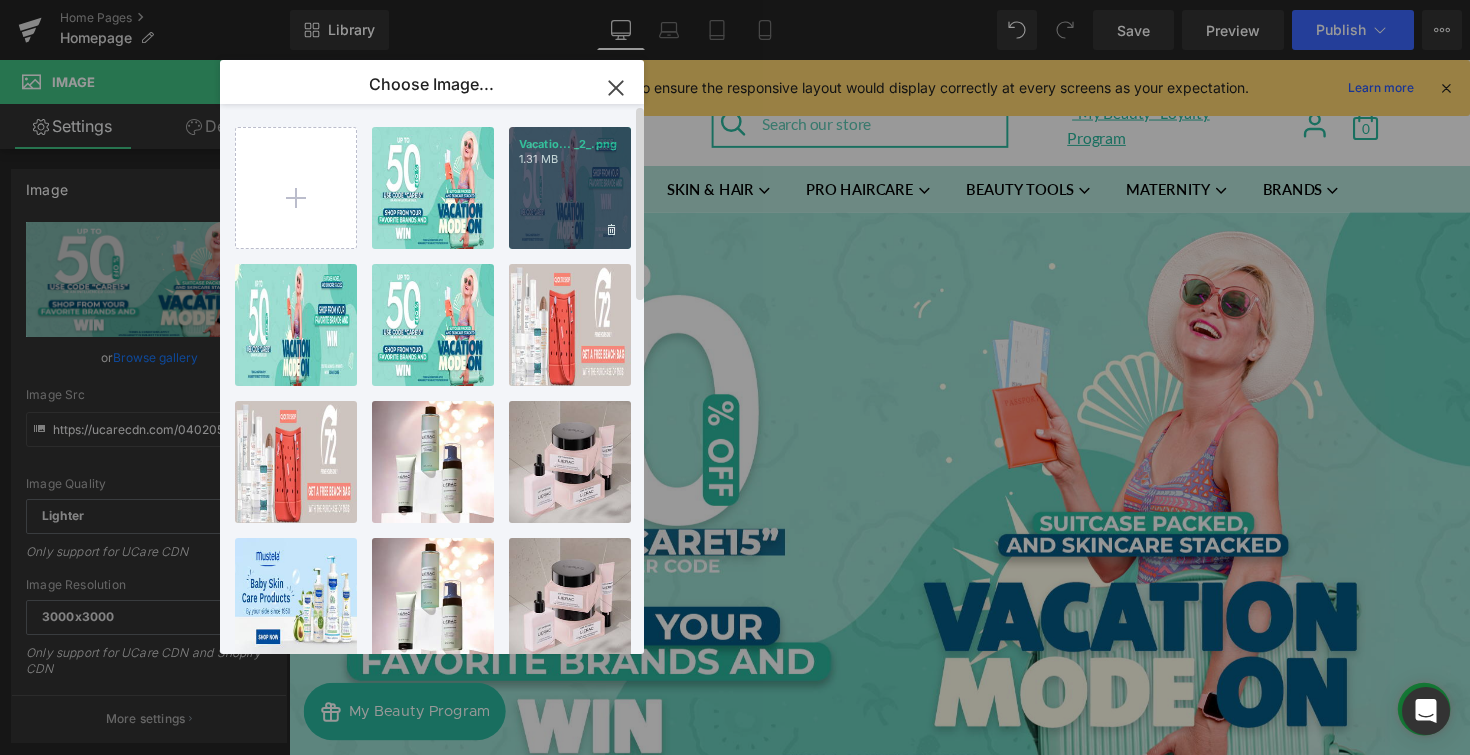 click on "Vacatio... _2_.png 1.31 MB" at bounding box center (570, 188) 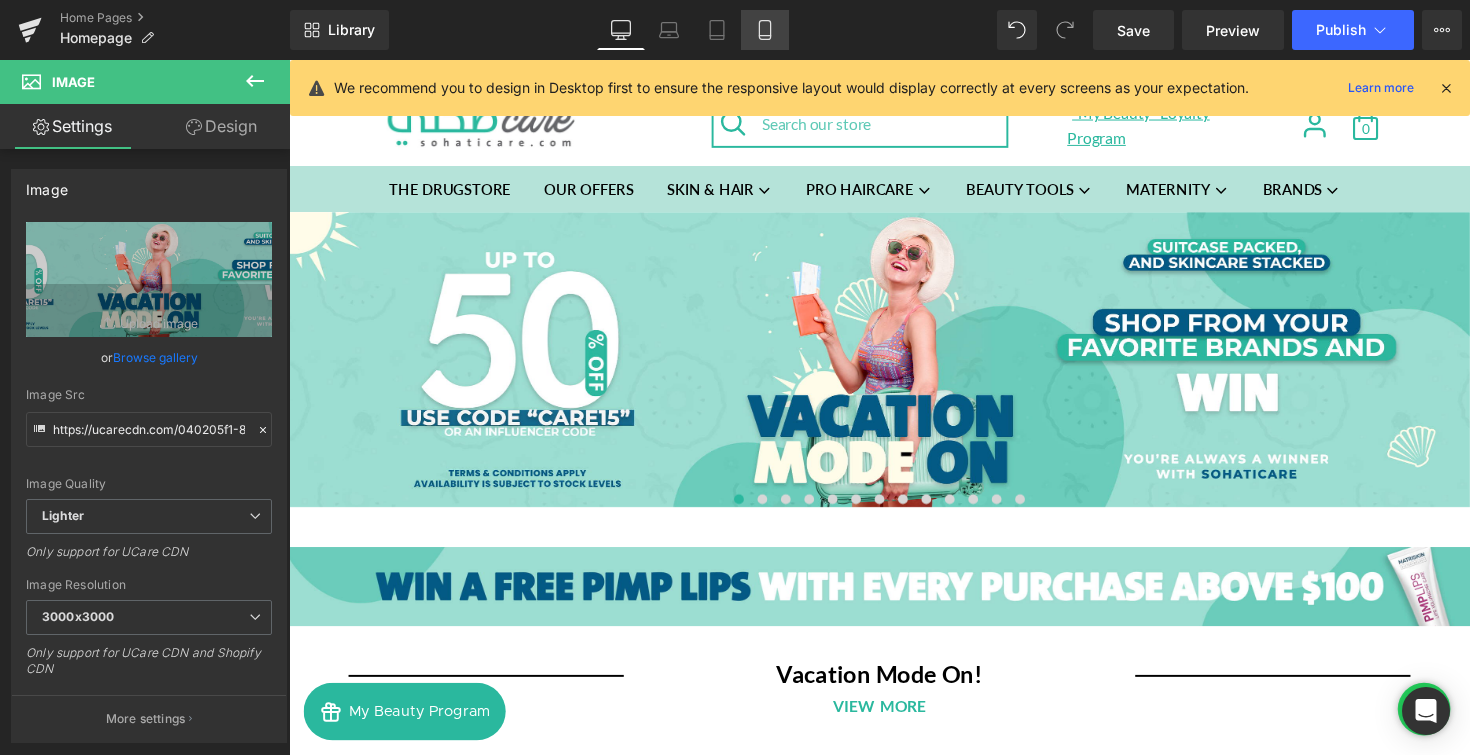 click 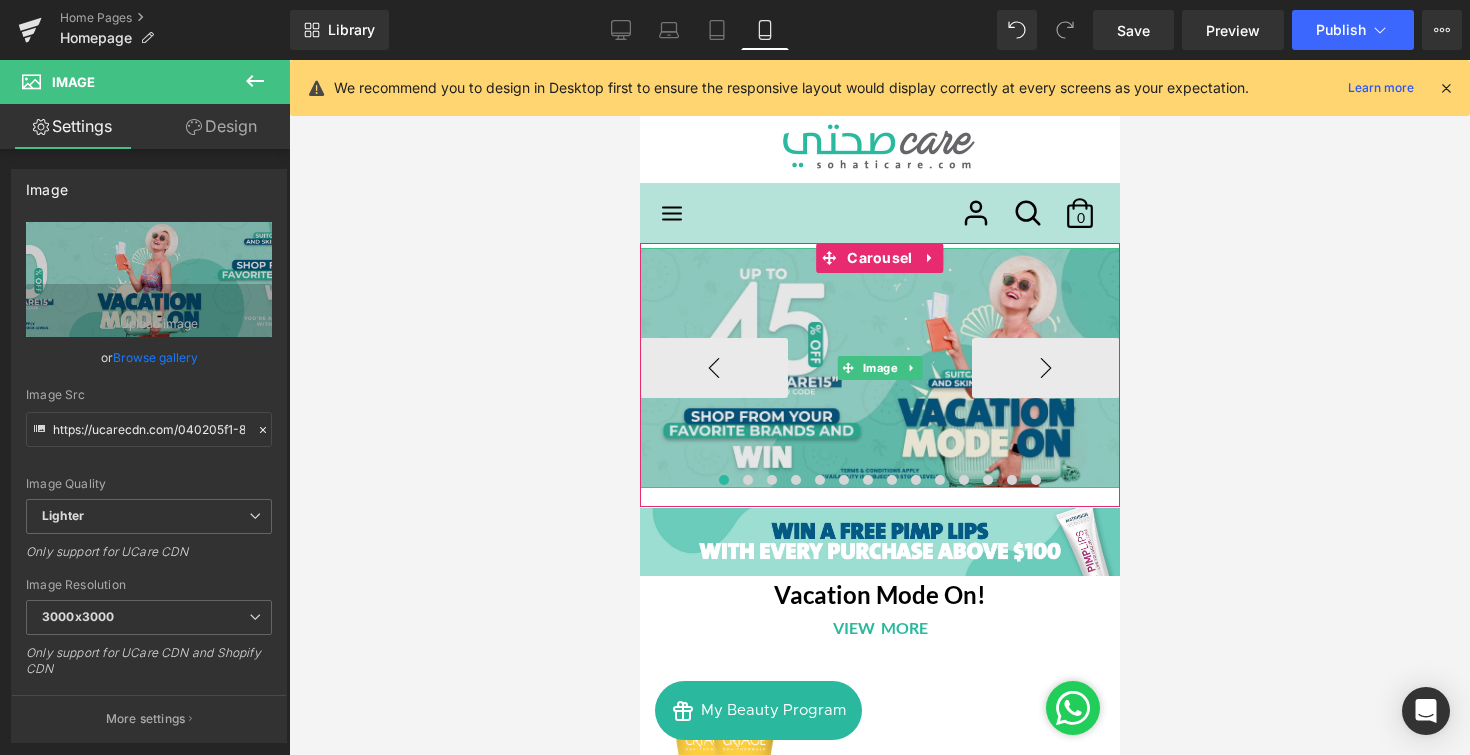 click on "‹" at bounding box center (713, 368) 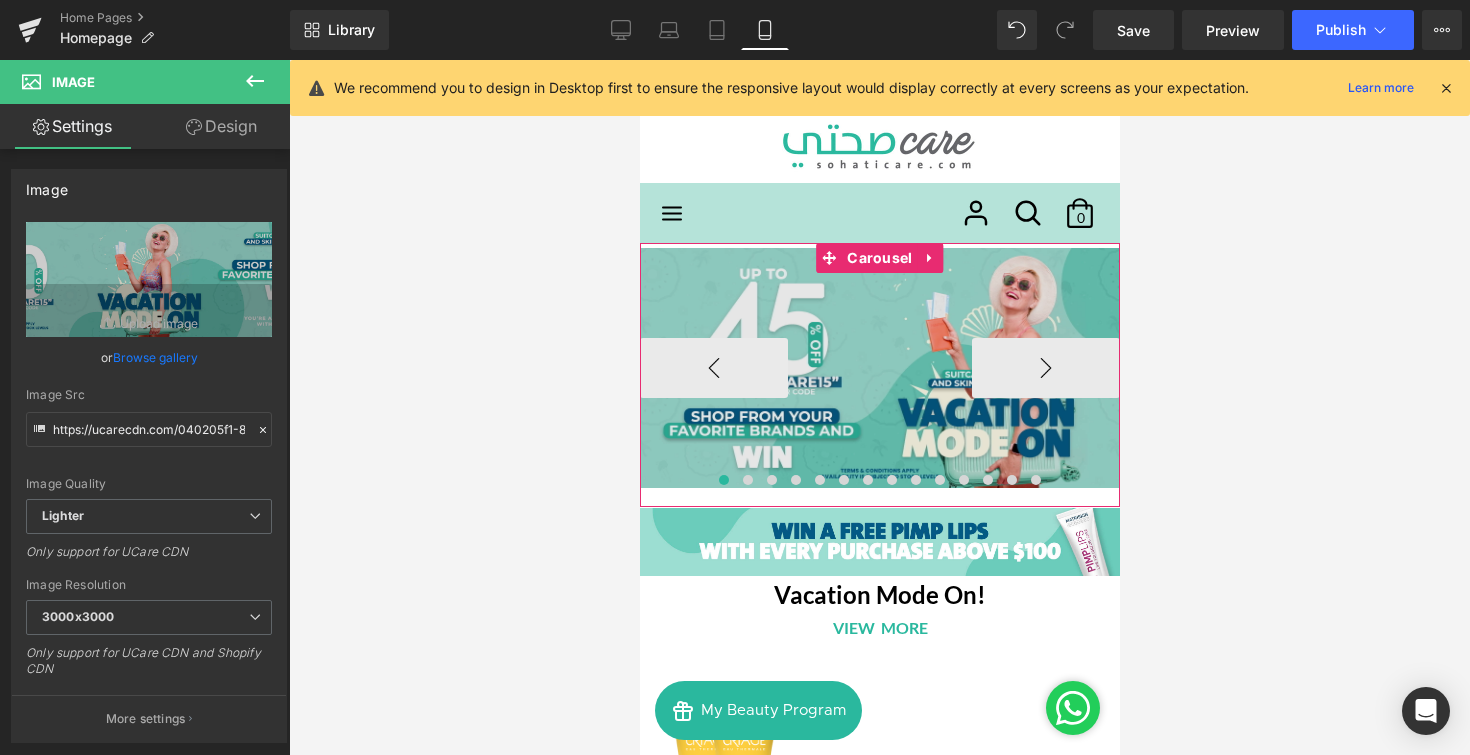 click at bounding box center (879, 368) 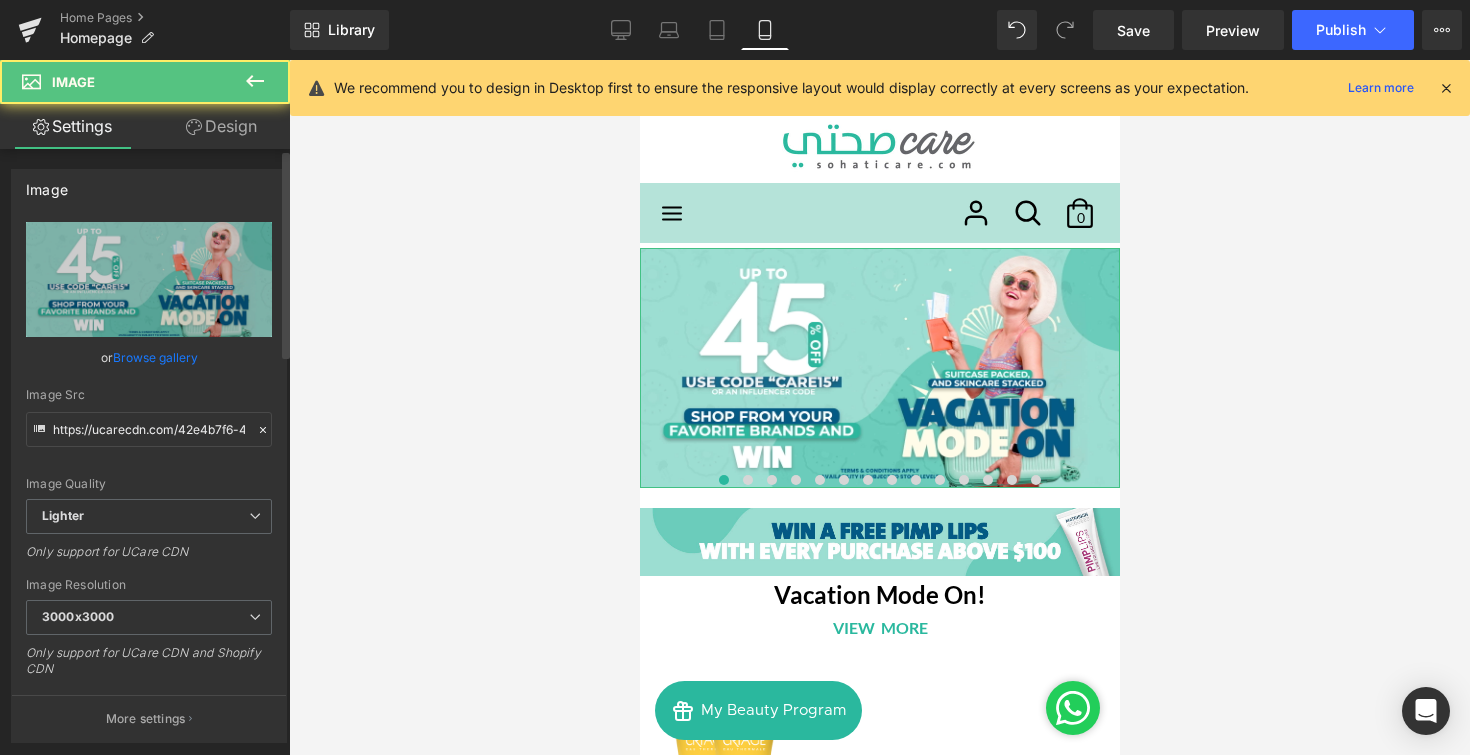 click on "Browse gallery" at bounding box center (155, 357) 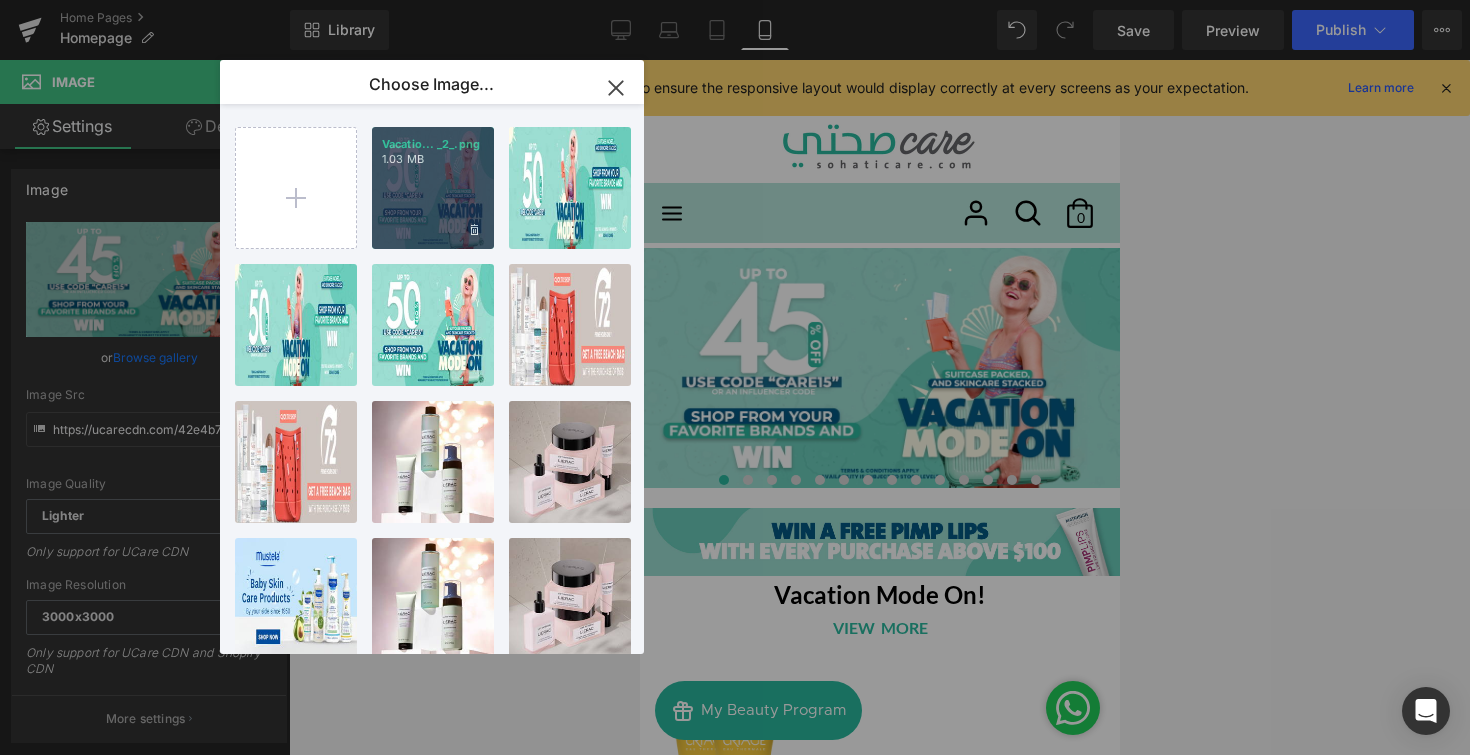 click on "Vacatio... _2_.png 1.03 MB" at bounding box center [433, 188] 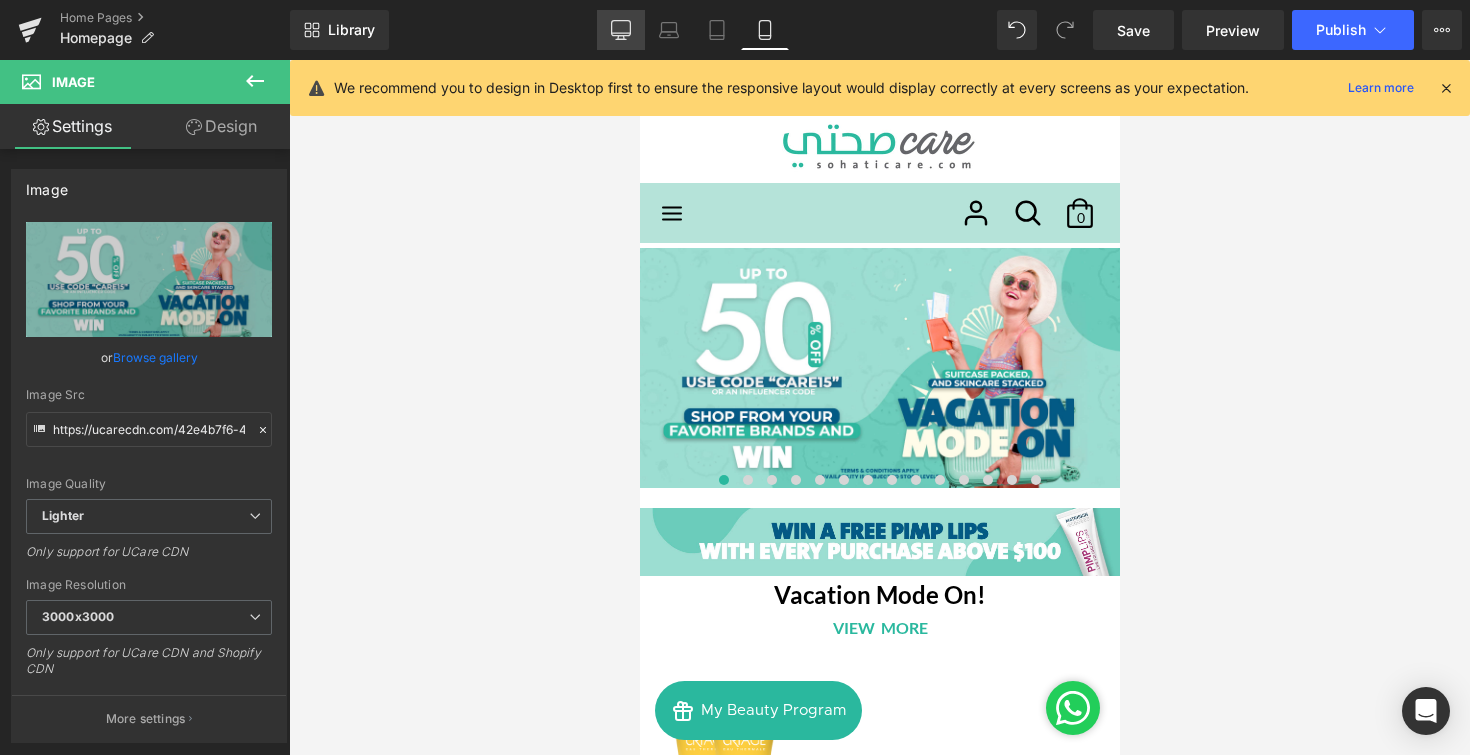 click on "Desktop" at bounding box center [621, 30] 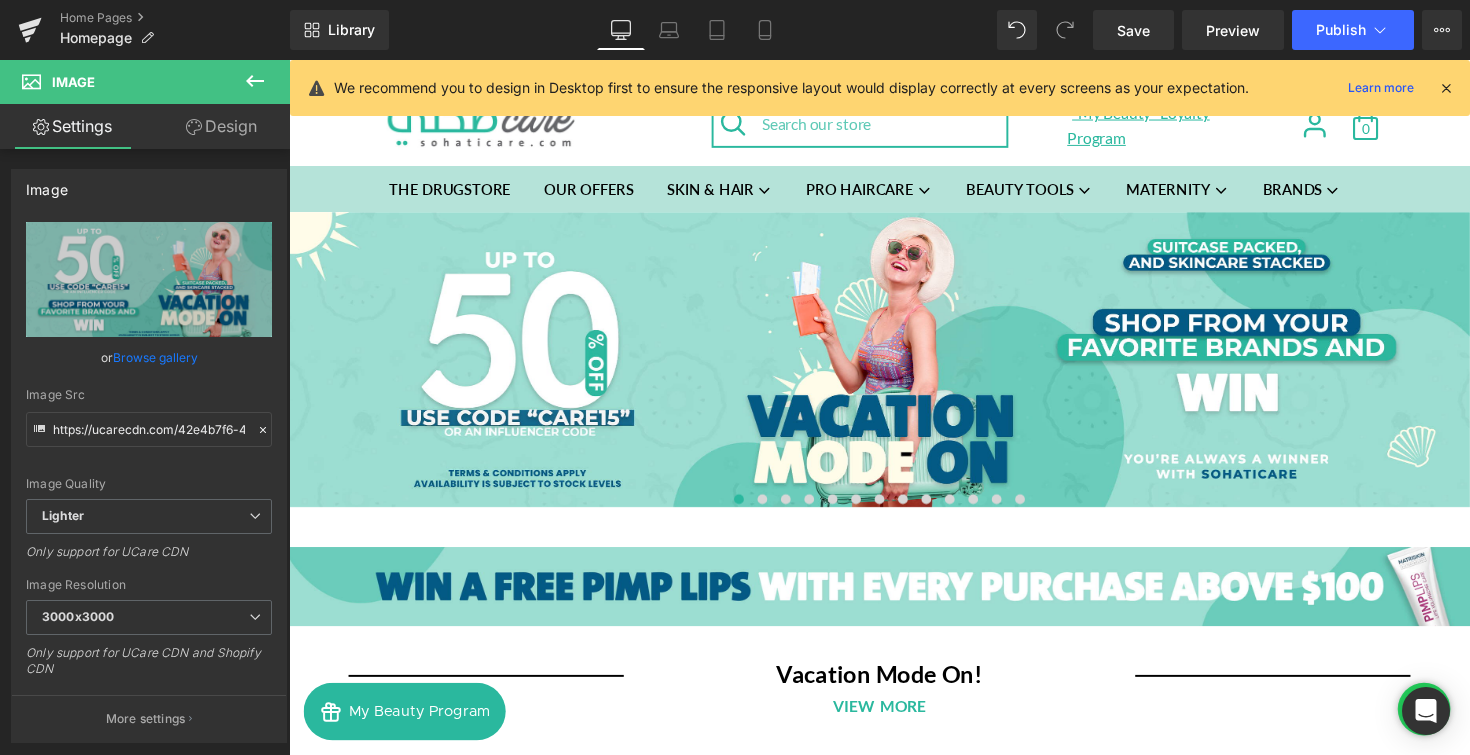 click 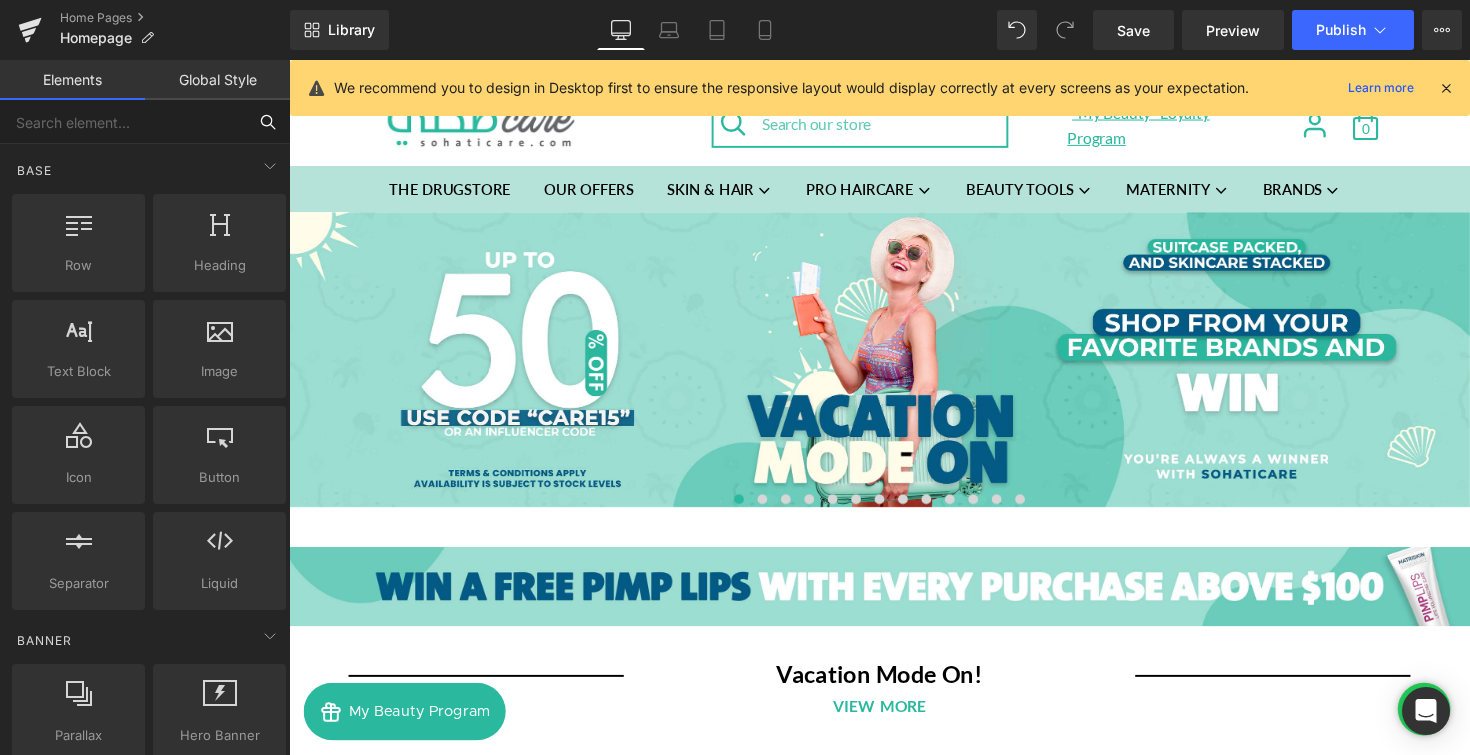 click at bounding box center [123, 122] 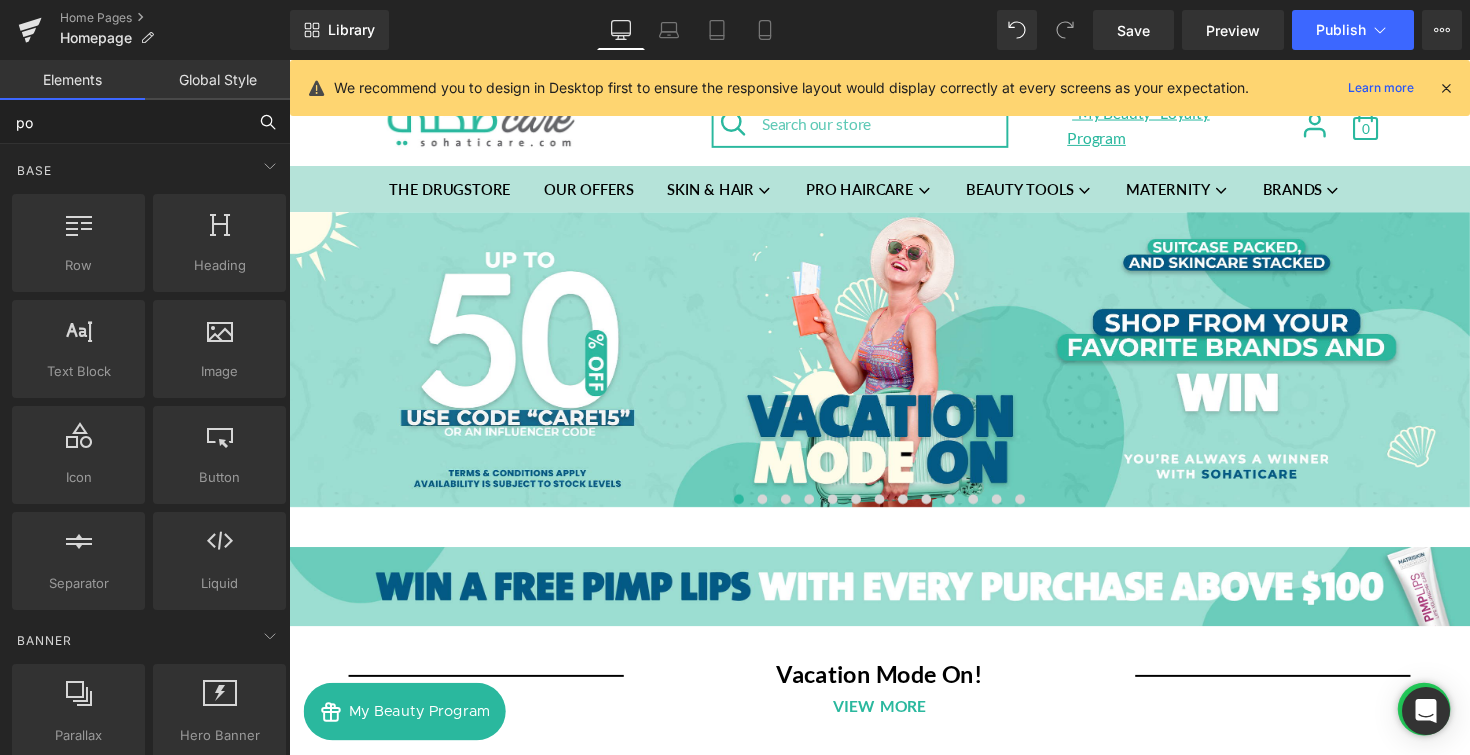 type on "pop" 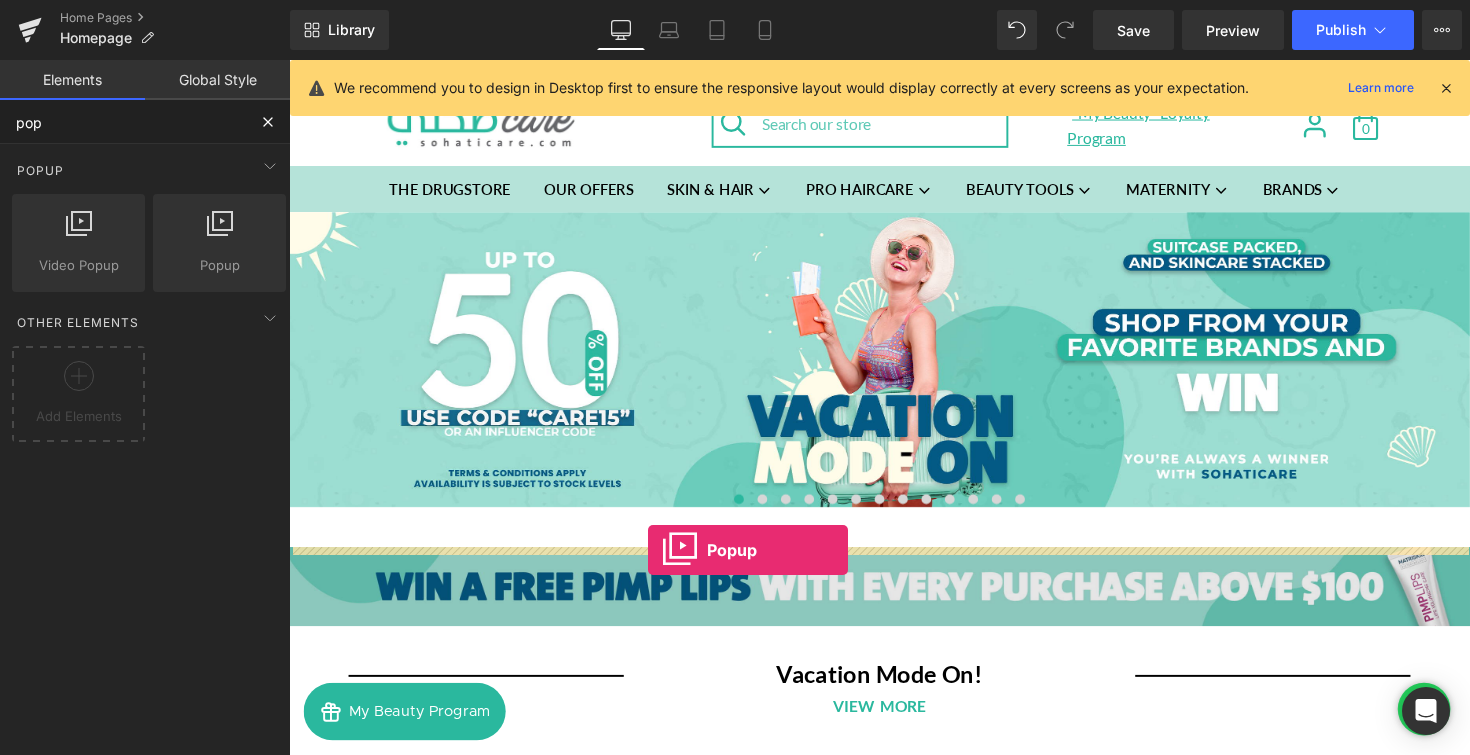 drag, startPoint x: 487, startPoint y: 293, endPoint x: 657, endPoint y: 562, distance: 318.21533 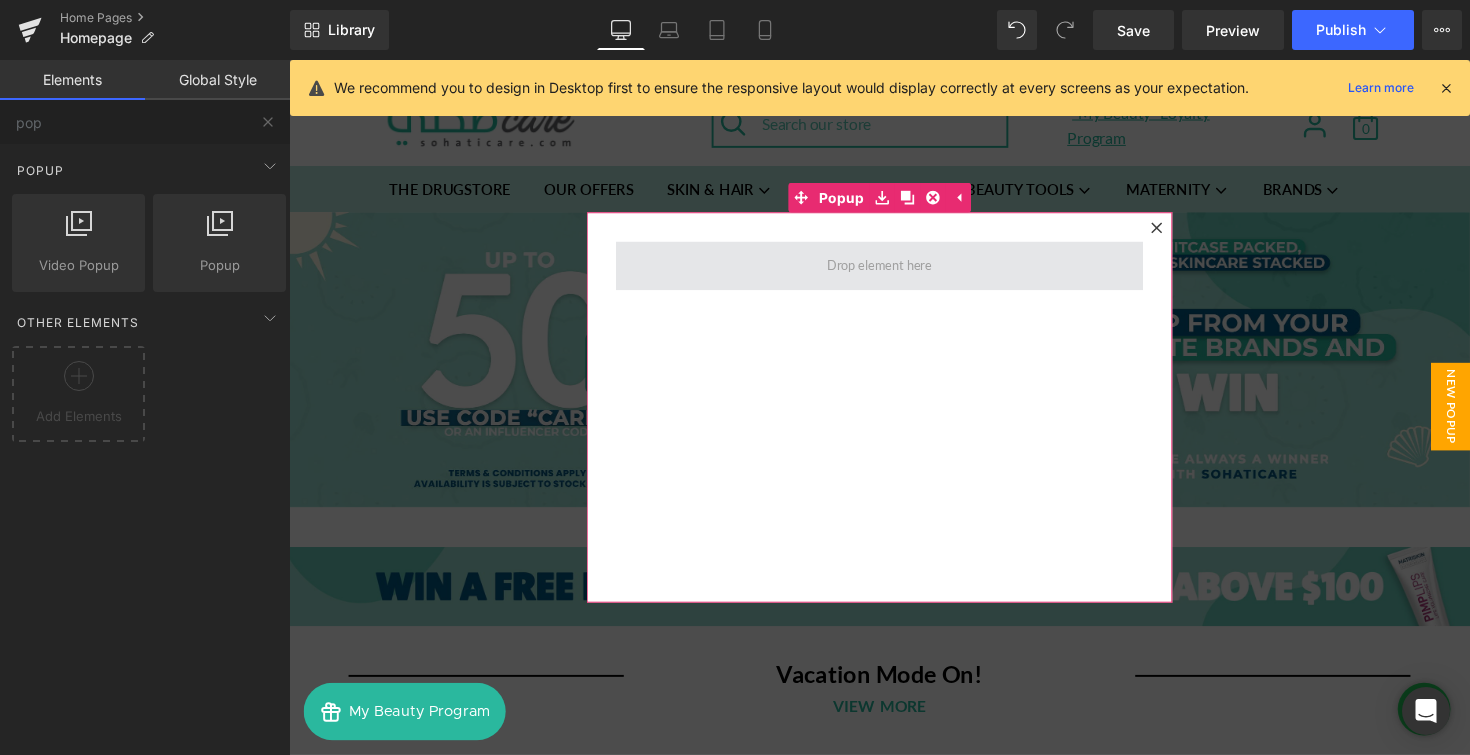 click at bounding box center (894, 271) 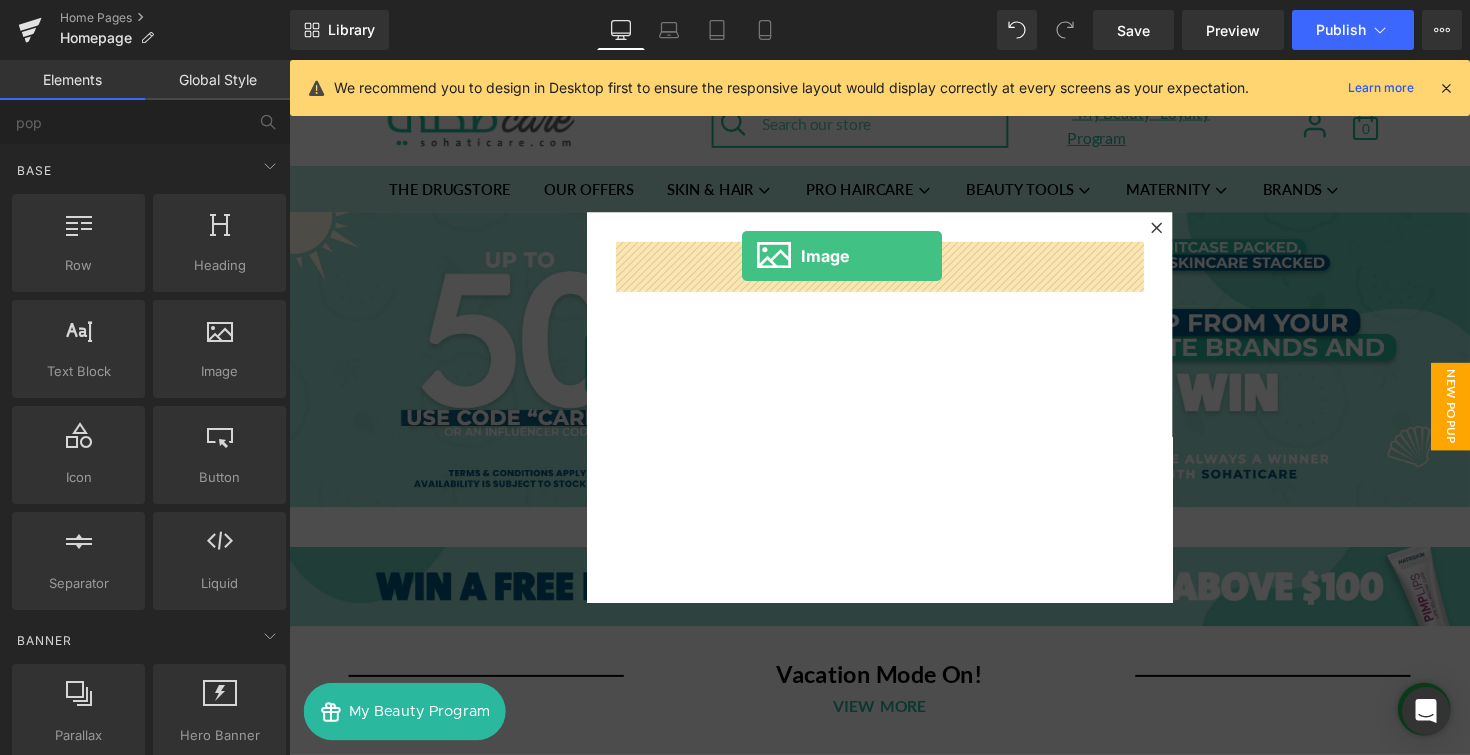 drag, startPoint x: 511, startPoint y: 431, endPoint x: 752, endPoint y: 261, distance: 294.9254 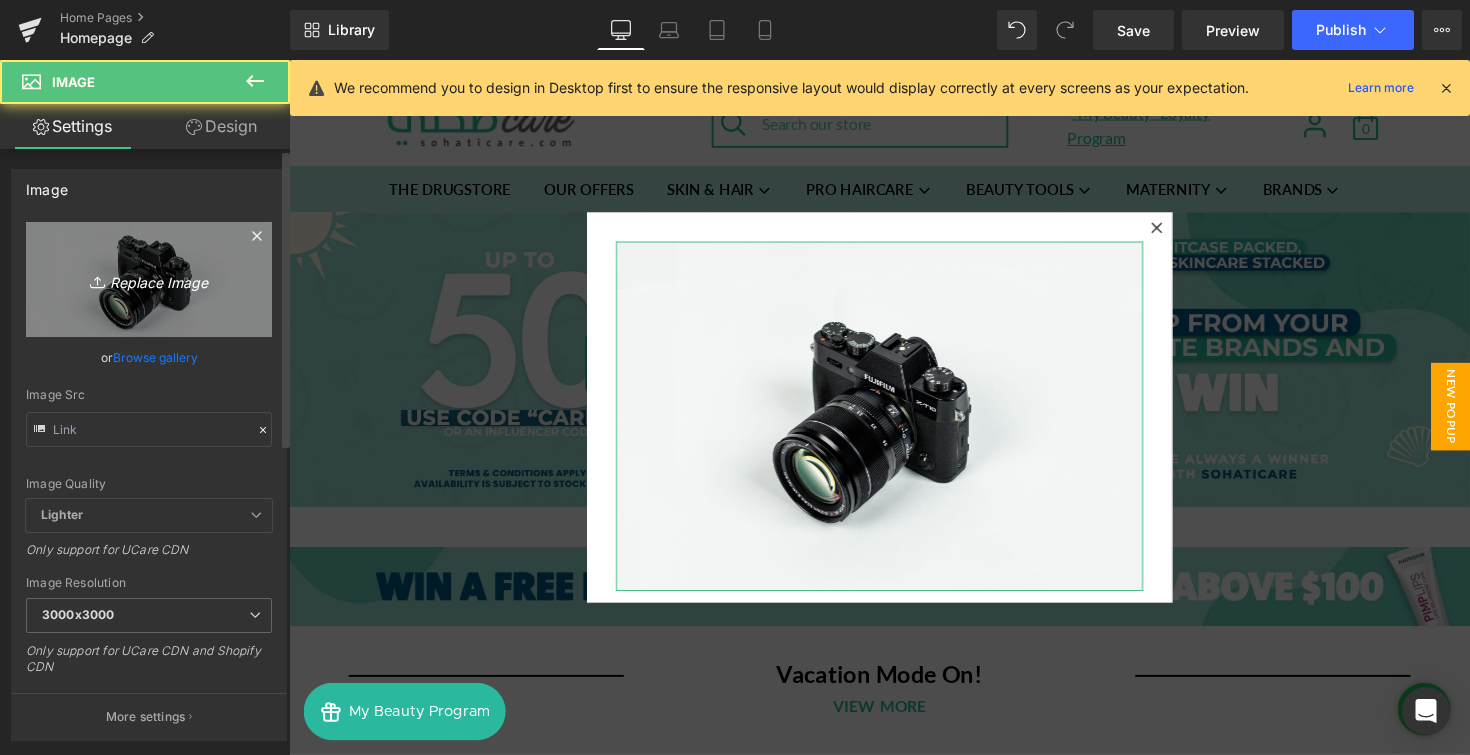 click on "Replace Image" at bounding box center [149, 279] 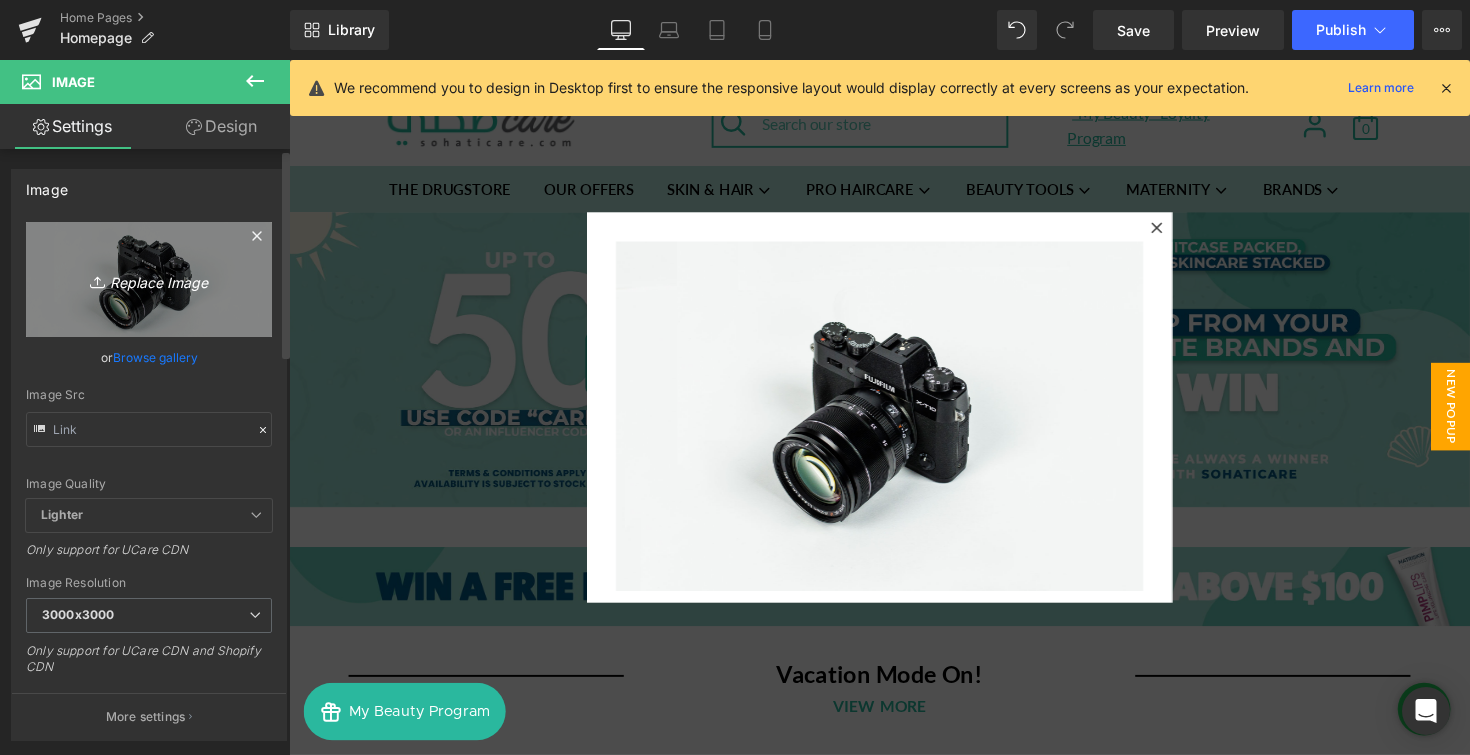 type on "C:\fakepath\SOHATI LIERAC POP UP (4) (1).jpg" 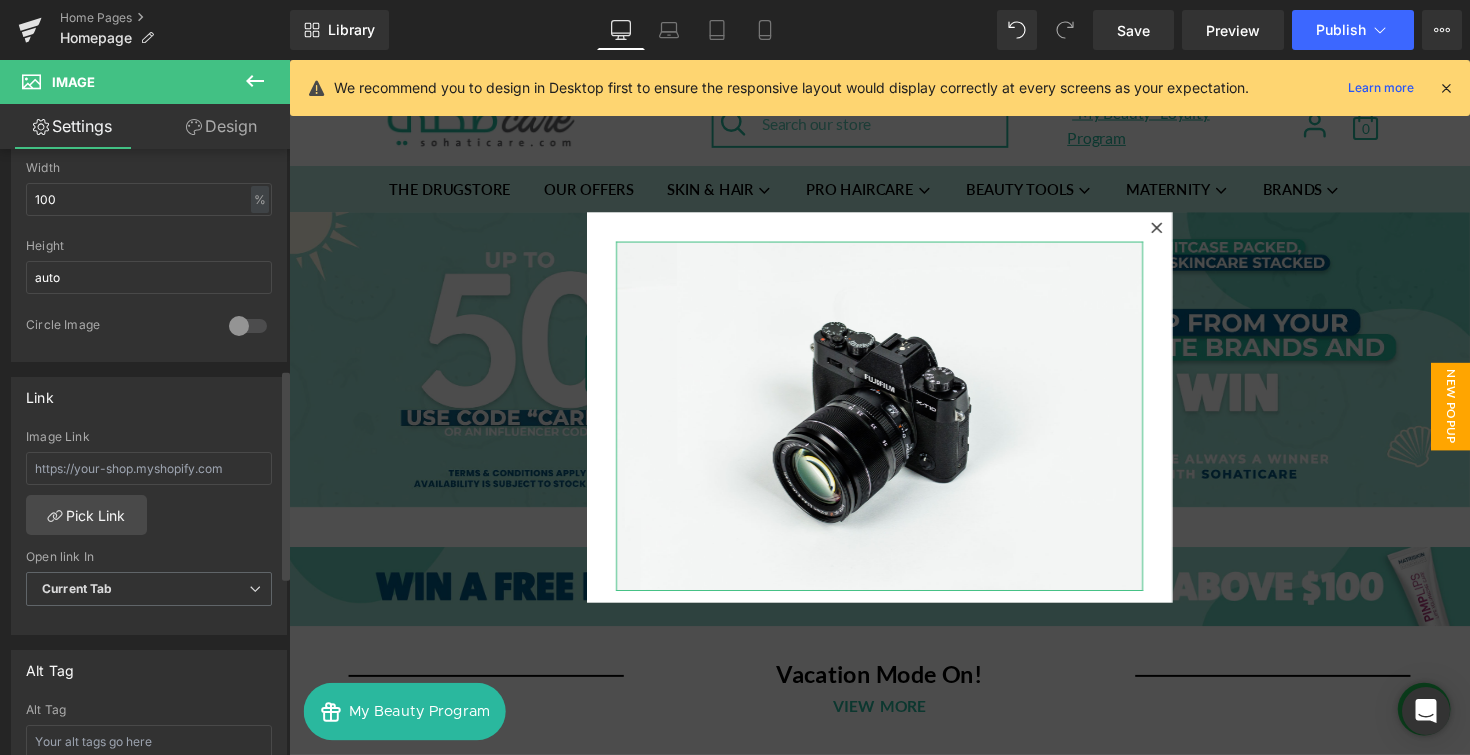 scroll, scrollTop: 692, scrollLeft: 0, axis: vertical 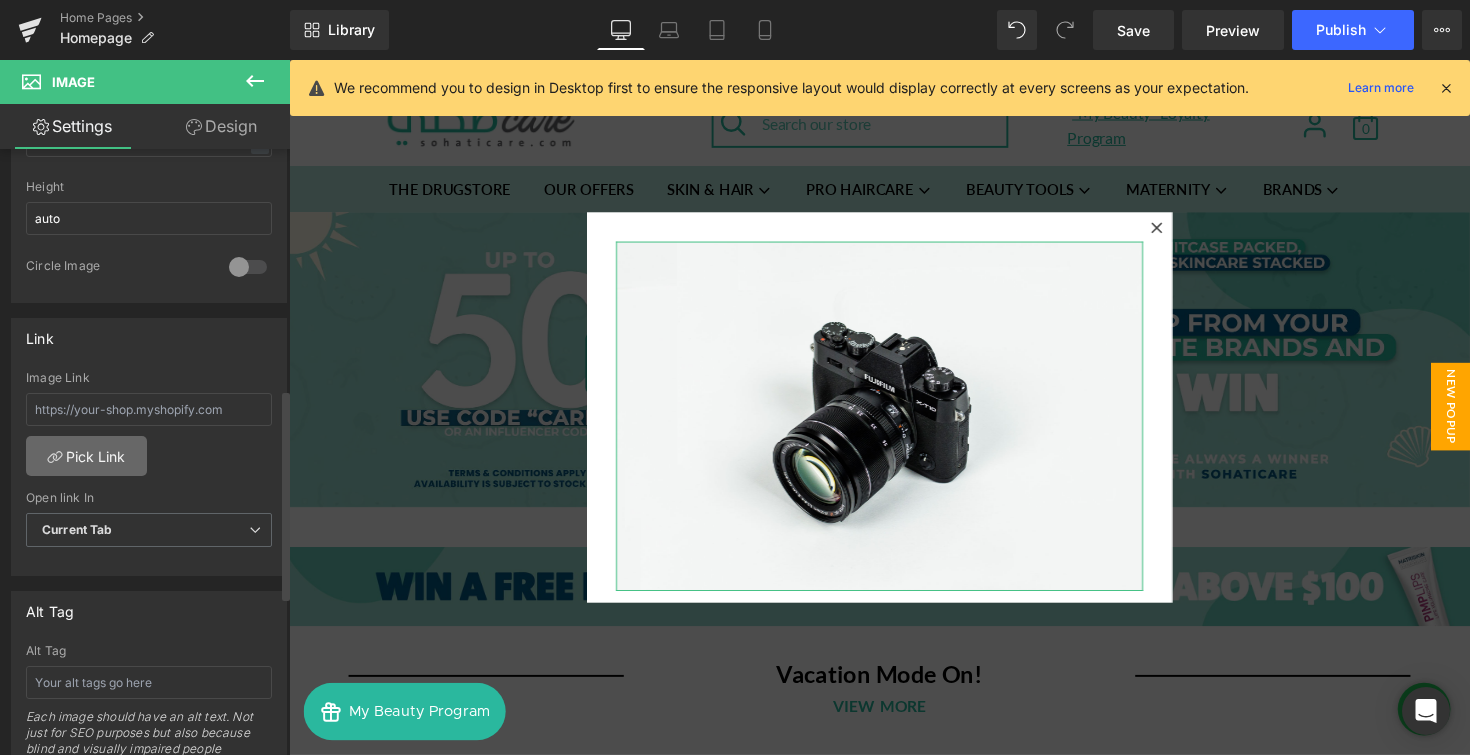 click on "Pick Link" at bounding box center (86, 456) 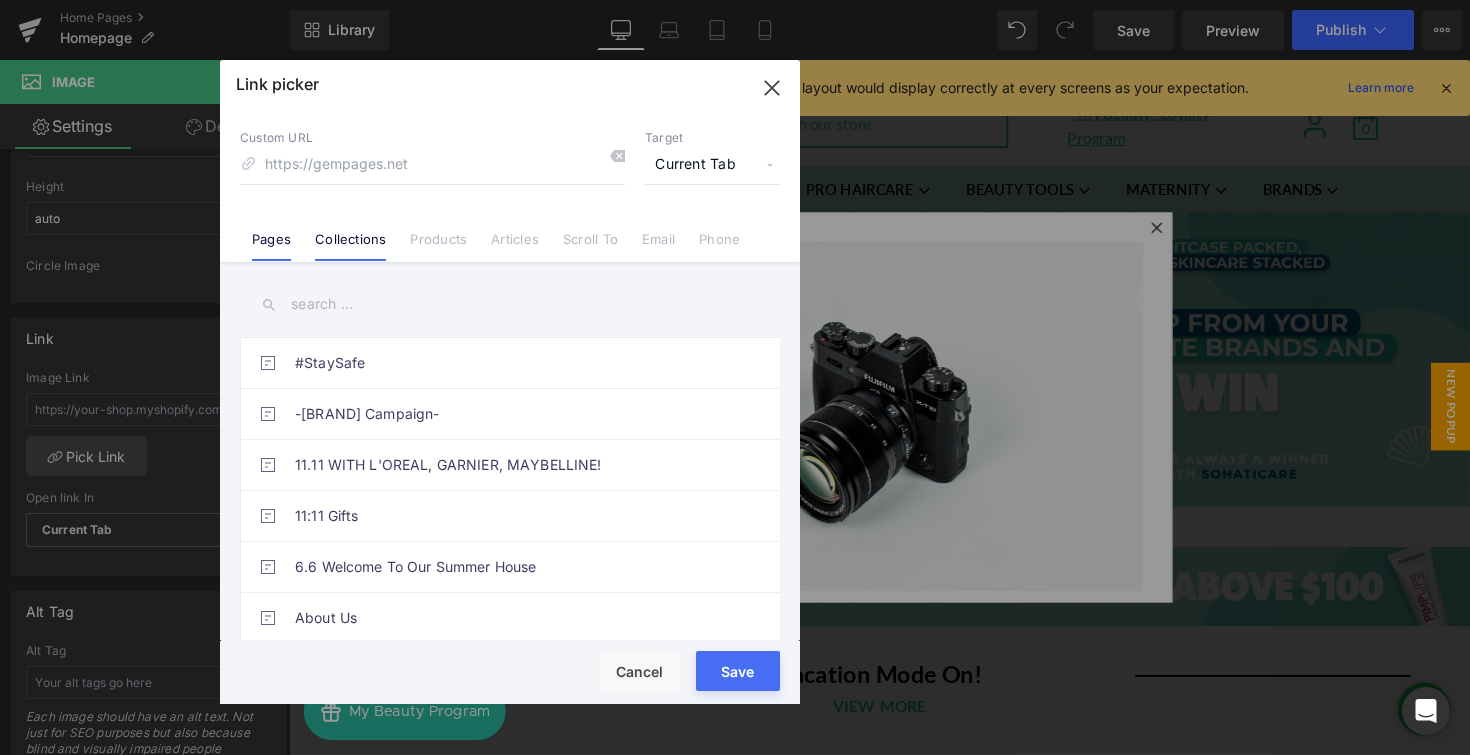 click on "Collections" at bounding box center [350, 231] 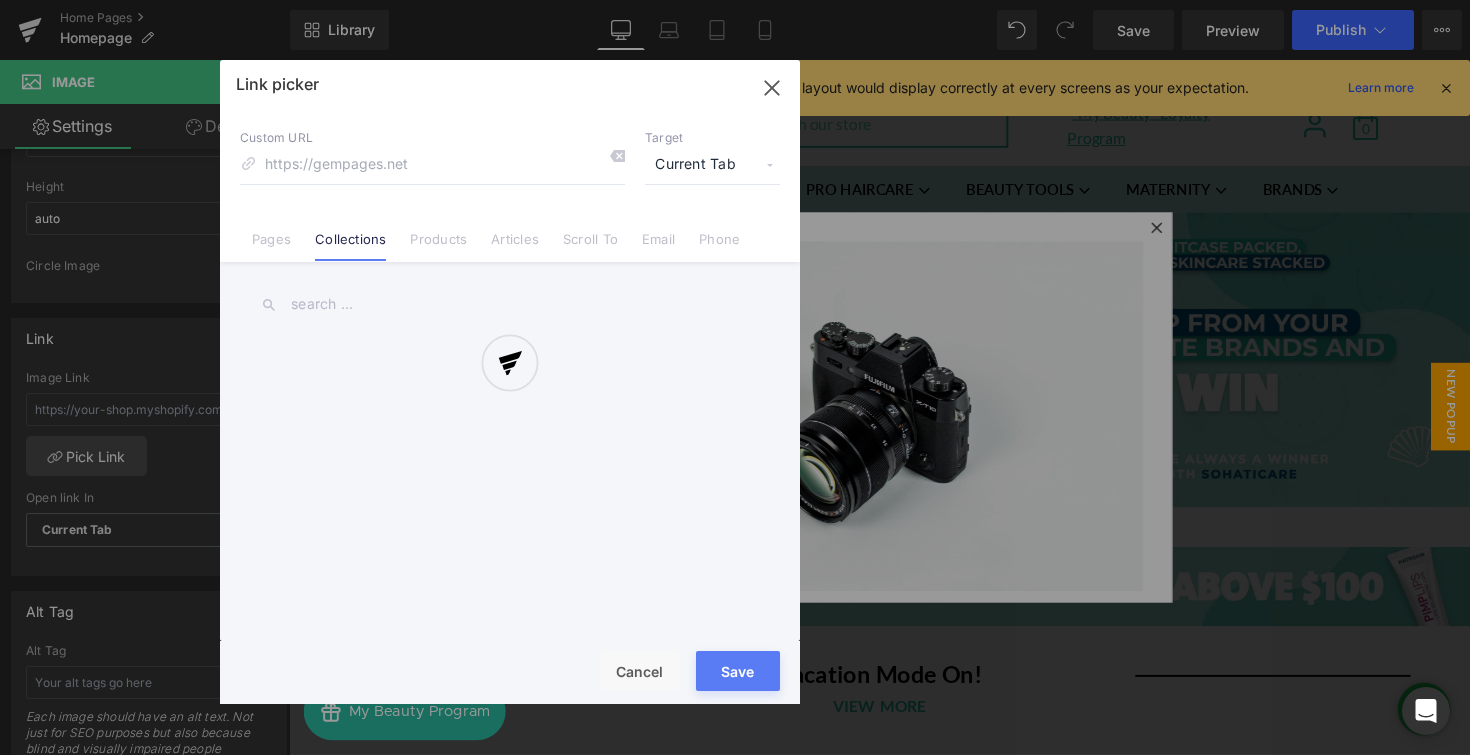 click at bounding box center [510, 382] 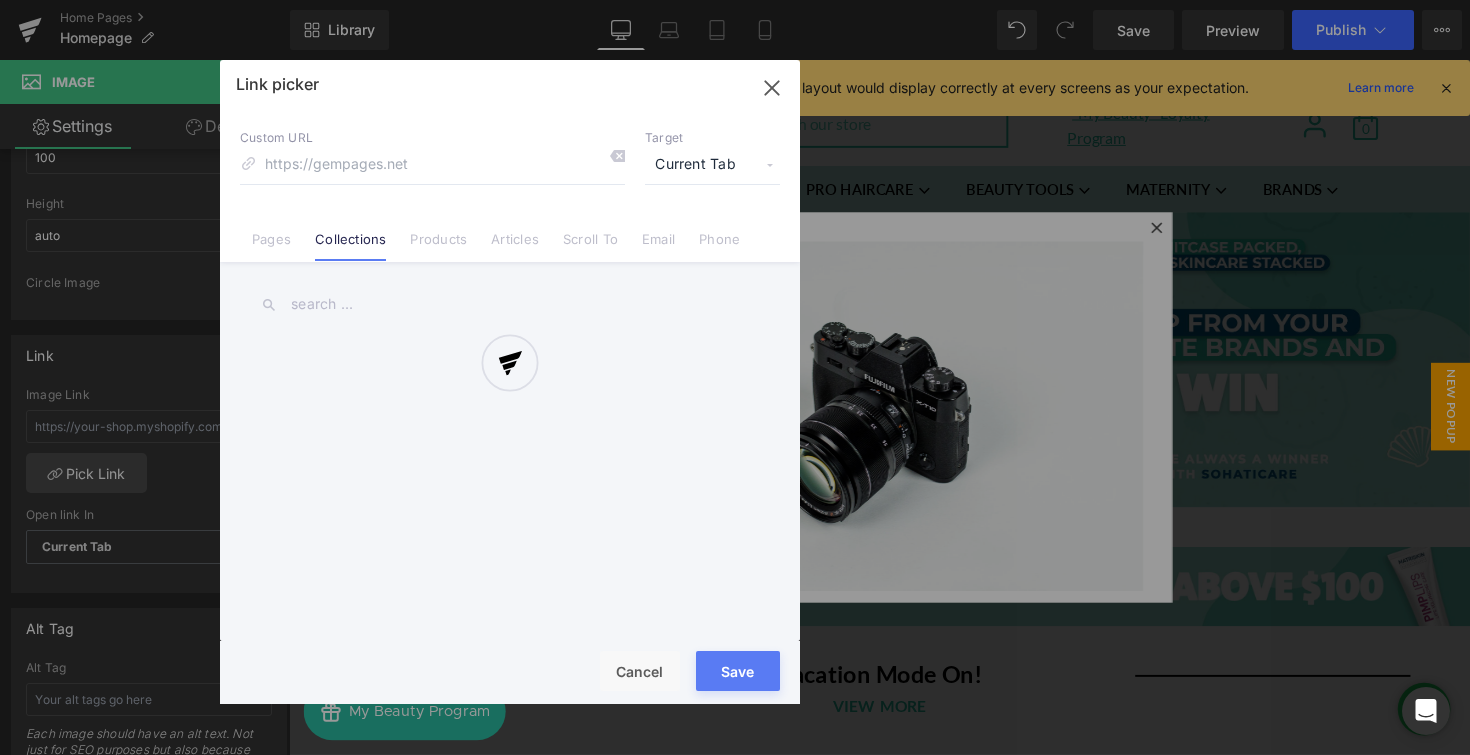 scroll, scrollTop: 709, scrollLeft: 0, axis: vertical 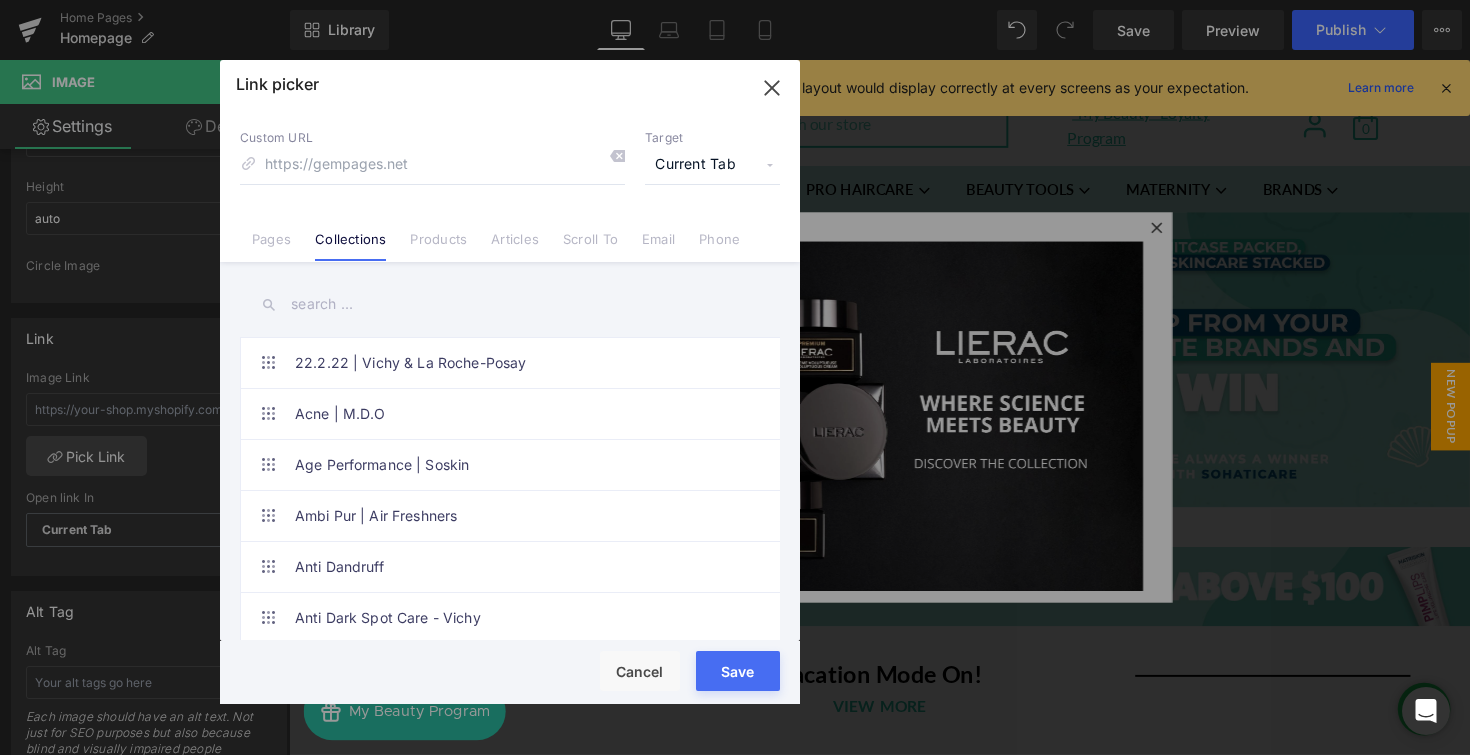 click on "Link picker Back to Library   Insert           Custom URL                   Target   Current Tab     Current Tab   New Tab                 Pages       Collections       Products       Articles       Scroll To       Email       Phone                       #StaySafe -Nicorette Campaign- 11.11 WITH L'OREAL, GARNIER, MAYBELLINE! 11:11 Gifts 6.6 Welcome To Our Summer House About Us Acne Acne | Vichy Adha Offers Age Perfect Cell Renewal Age Perfect Cell Renewal anti-aging concern Anti-Aging | Vichy Anti-Blackhead Routine | La Roche-Posay Anti-Blemish Routine | La Roche-Posay Anti-Drying Routine | La Roche-Posay Anti-Shine Routine | La Roche-Posay Antioxidant Authority | SkinCeuticals Atelier Beautanique Avene & Ducray Avene Hyaluron B3 Collection AVENE NEW STORE Avène Skin club Baby | La Roche-Posay Beach Festival | Sohati Care Because Your Skin Is Worth It Because Your Skin Is Worth It Beesline Brand Page Beesline | Supercharged Serums better together Bio-Oil | Help Lebanon Body Care | La Roche-Posay Brands" at bounding box center (510, 382) 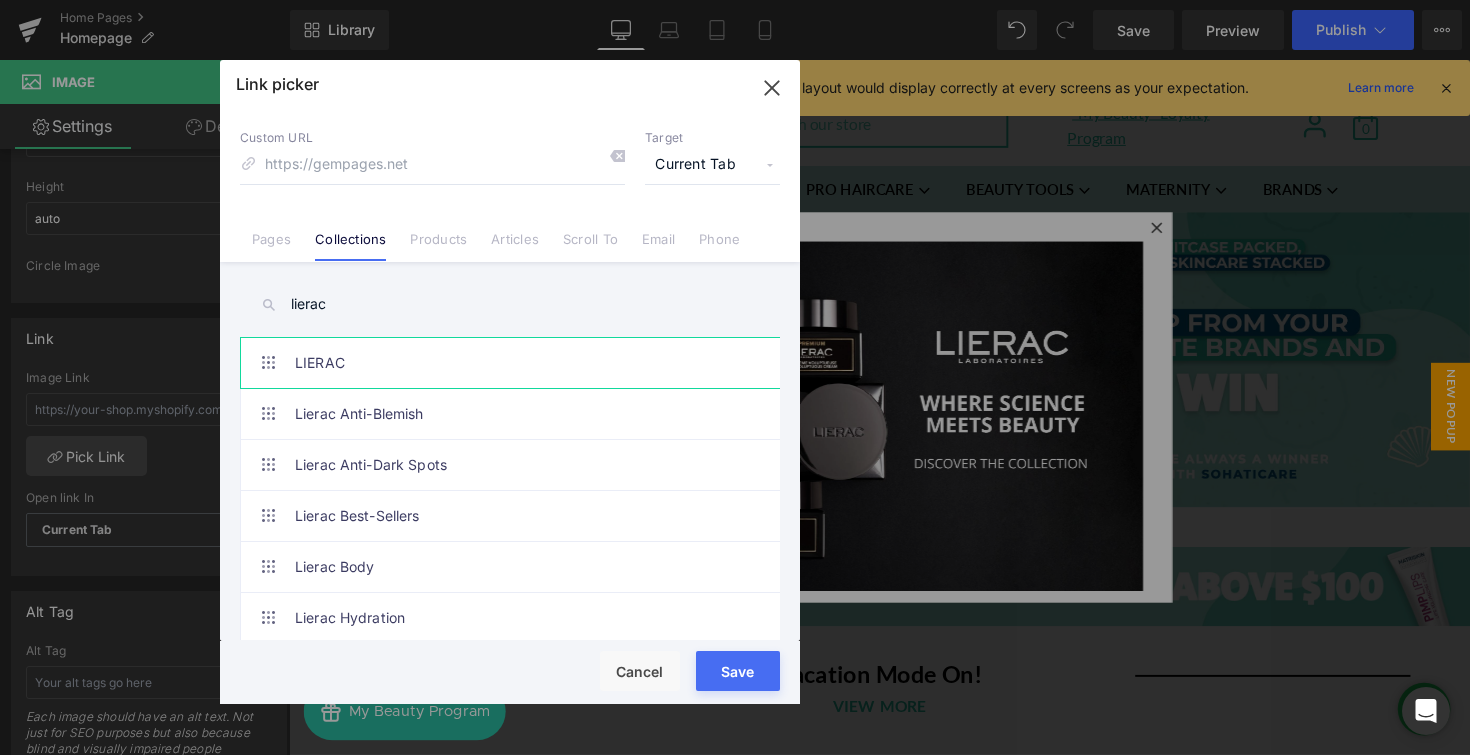 type on "lierac" 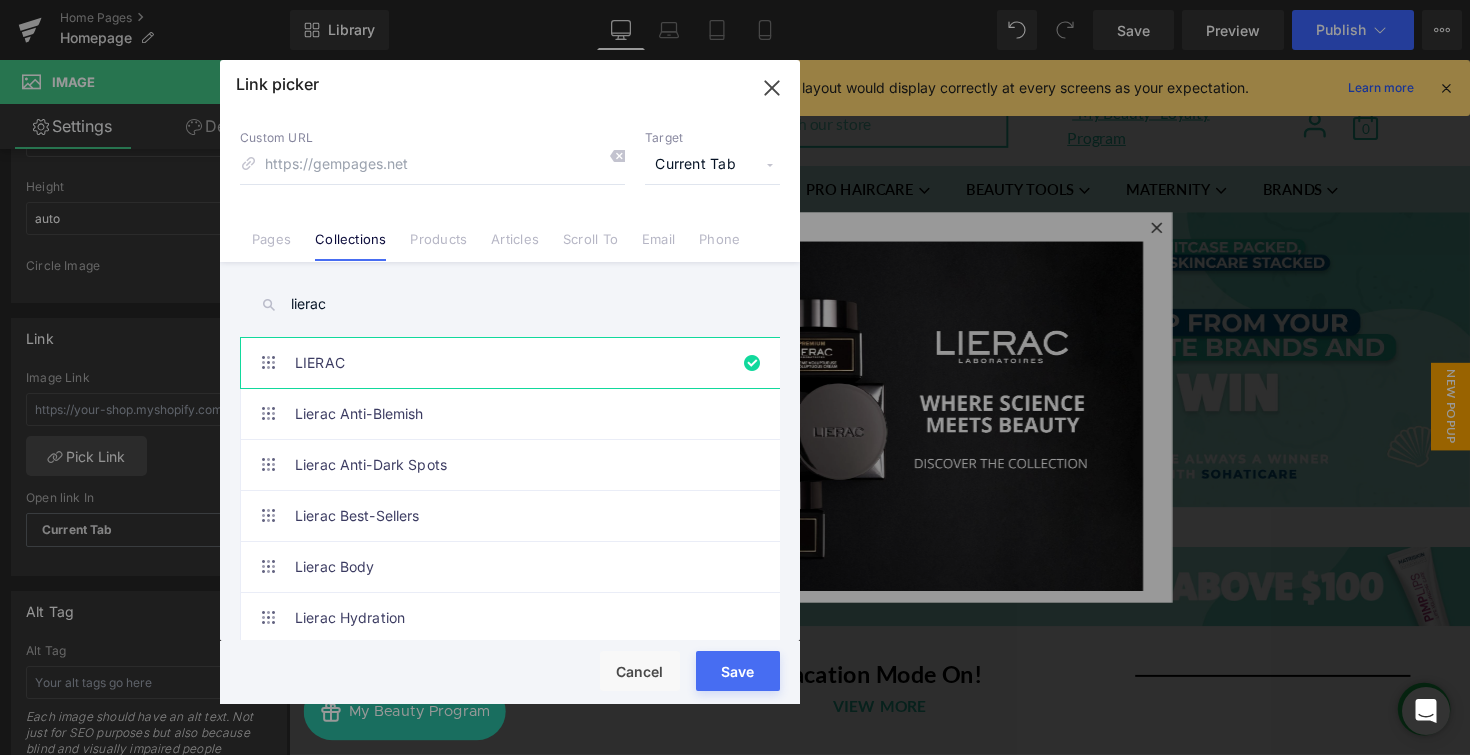 click on "Save" at bounding box center [738, 671] 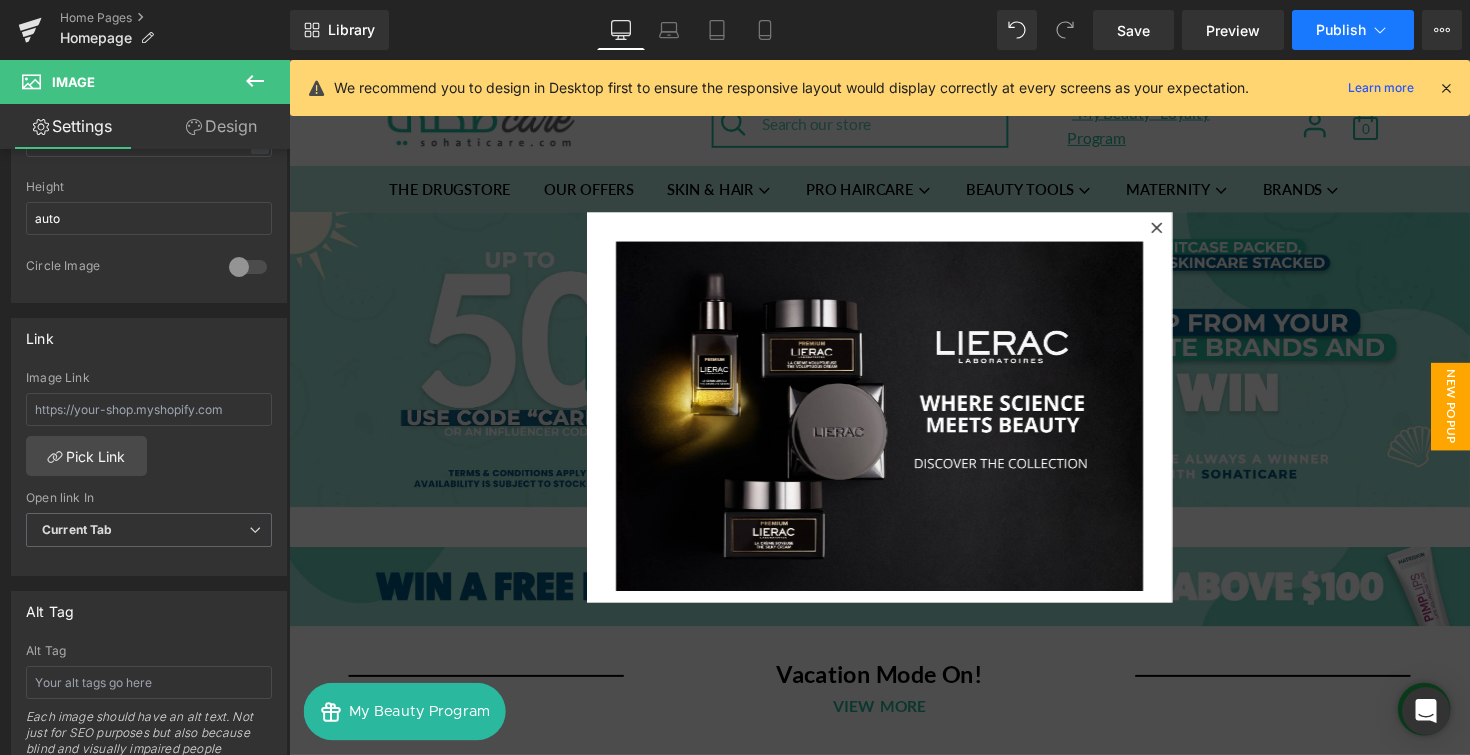 click on "Publish" at bounding box center (1341, 30) 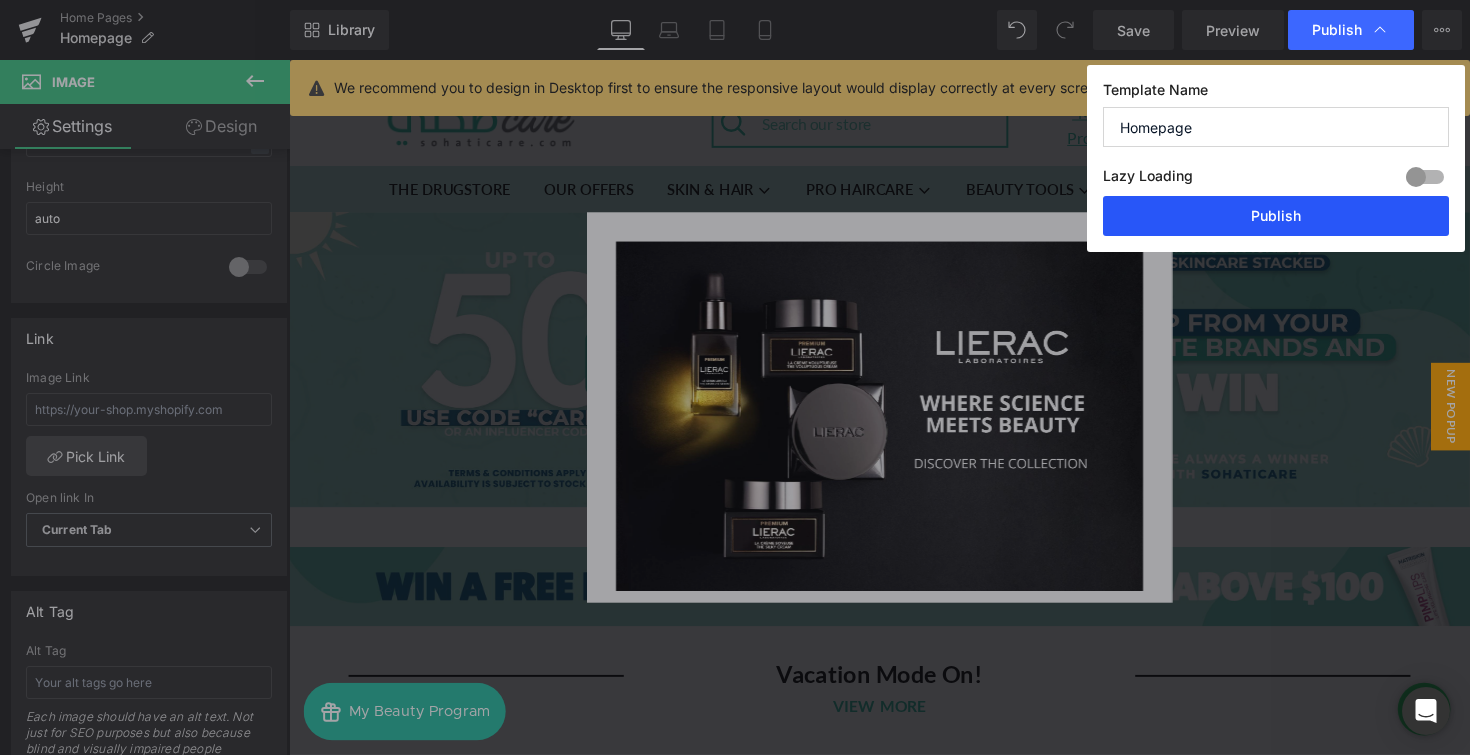click on "Publish" at bounding box center (1276, 216) 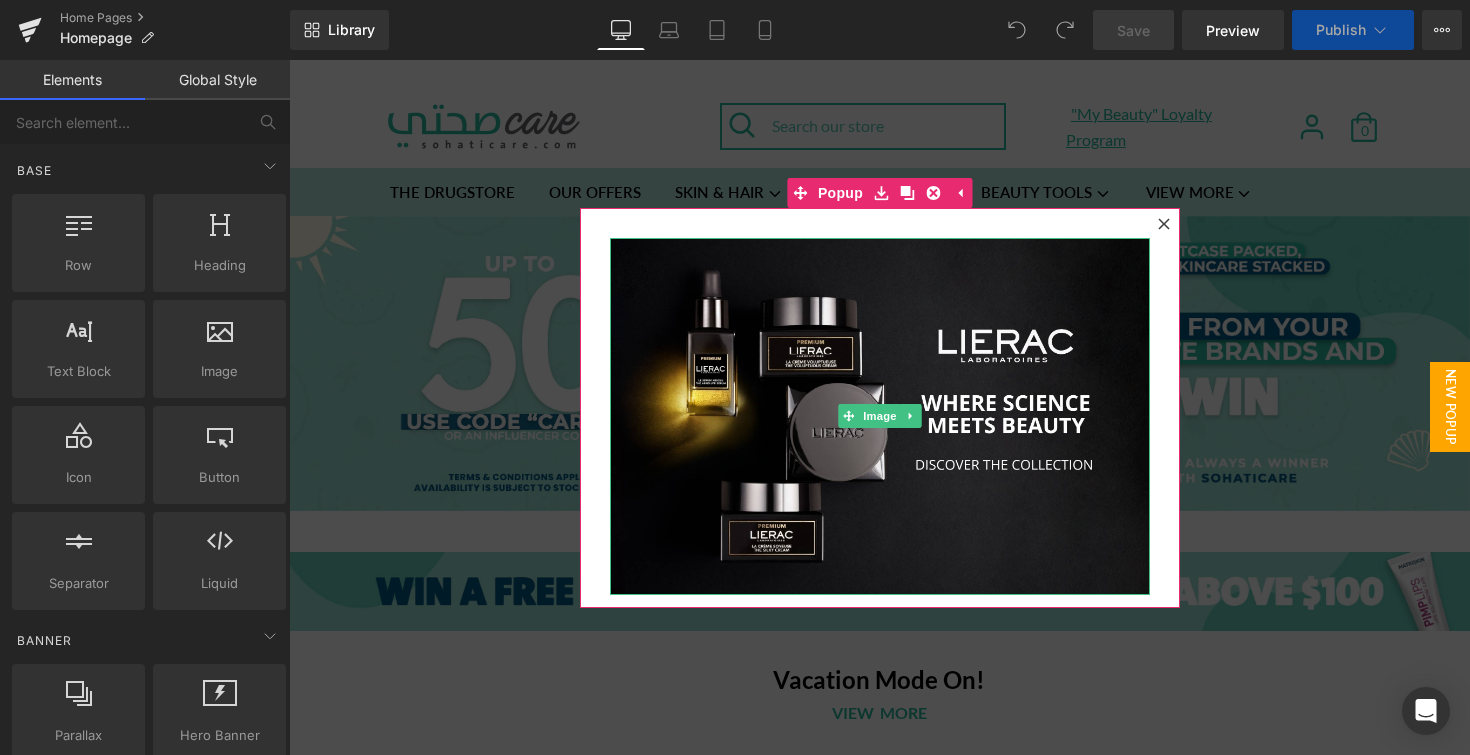 scroll, scrollTop: 0, scrollLeft: 0, axis: both 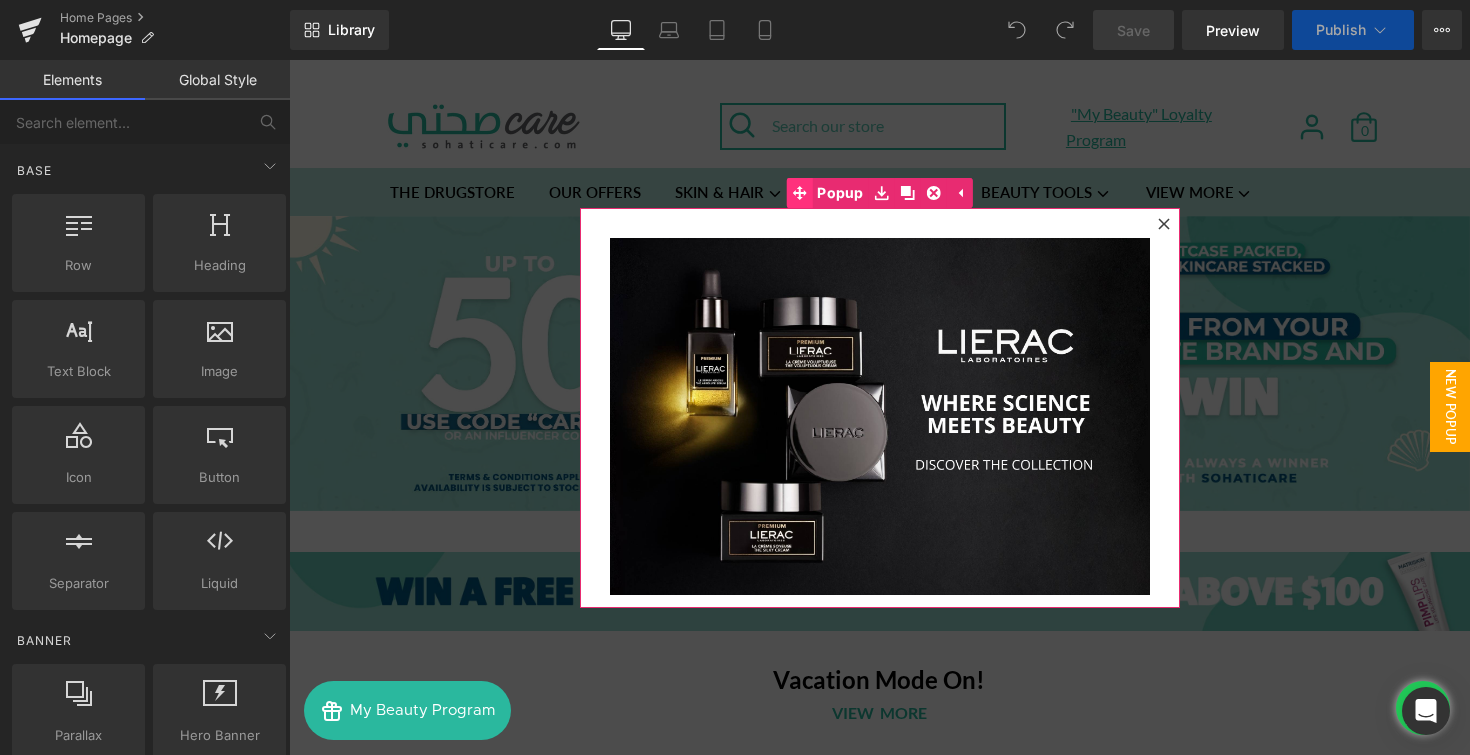 click at bounding box center (799, 193) 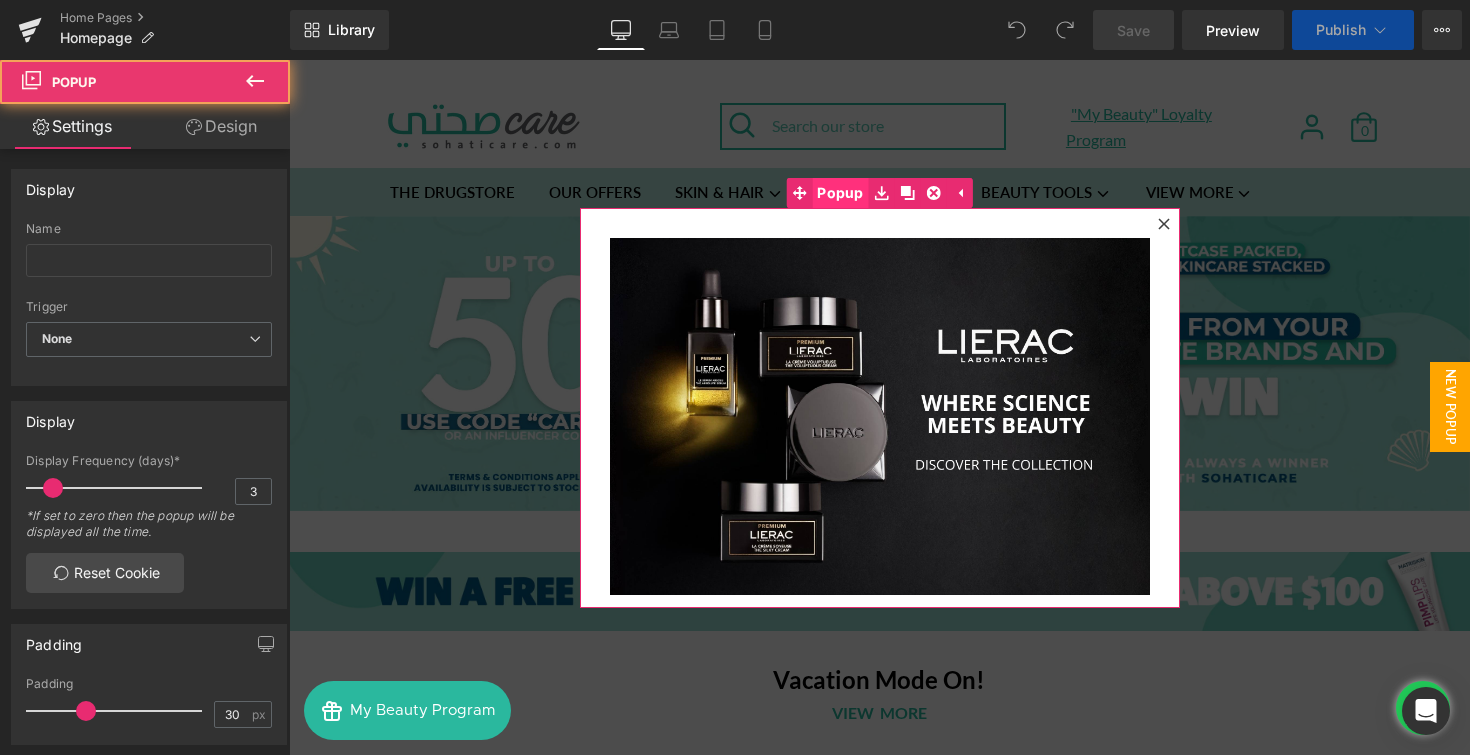 click on "Popup" at bounding box center (840, 193) 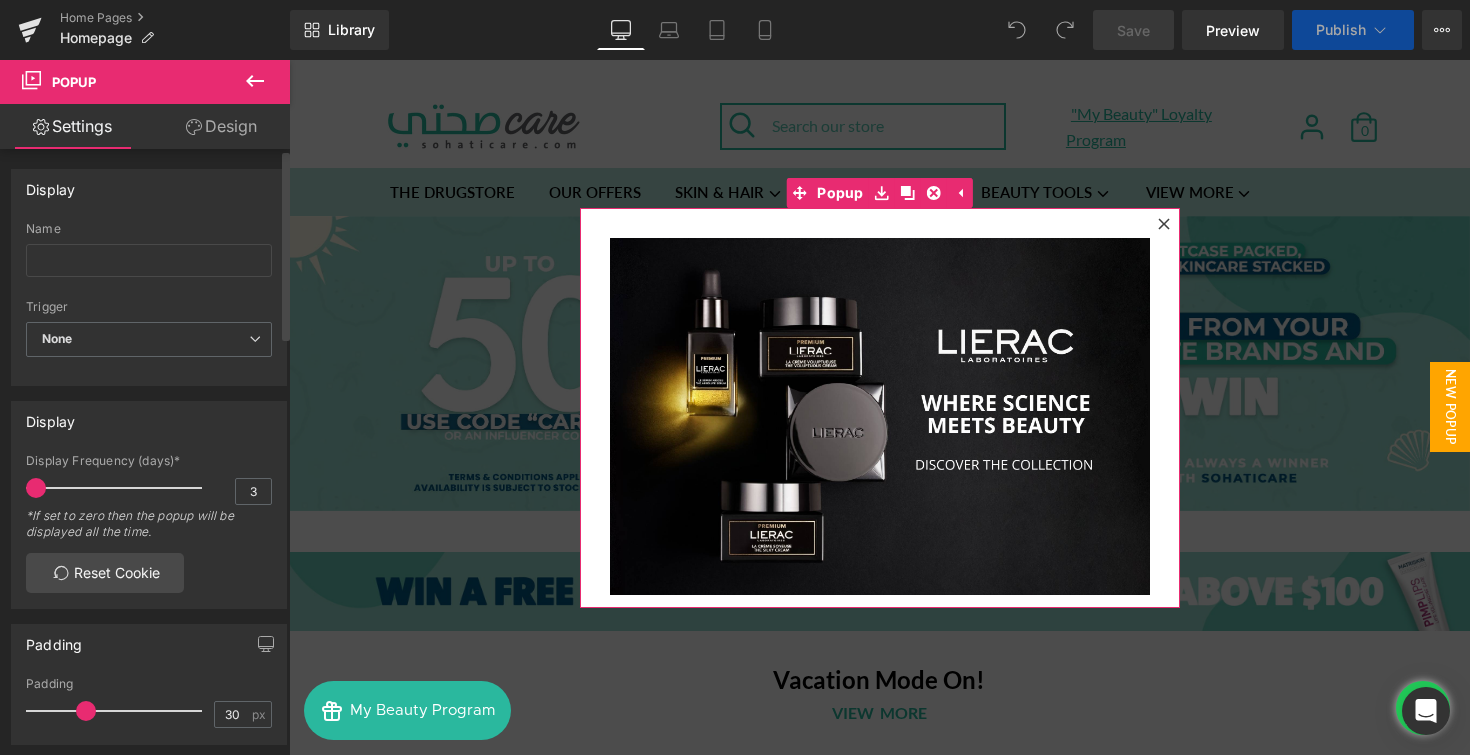 drag, startPoint x: 55, startPoint y: 485, endPoint x: 5, endPoint y: 483, distance: 50.039986 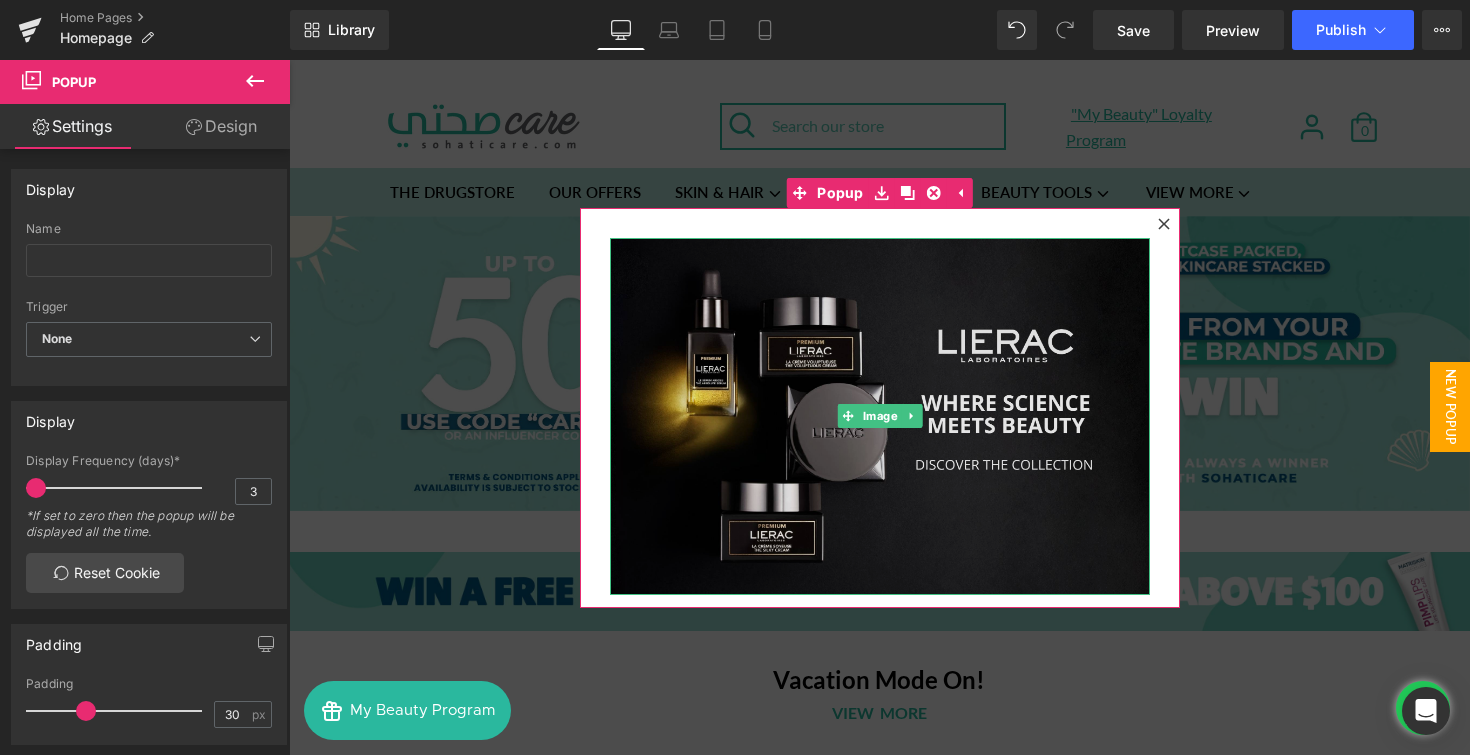click at bounding box center [880, 417] 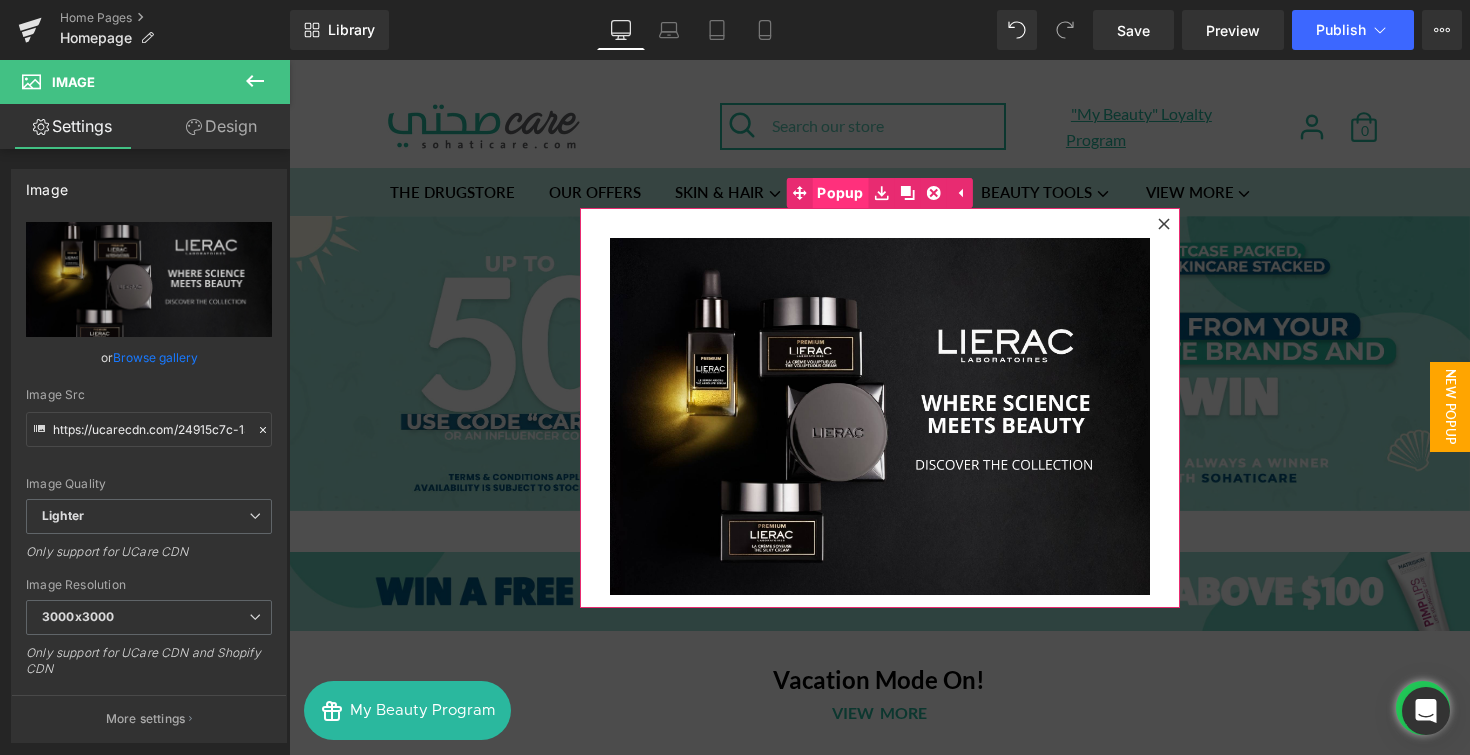 click on "Popup" at bounding box center (840, 193) 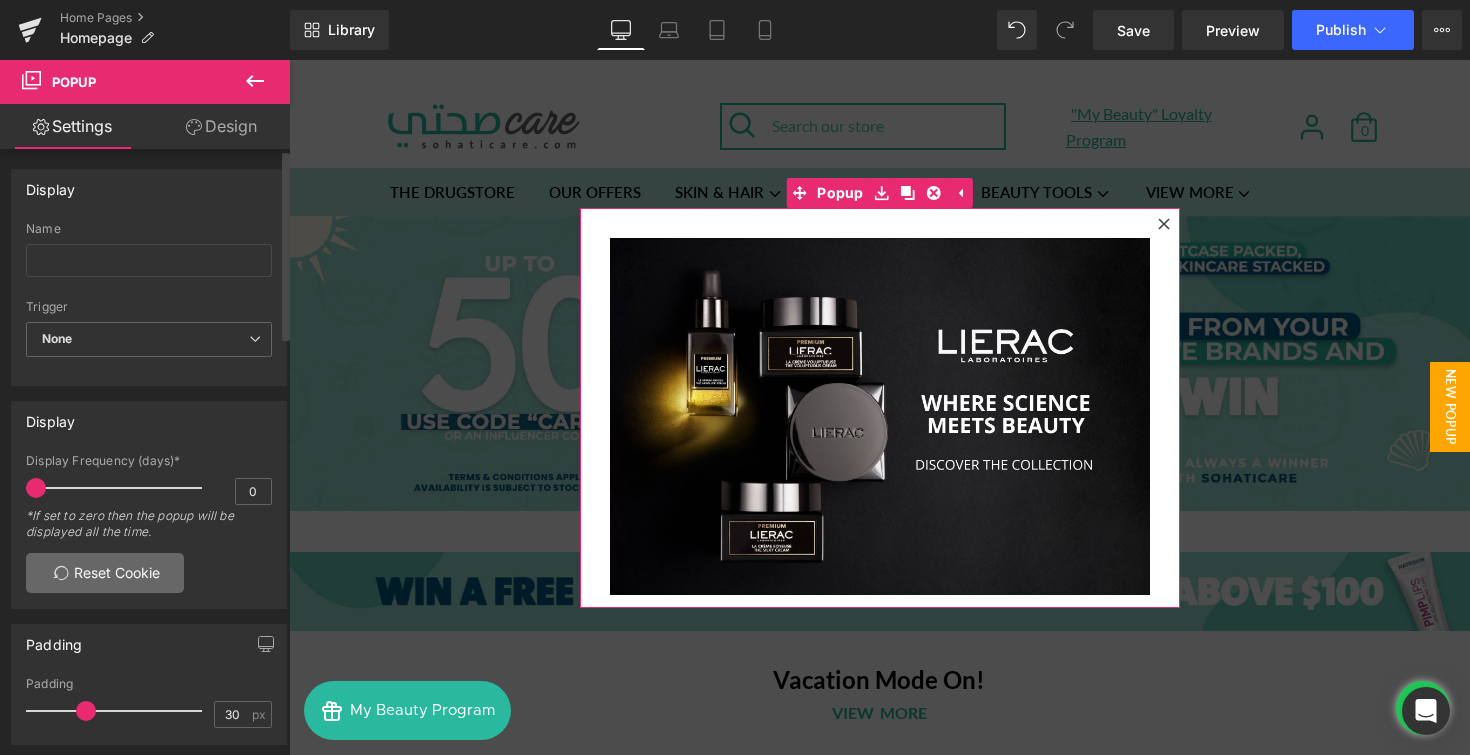 click on "Reset Cookie" at bounding box center [105, 573] 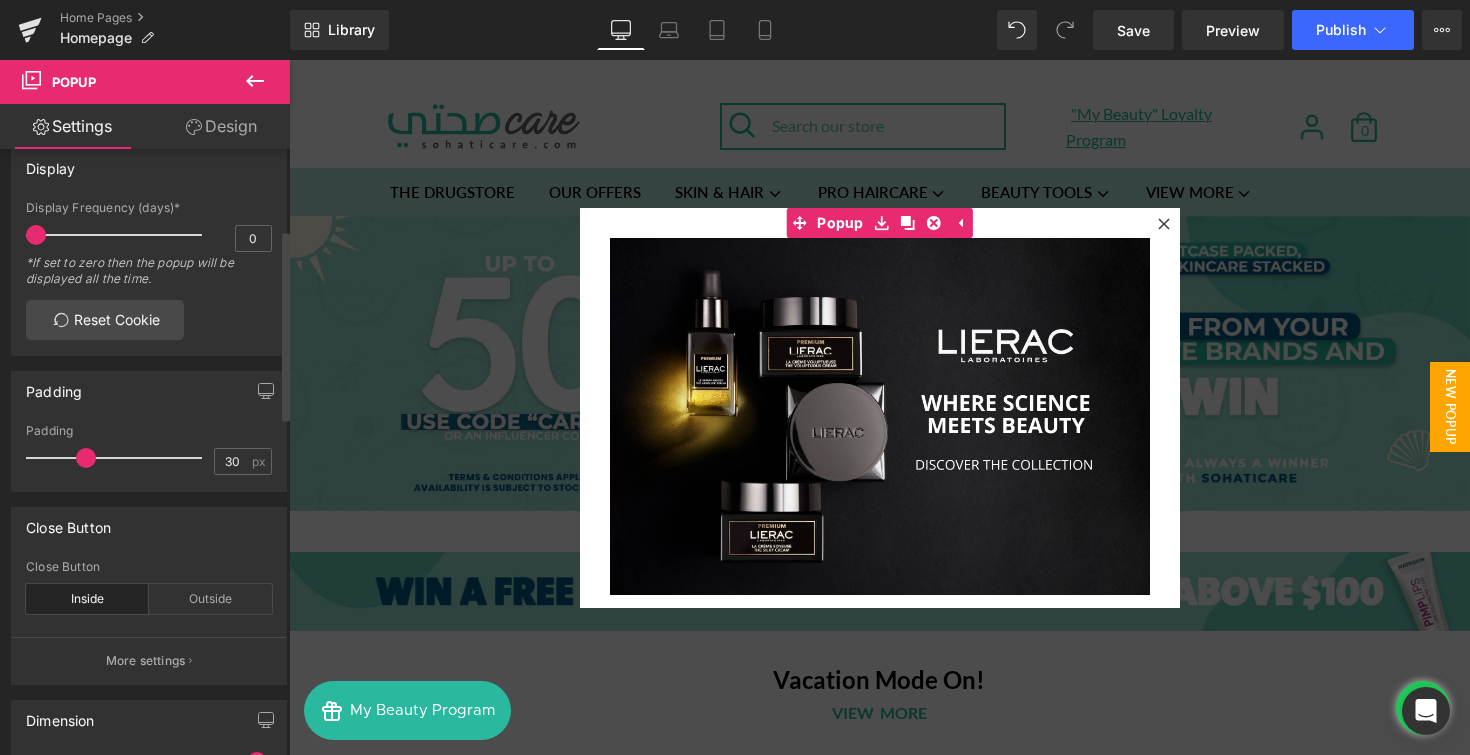 scroll, scrollTop: 263, scrollLeft: 0, axis: vertical 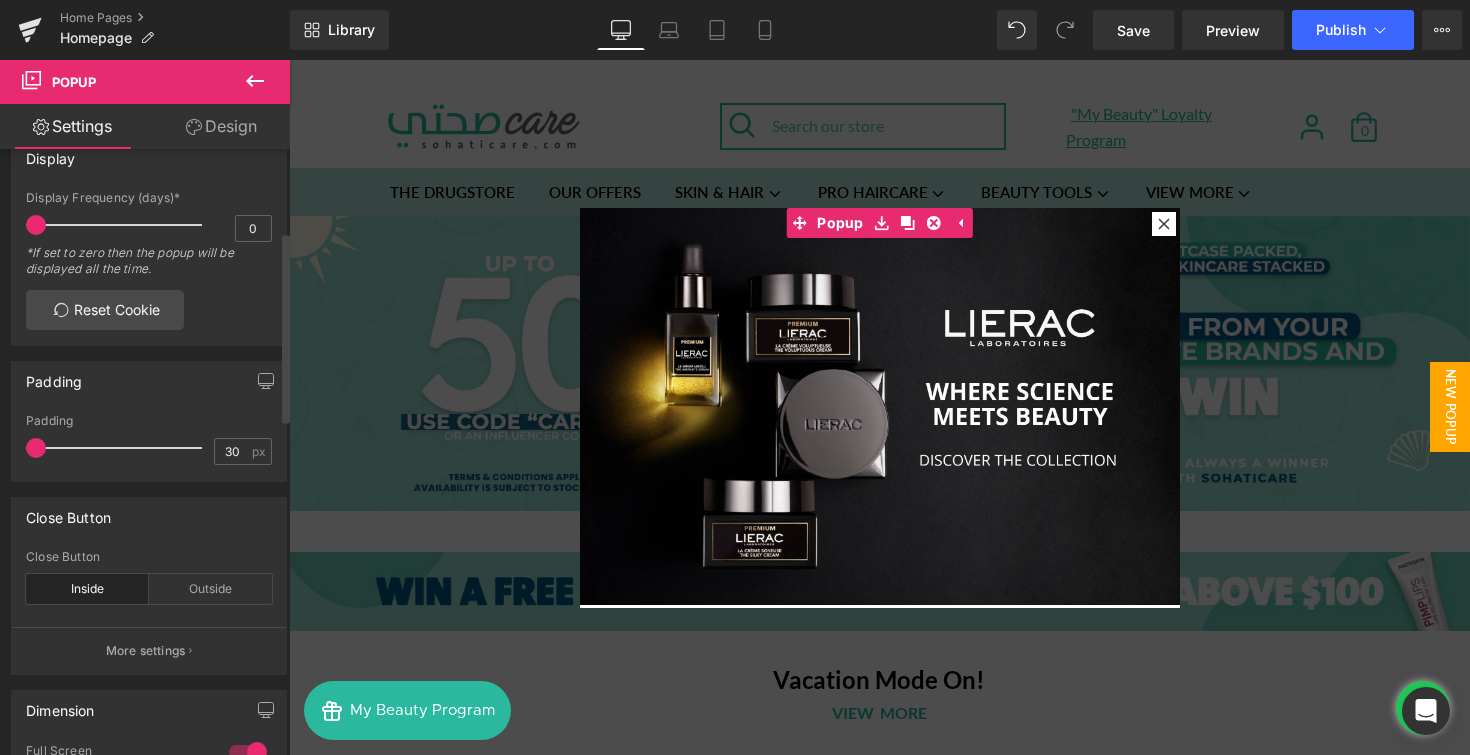 drag, startPoint x: 84, startPoint y: 447, endPoint x: 26, endPoint y: 443, distance: 58.137768 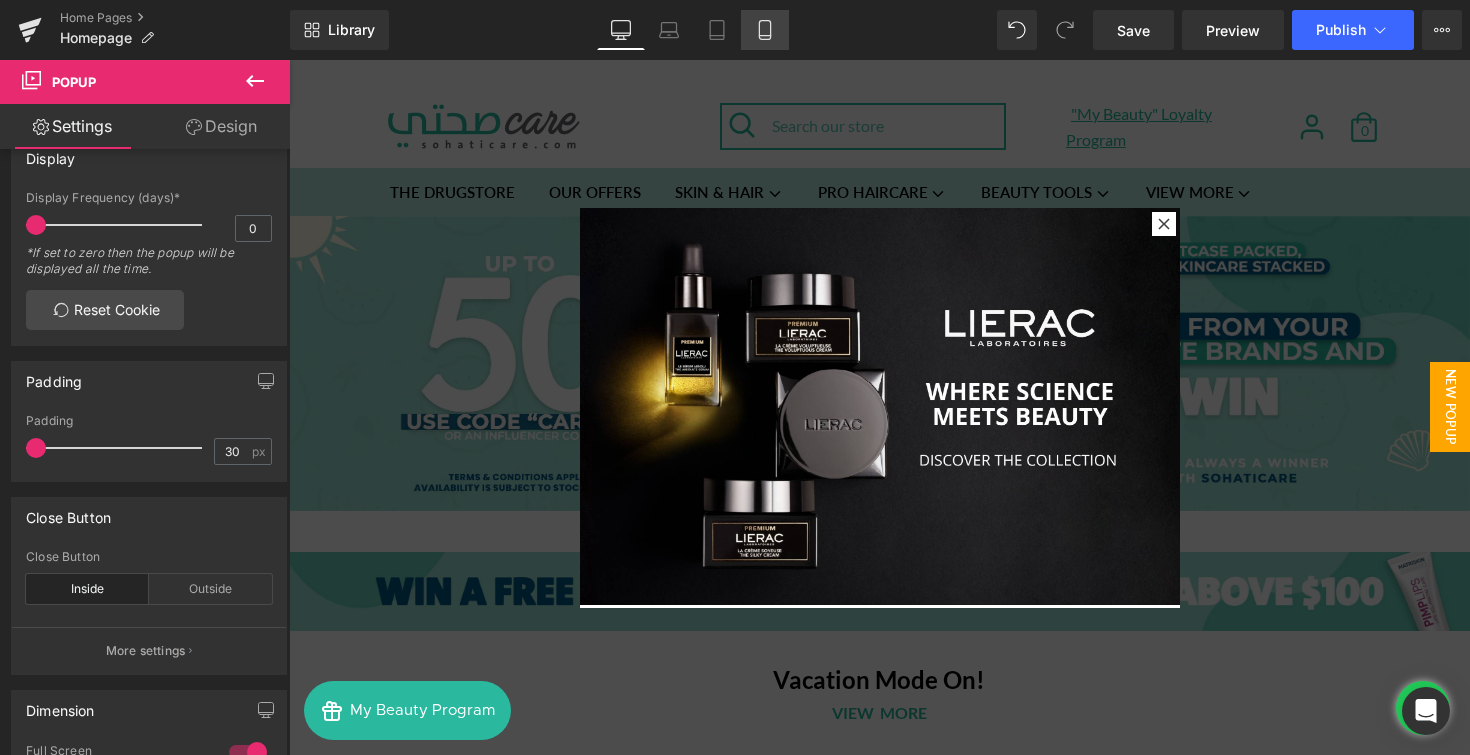 click 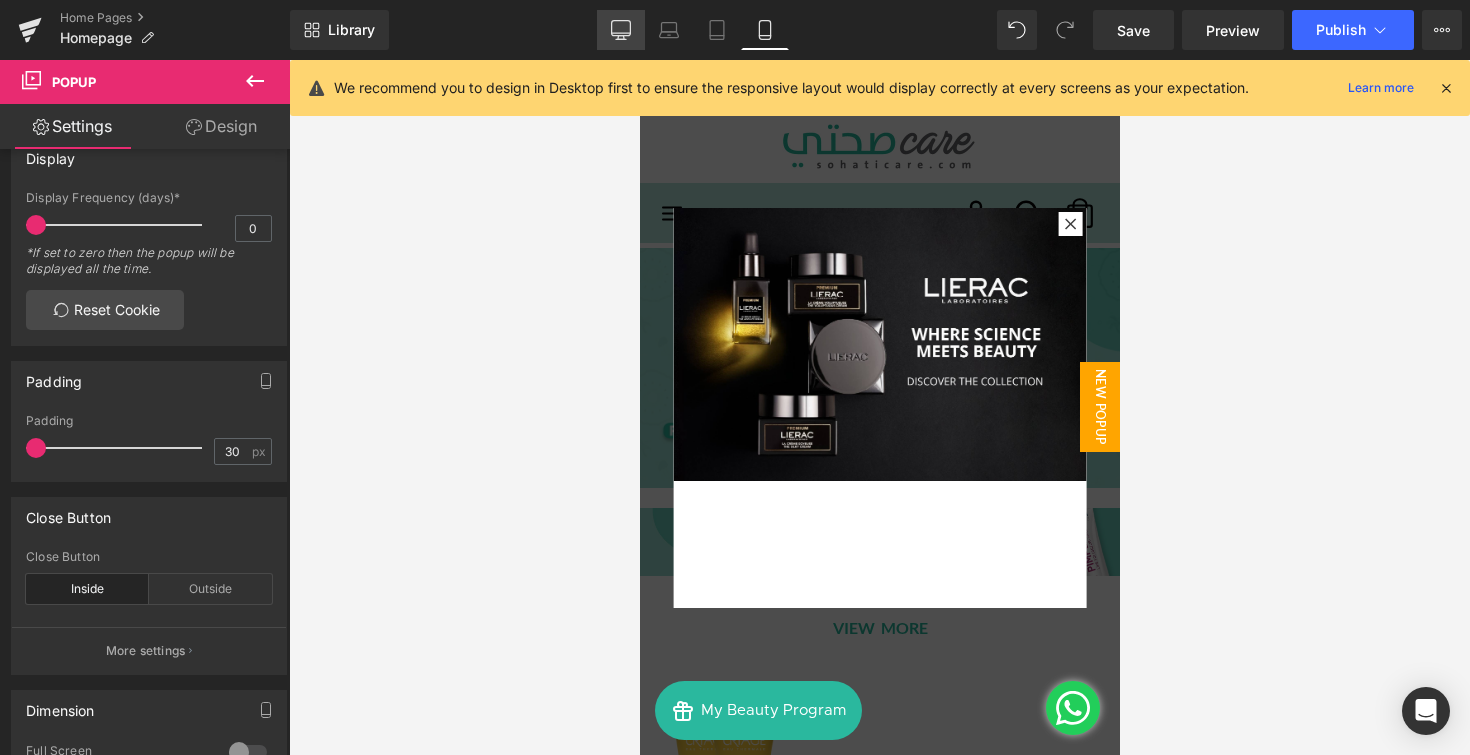 click 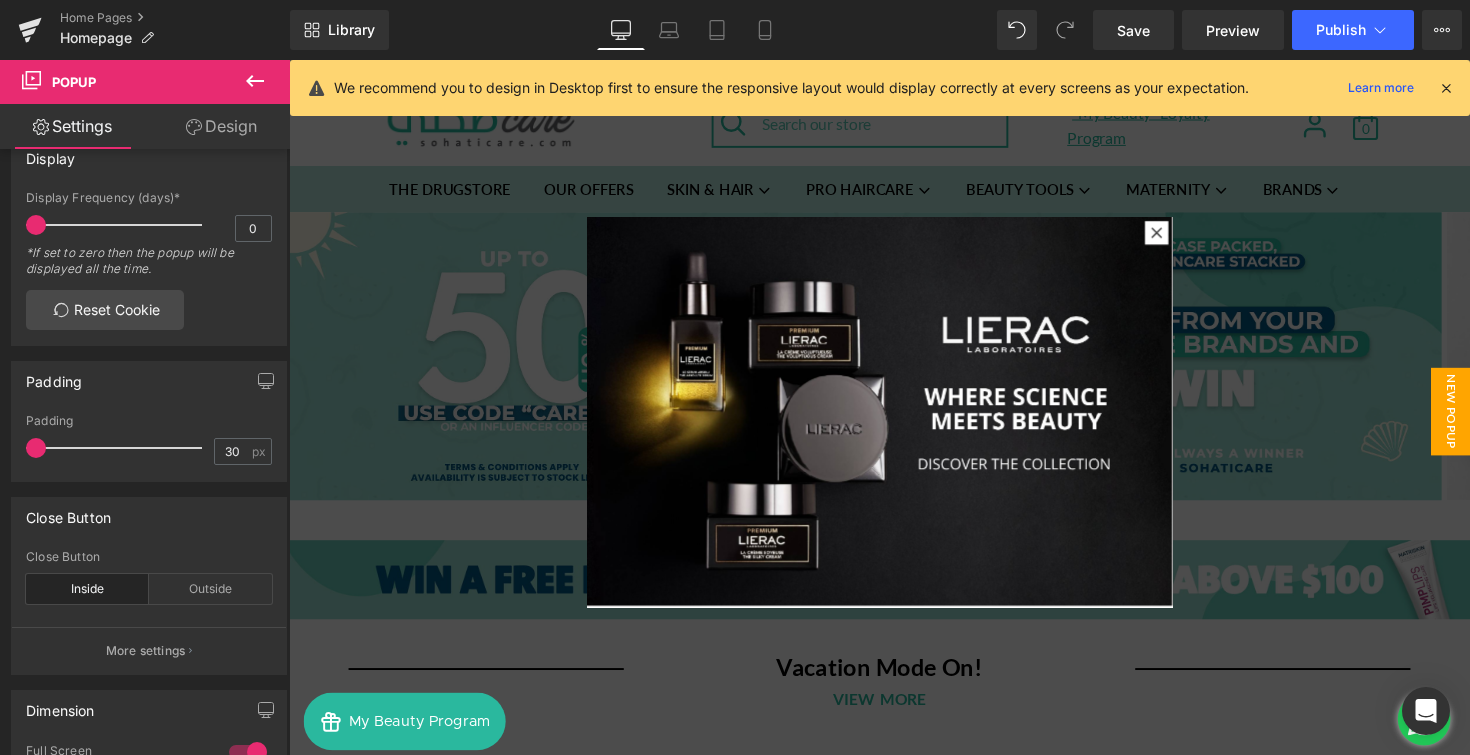 scroll, scrollTop: 8, scrollLeft: 0, axis: vertical 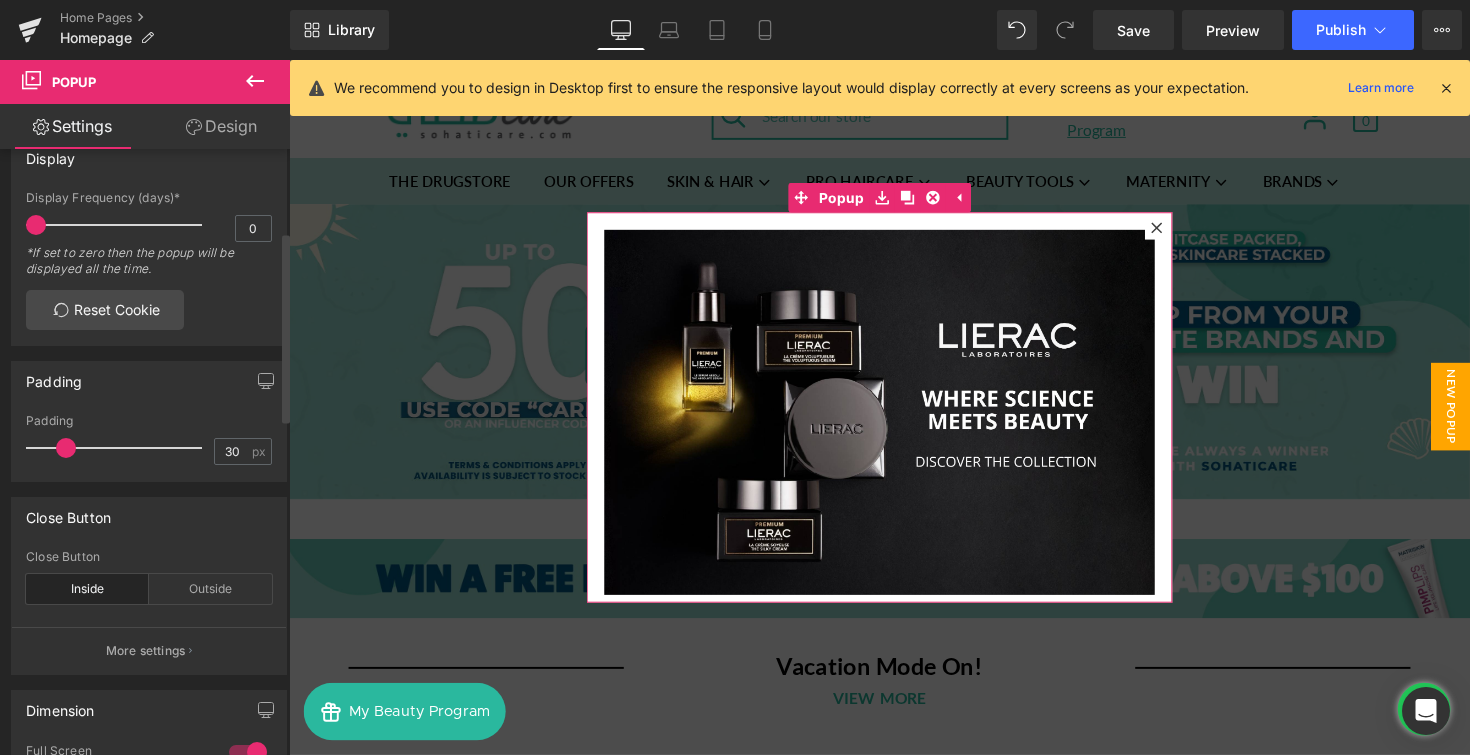 drag, startPoint x: 38, startPoint y: 453, endPoint x: 66, endPoint y: 453, distance: 28 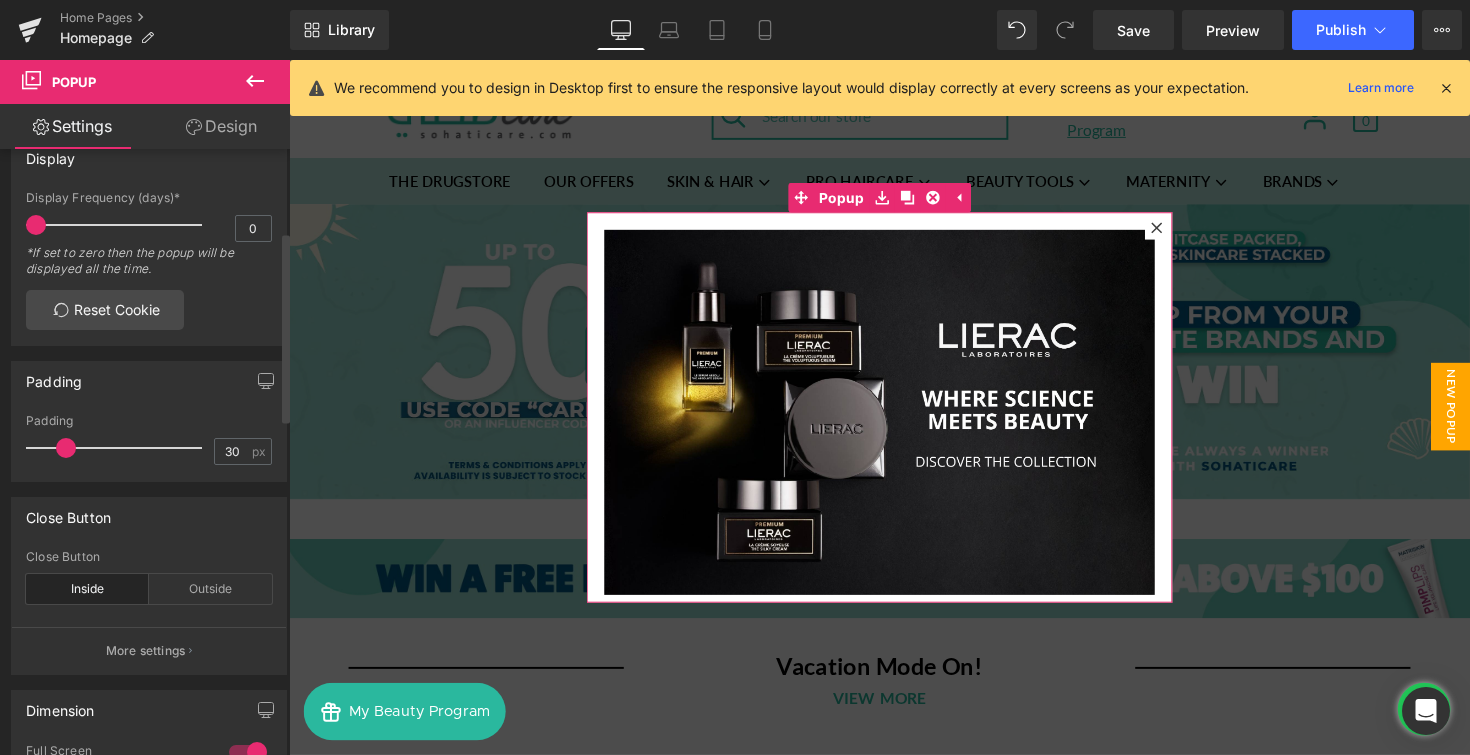 click at bounding box center [66, 448] 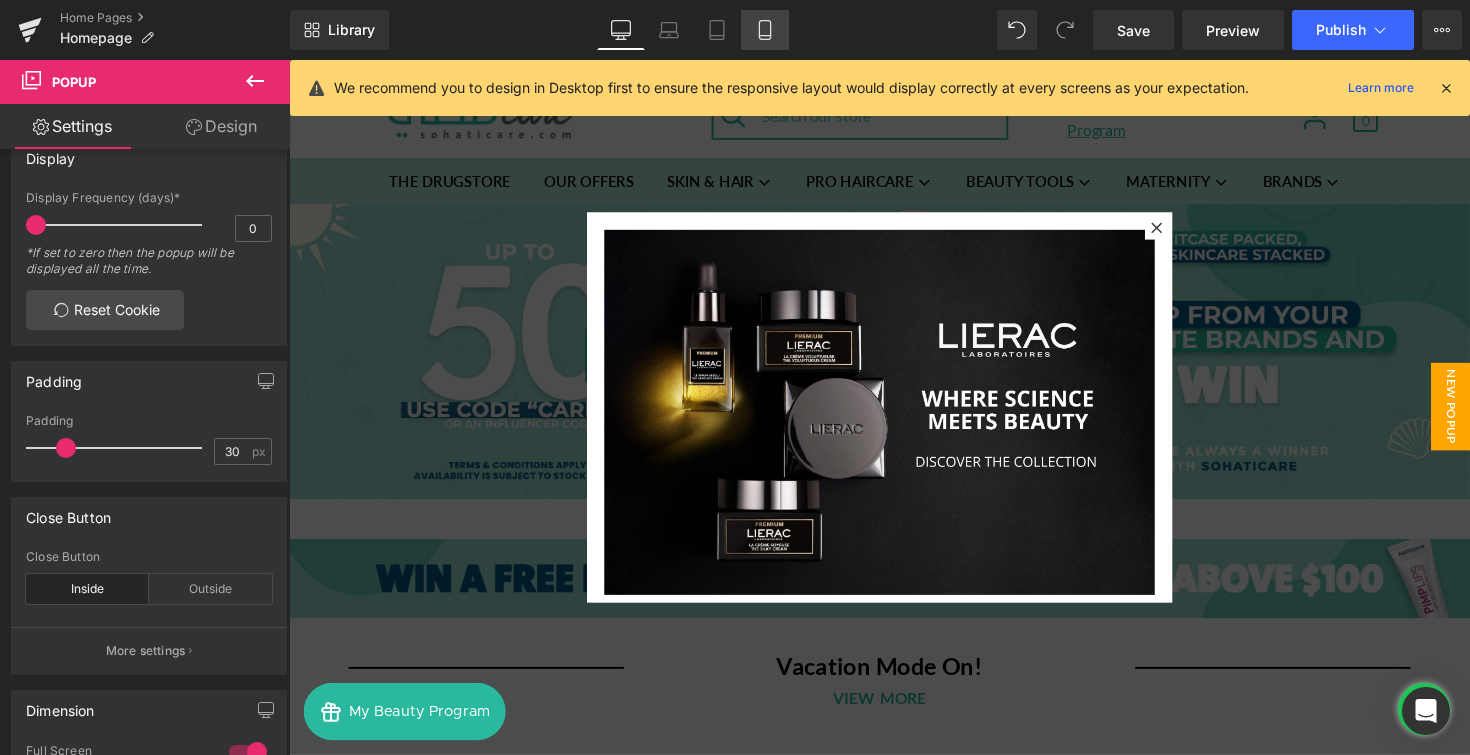 click on "Mobile" at bounding box center [765, 30] 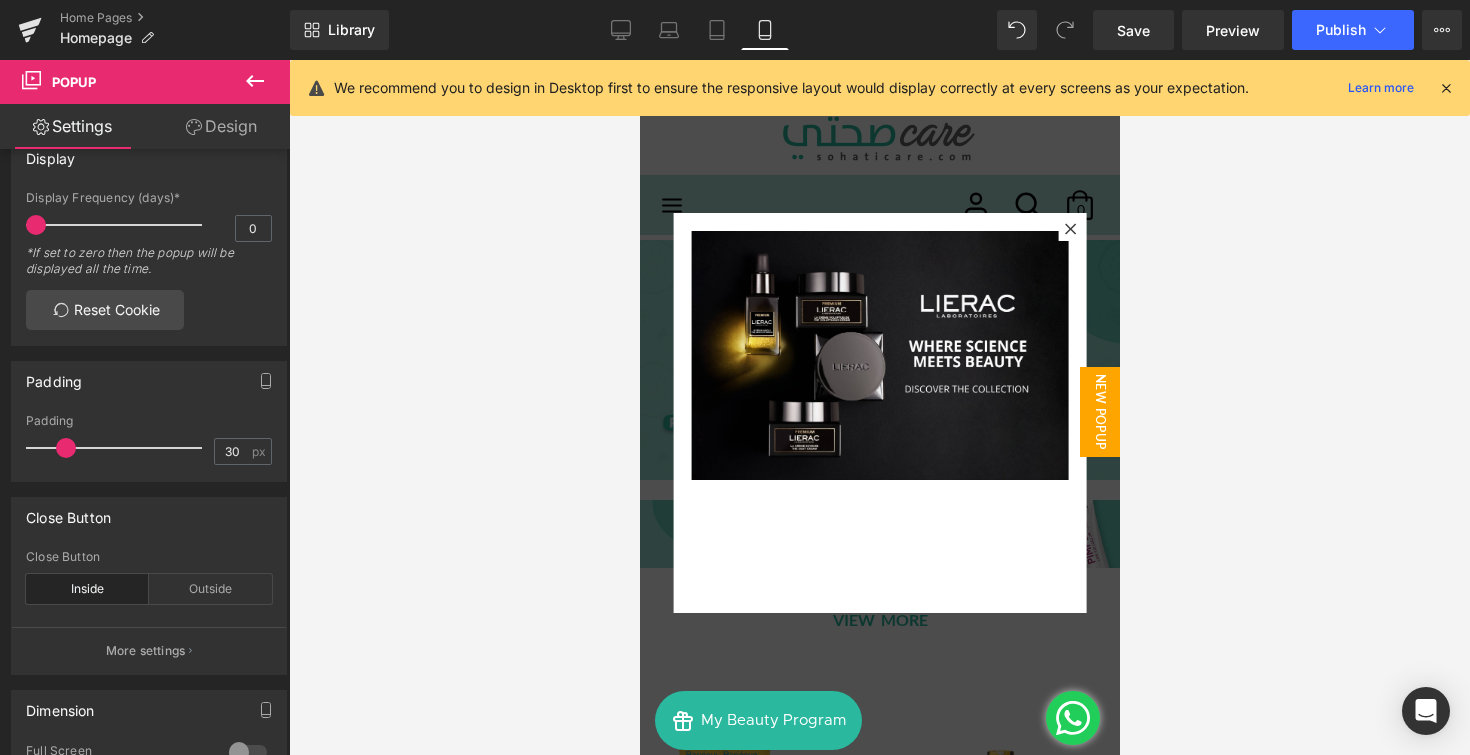 scroll, scrollTop: 0, scrollLeft: 0, axis: both 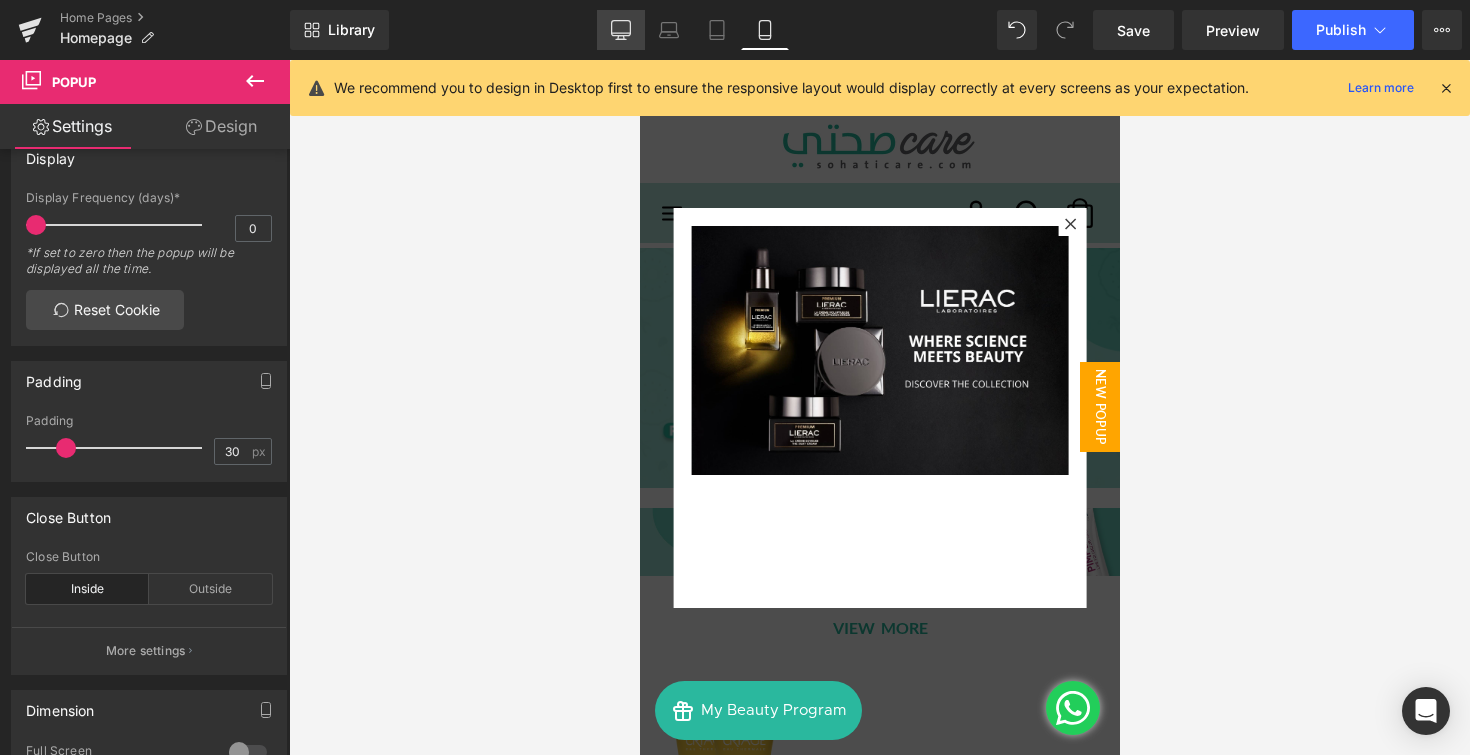 click 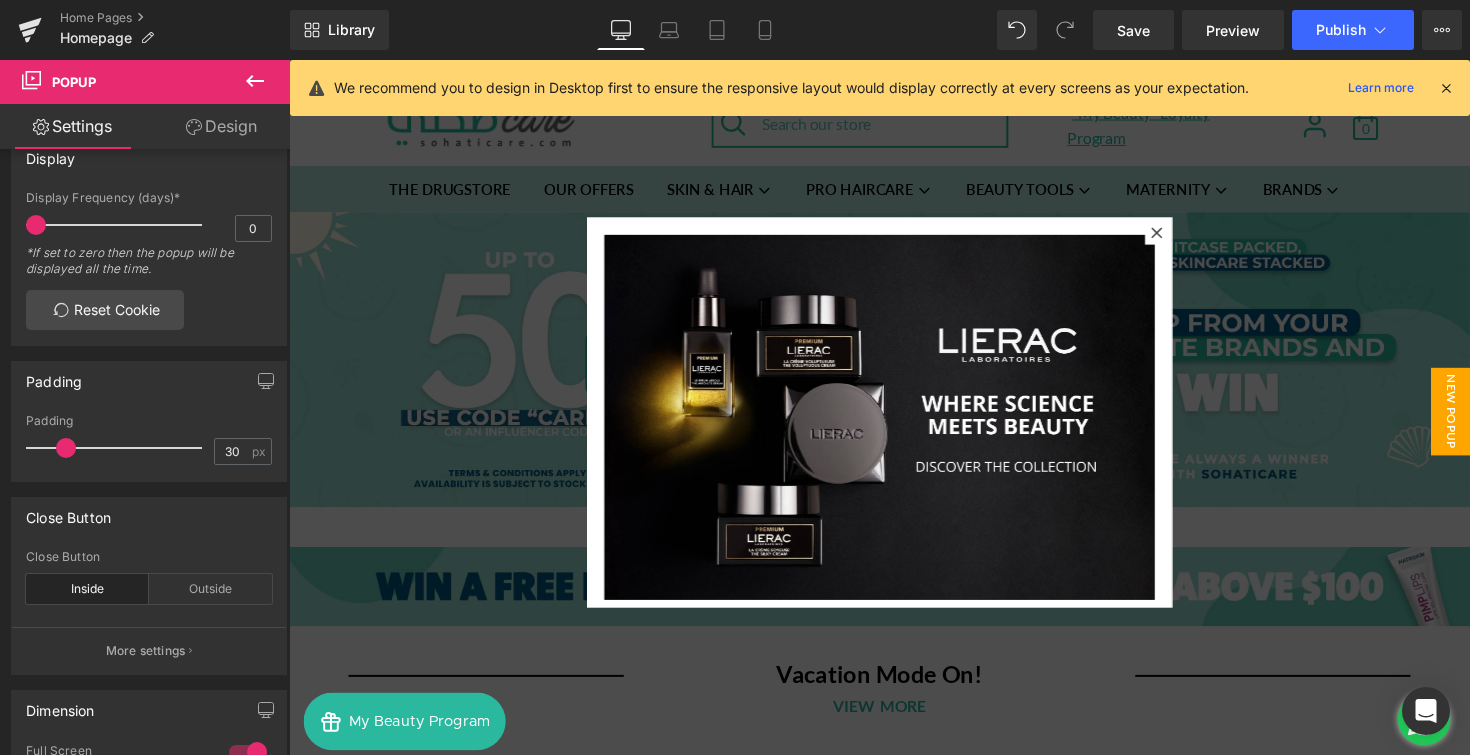 scroll, scrollTop: 8, scrollLeft: 0, axis: vertical 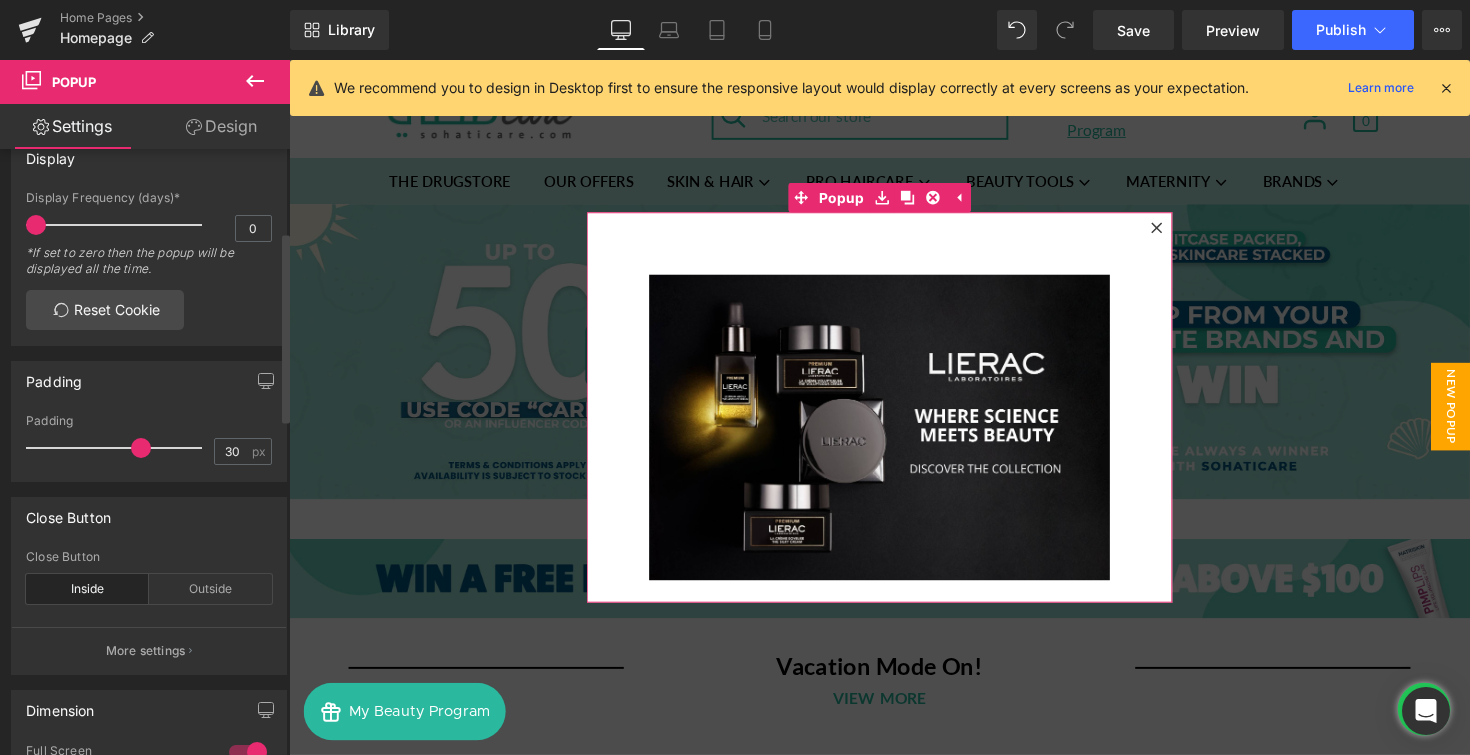 drag, startPoint x: 61, startPoint y: 449, endPoint x: 132, endPoint y: 444, distance: 71.17584 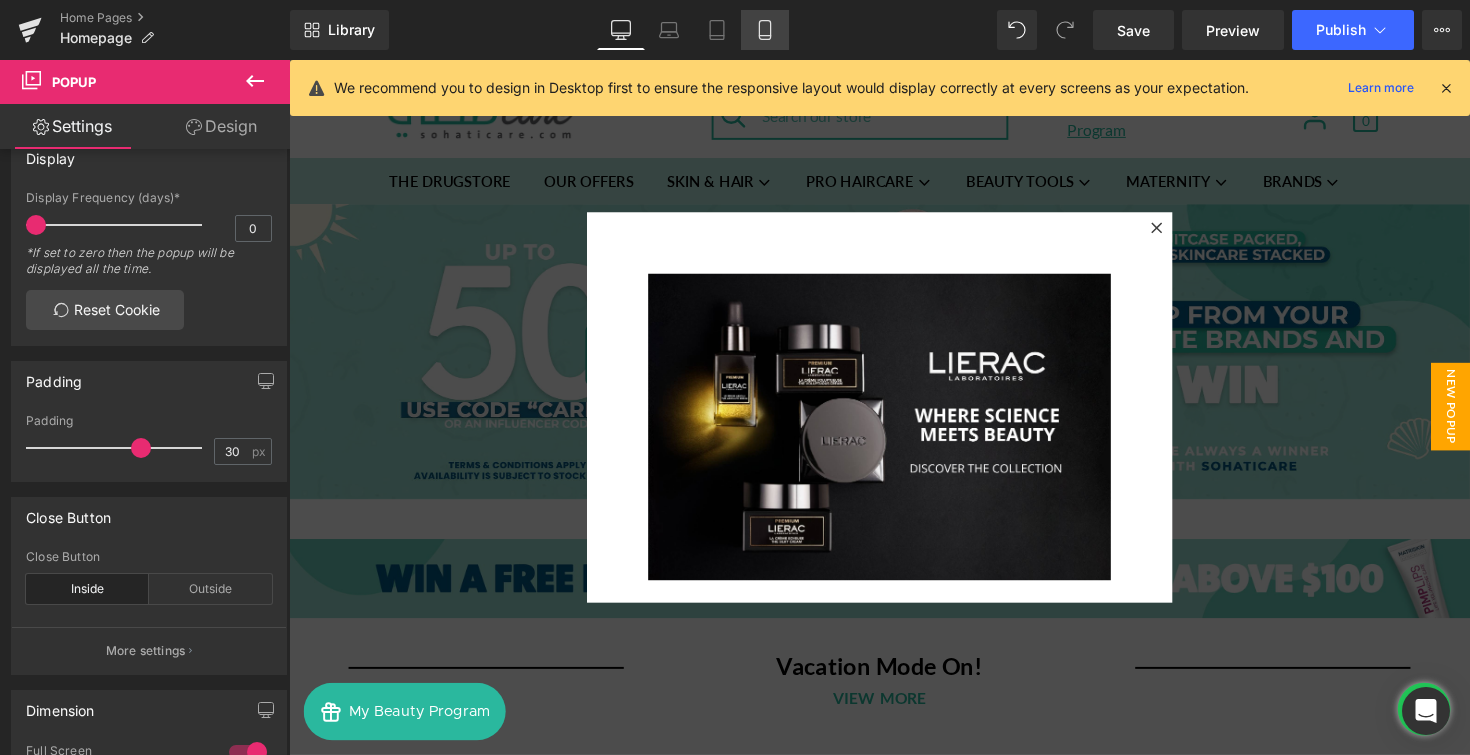 click 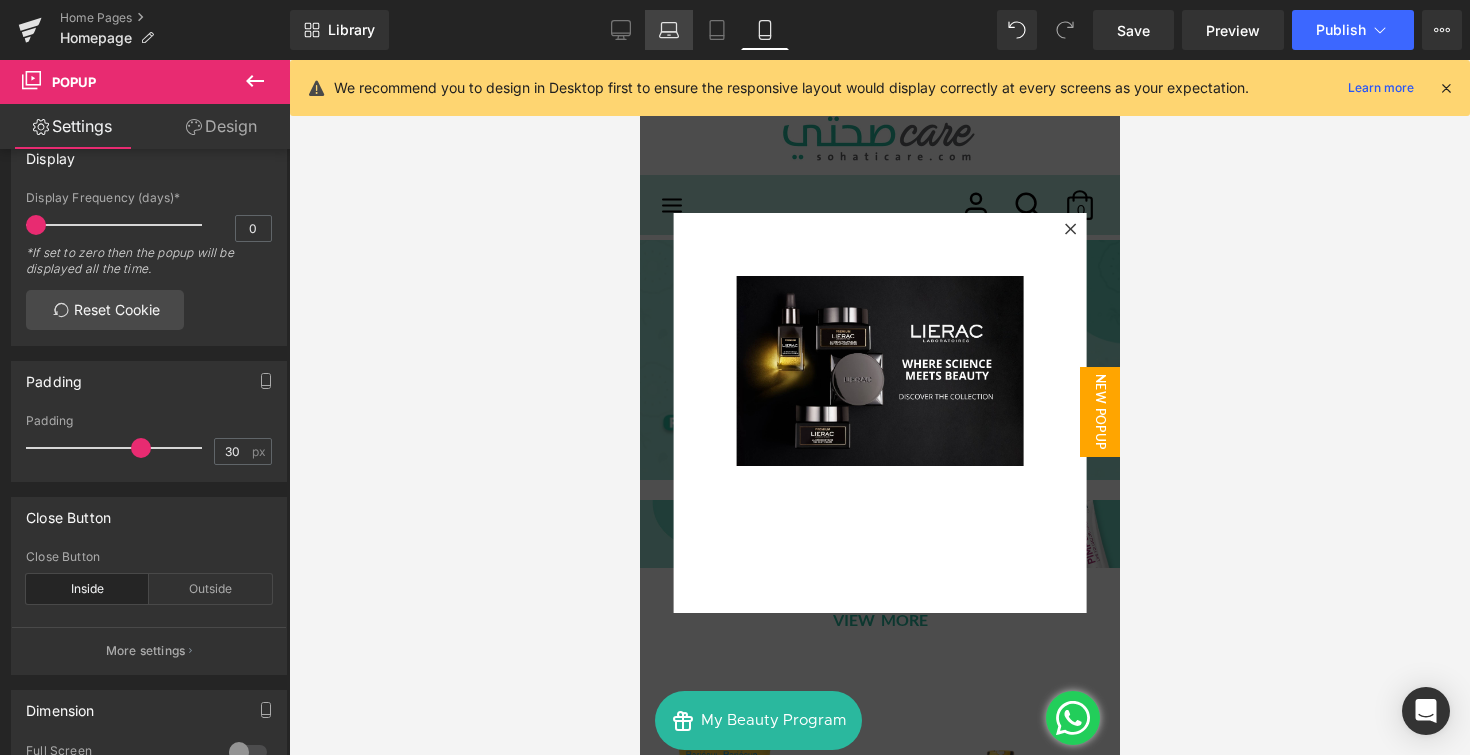 scroll, scrollTop: 0, scrollLeft: 0, axis: both 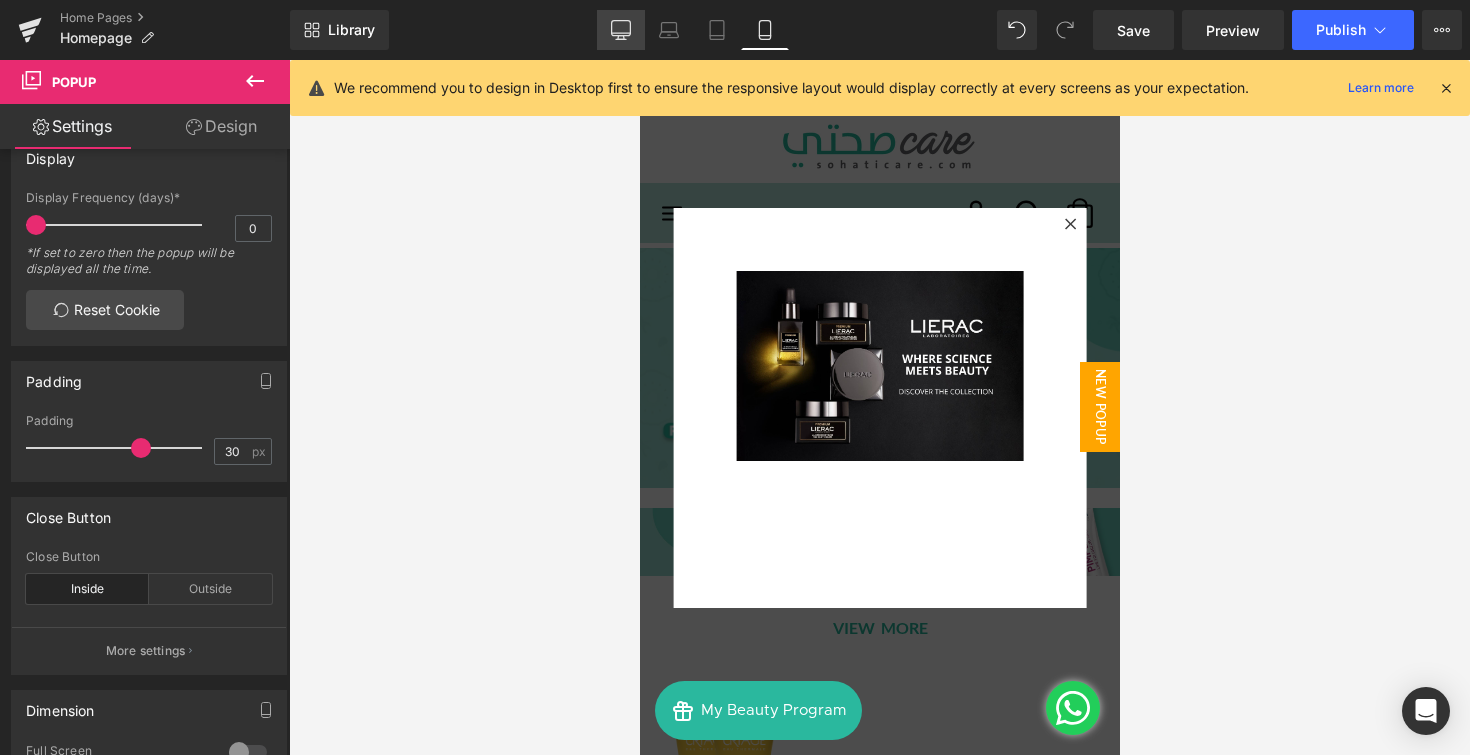 click 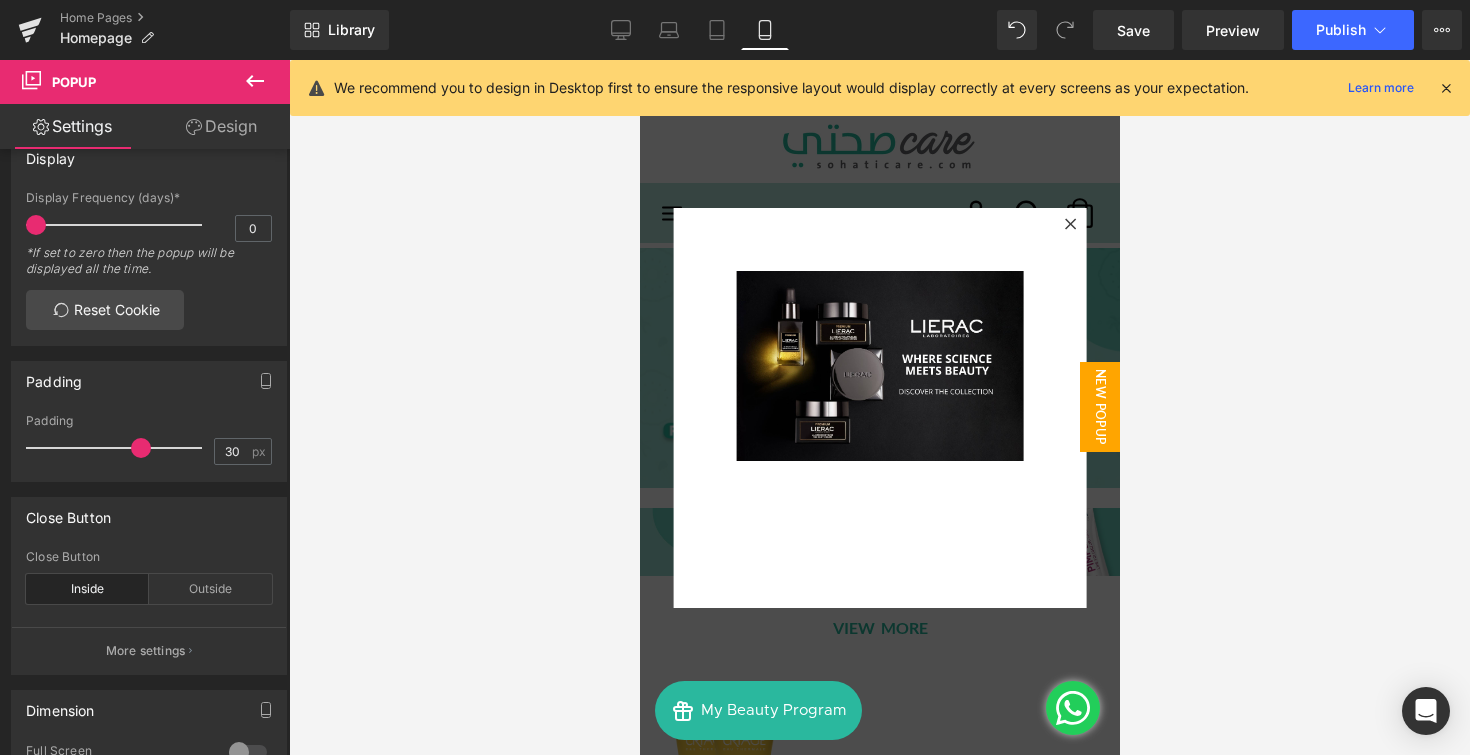 scroll, scrollTop: 8, scrollLeft: 0, axis: vertical 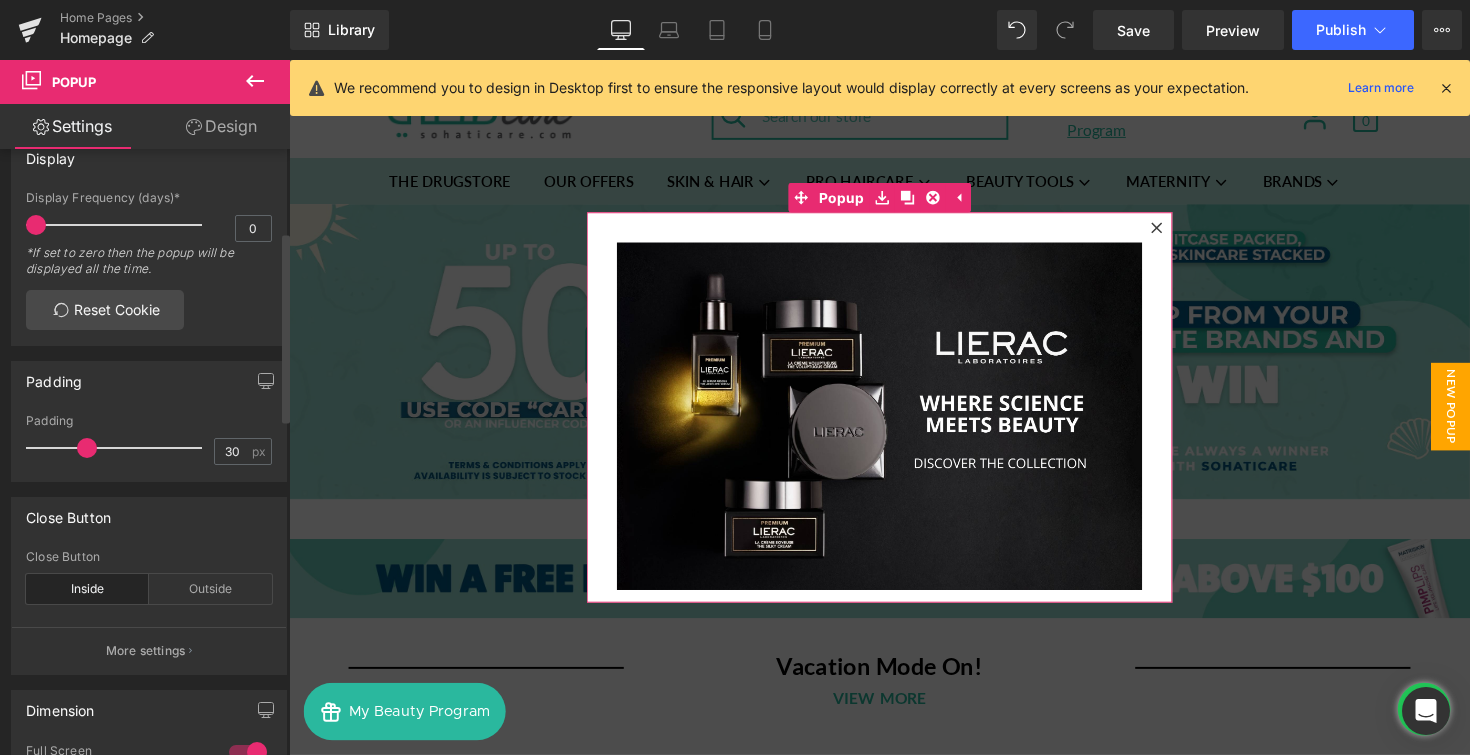 drag, startPoint x: 134, startPoint y: 447, endPoint x: 83, endPoint y: 450, distance: 51.088158 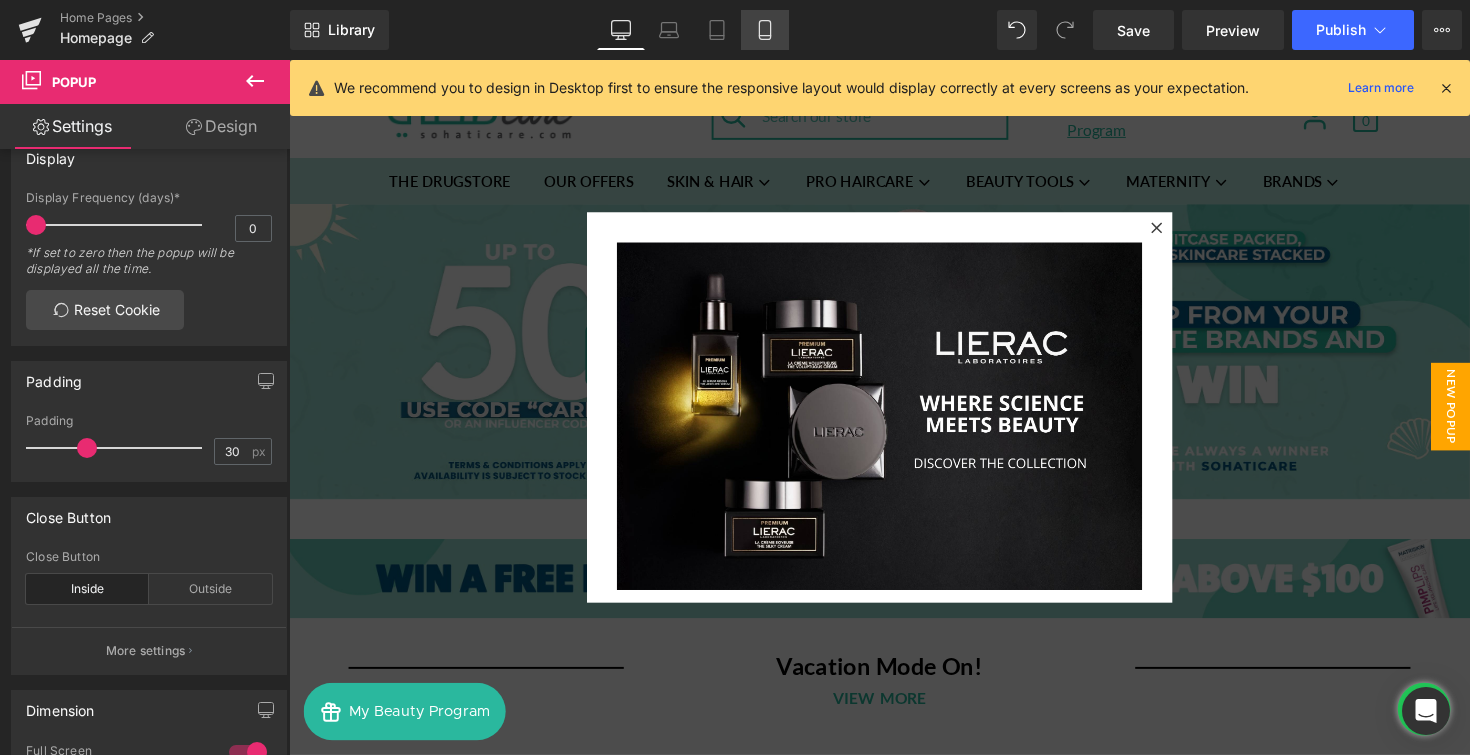 click on "Mobile" at bounding box center (765, 30) 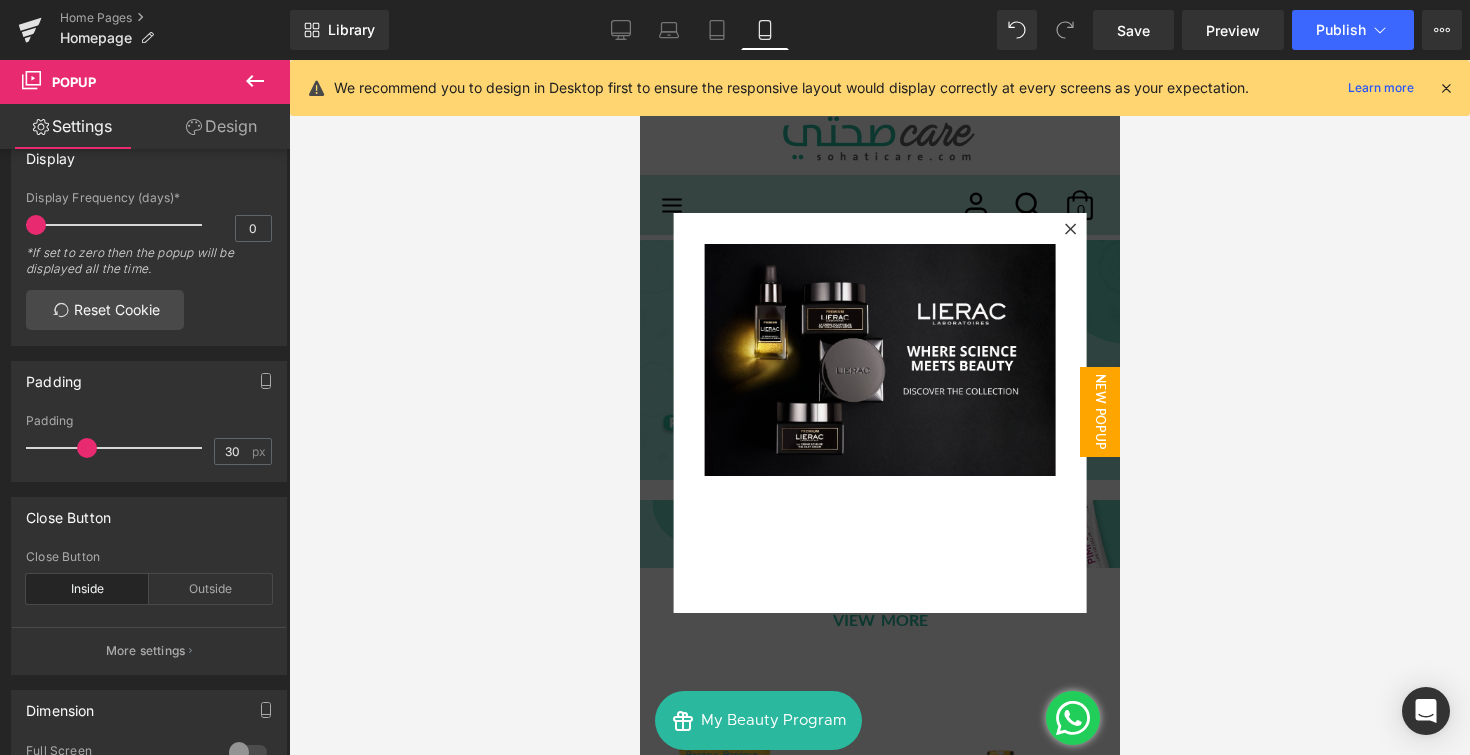 scroll, scrollTop: 0, scrollLeft: 0, axis: both 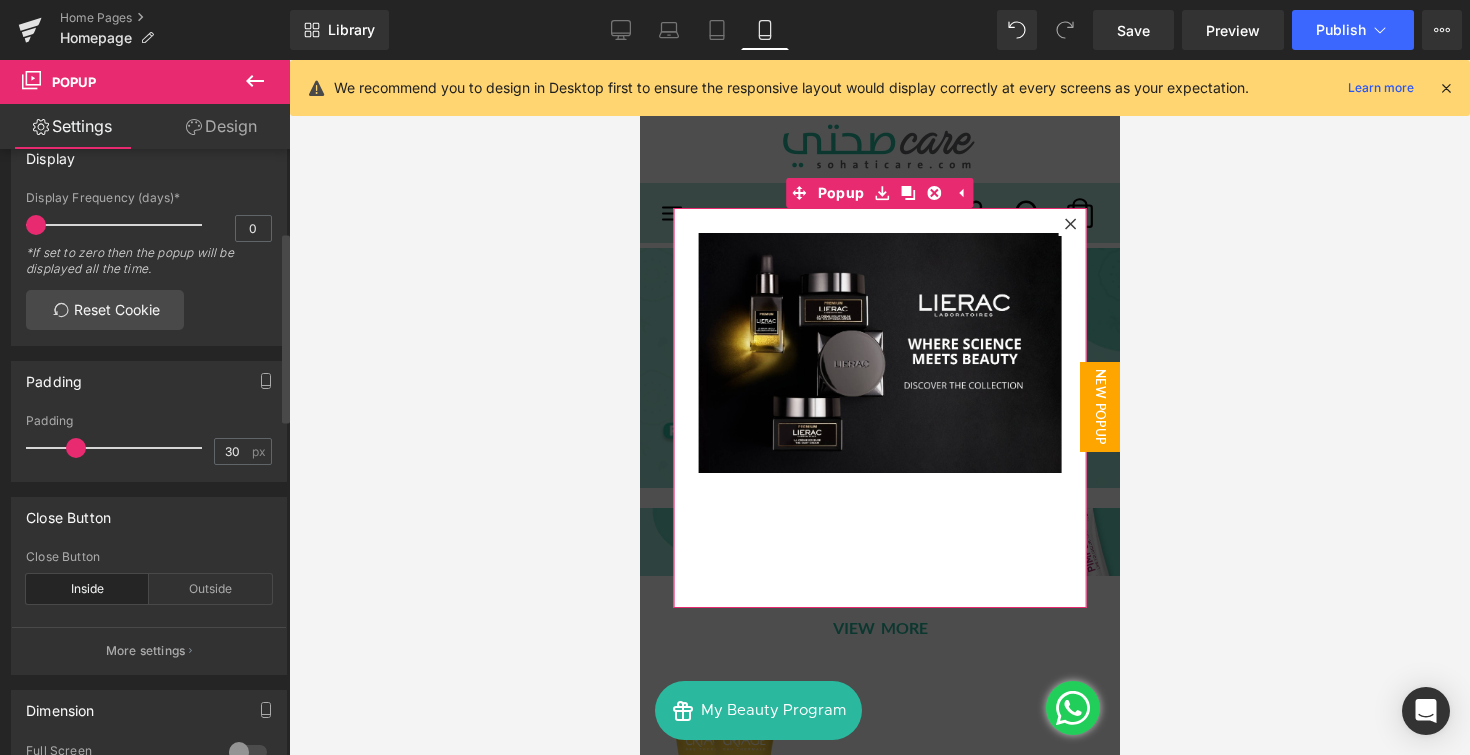 drag, startPoint x: 82, startPoint y: 446, endPoint x: 71, endPoint y: 447, distance: 11.045361 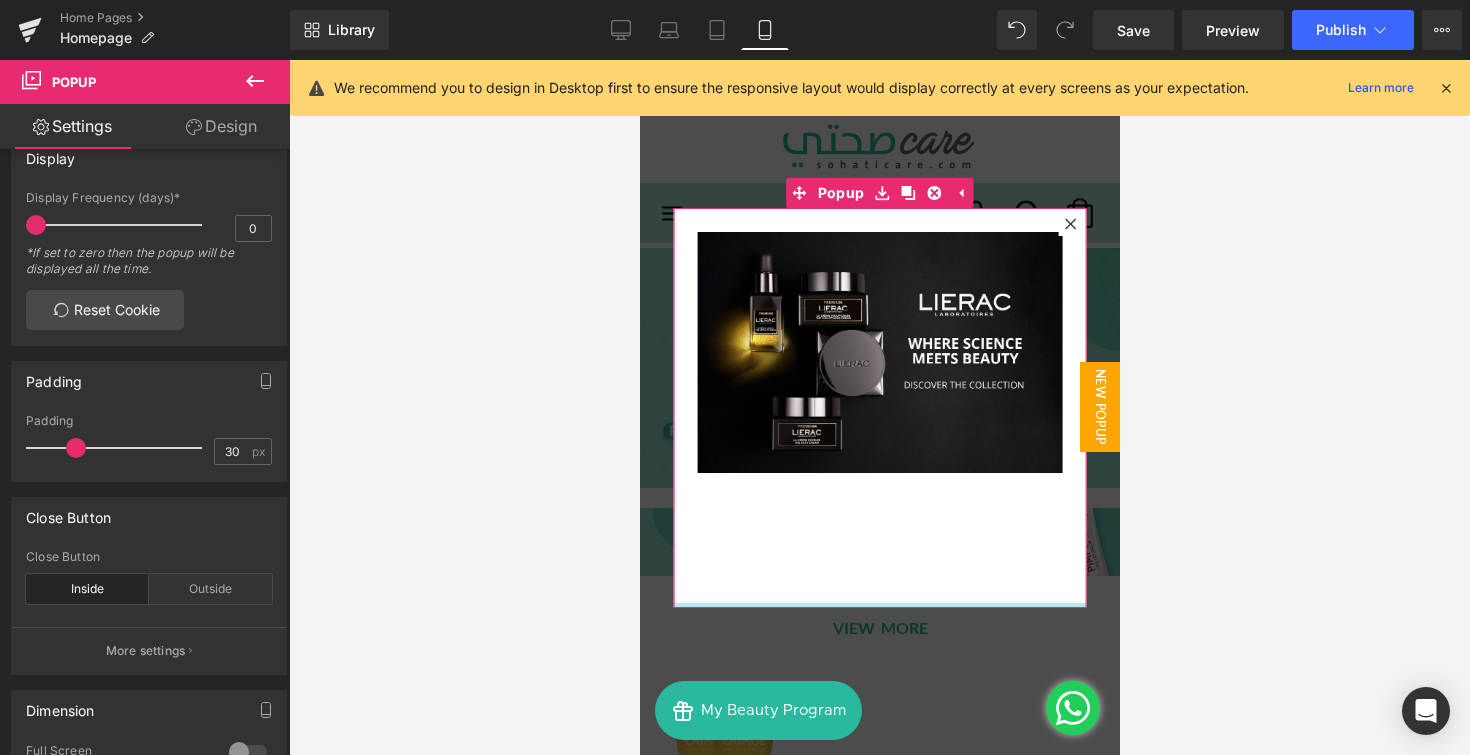 drag, startPoint x: 817, startPoint y: 602, endPoint x: 822, endPoint y: 521, distance: 81.154175 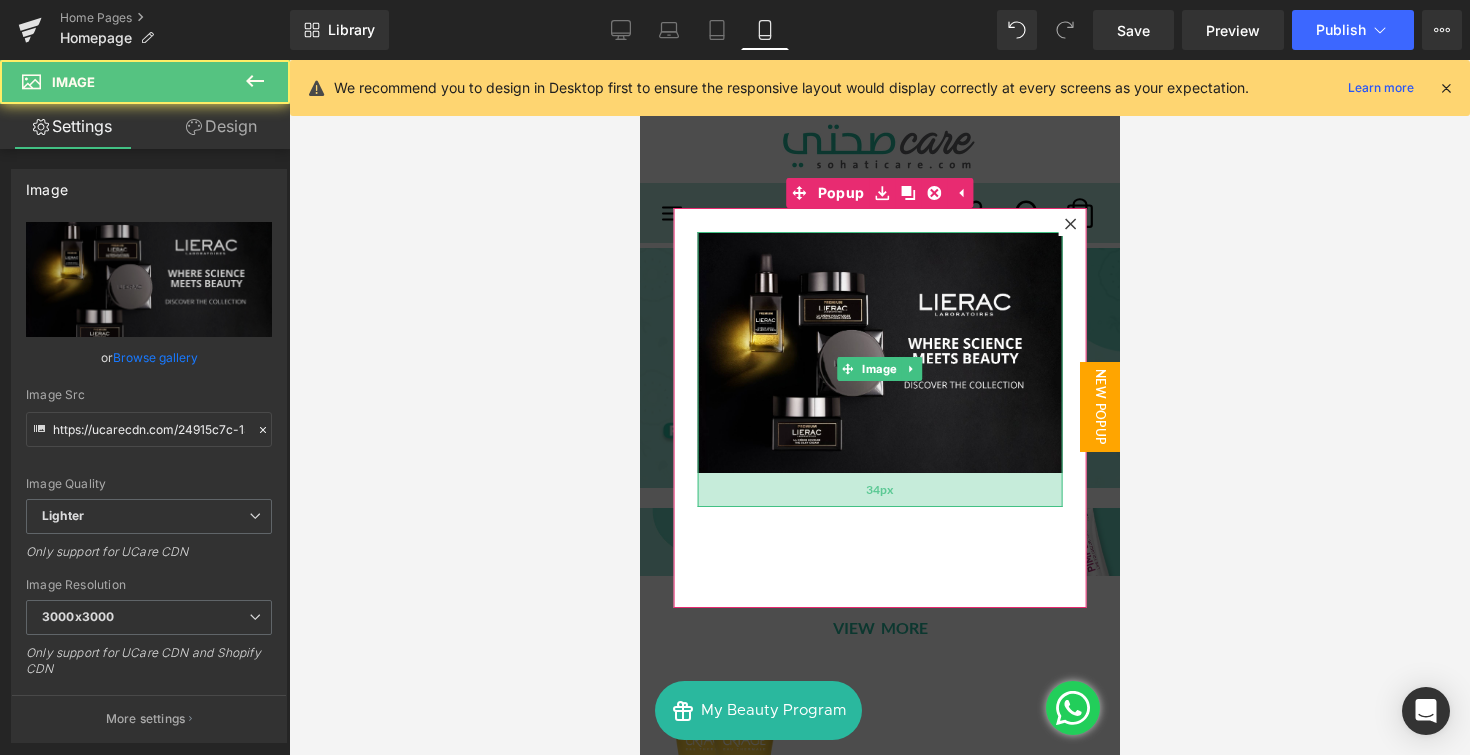 drag, startPoint x: 843, startPoint y: 472, endPoint x: 842, endPoint y: 506, distance: 34.0147 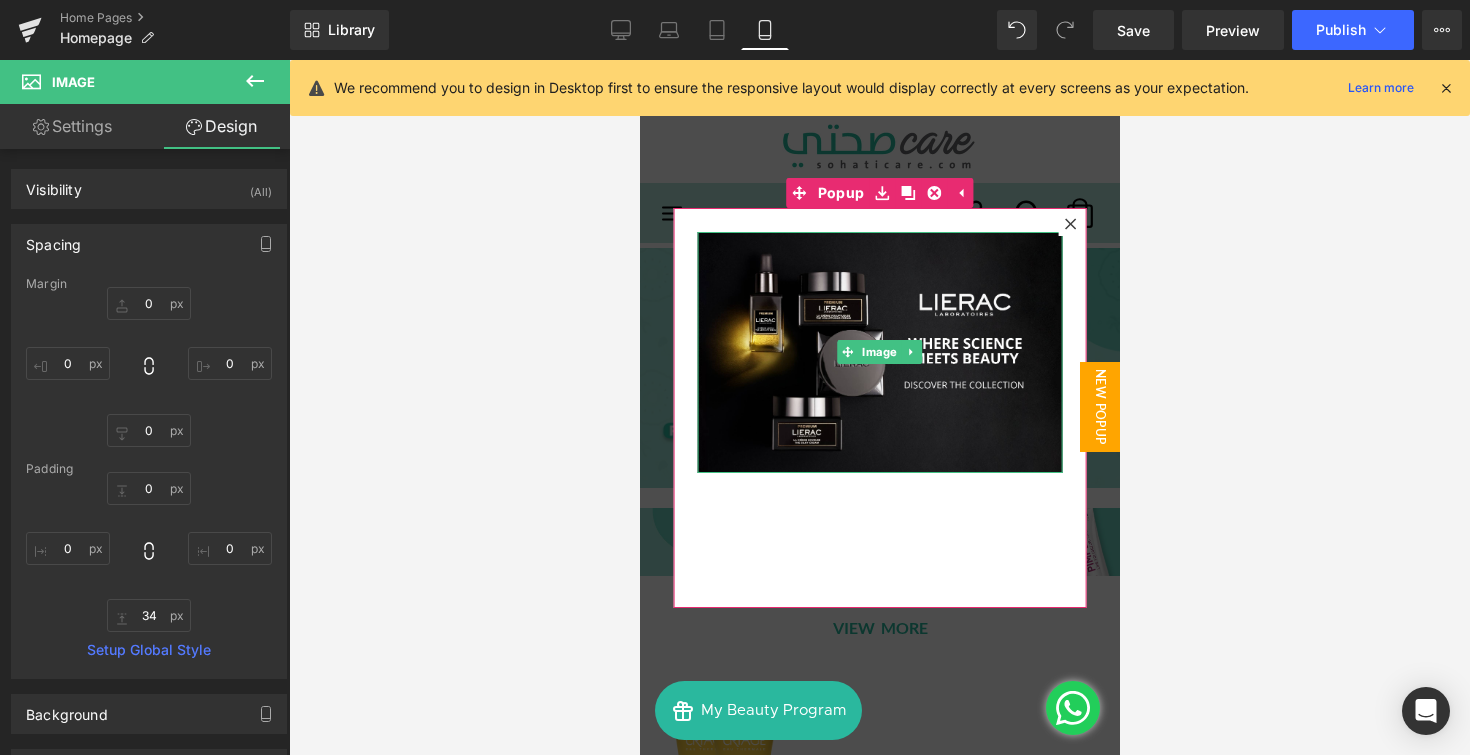 drag, startPoint x: 842, startPoint y: 506, endPoint x: 847, endPoint y: 468, distance: 38.327538 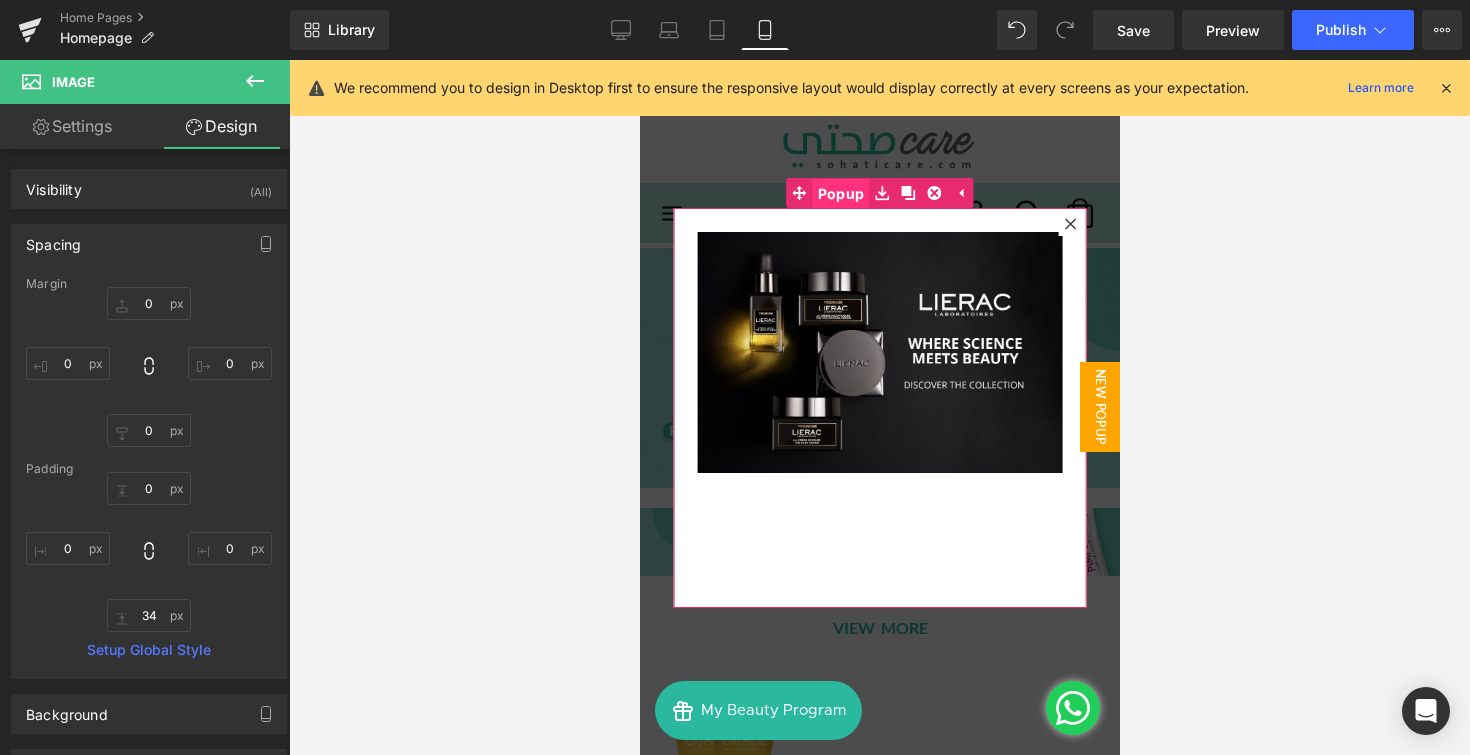 click on "Popup" at bounding box center [840, 194] 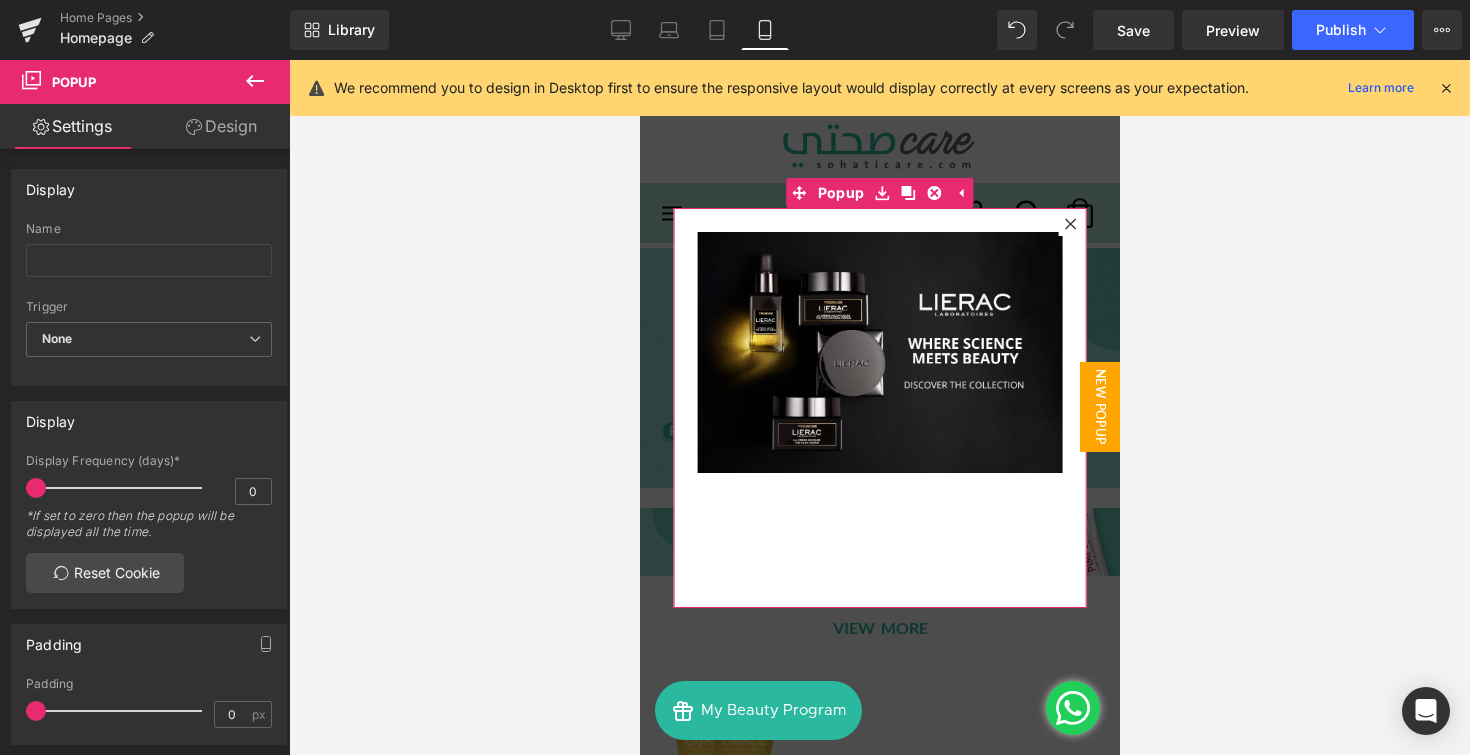 click on "Design" at bounding box center (221, 126) 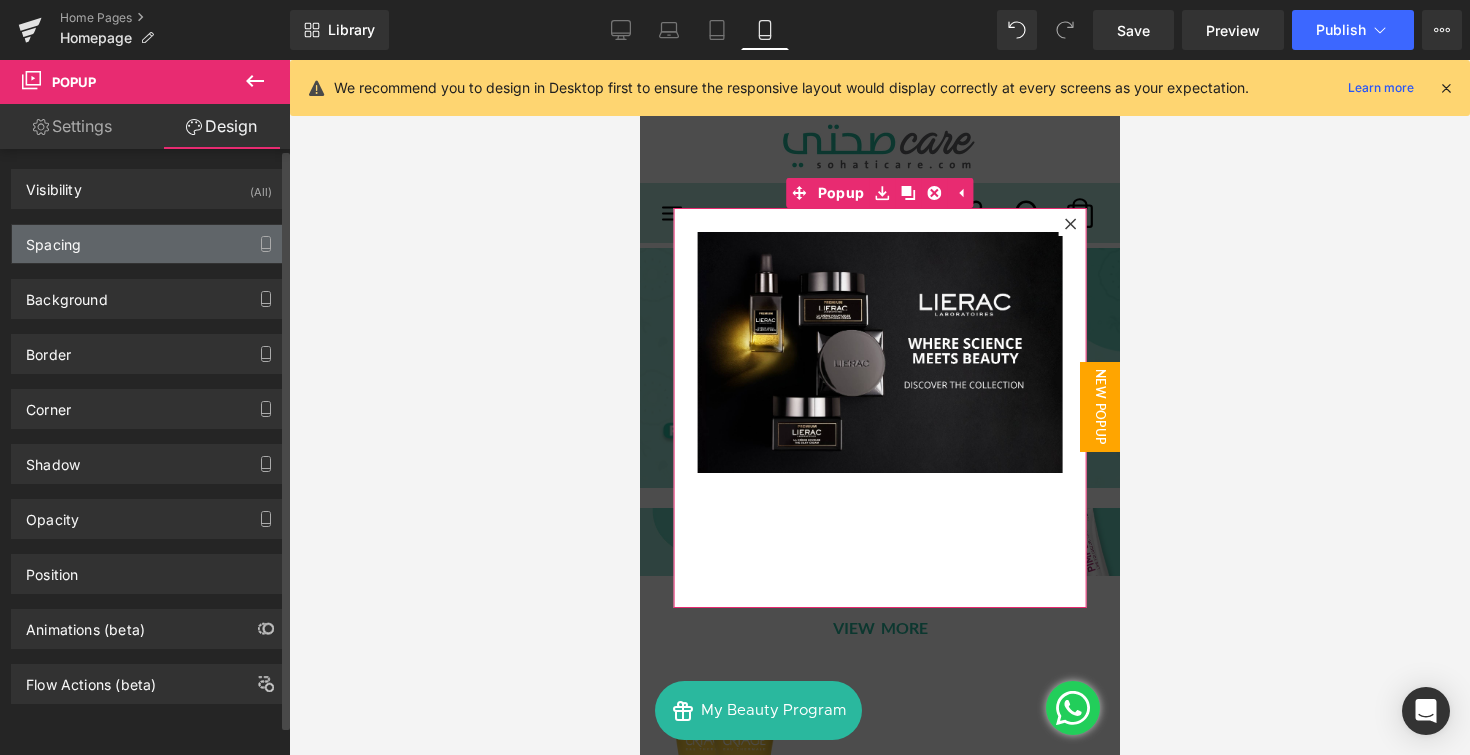 click on "Spacing" at bounding box center [149, 244] 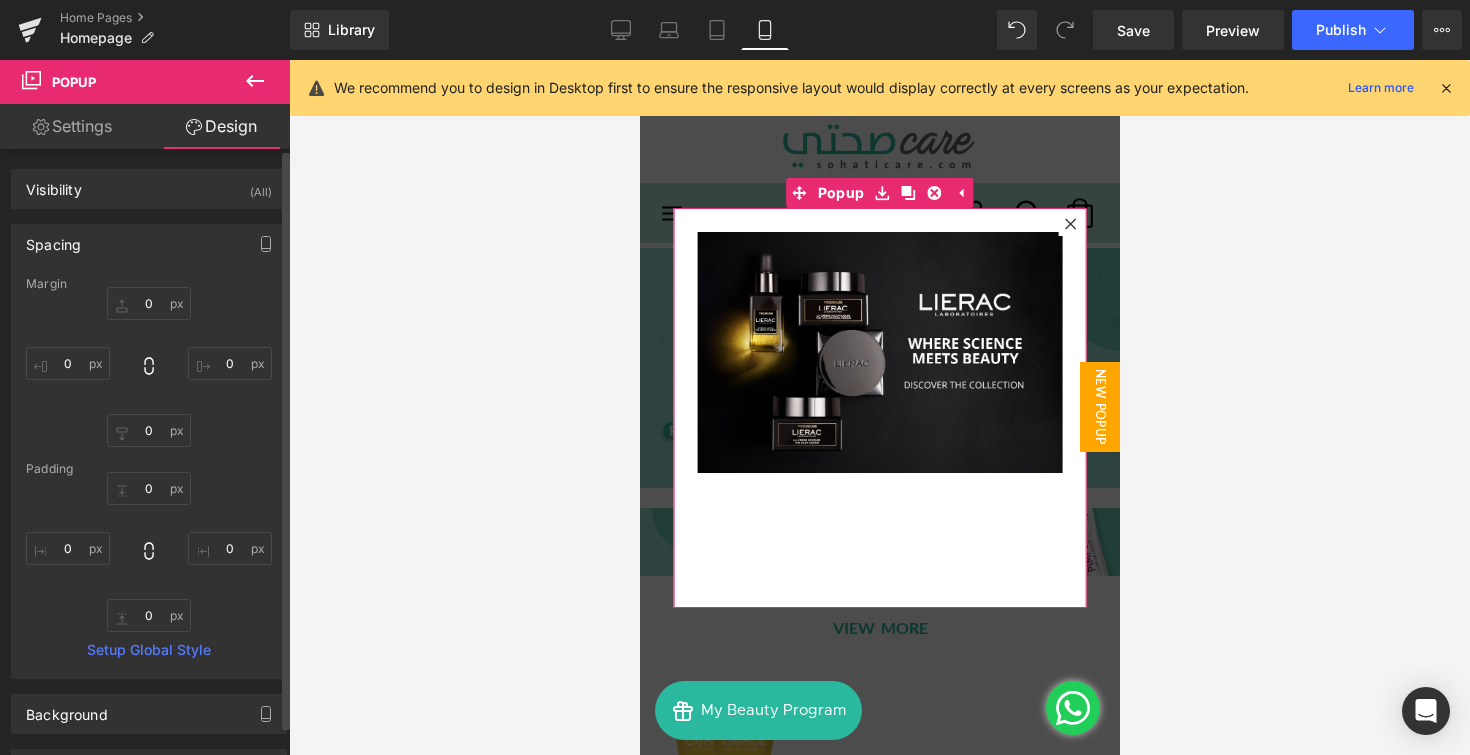 click on "Spacing" at bounding box center [149, 244] 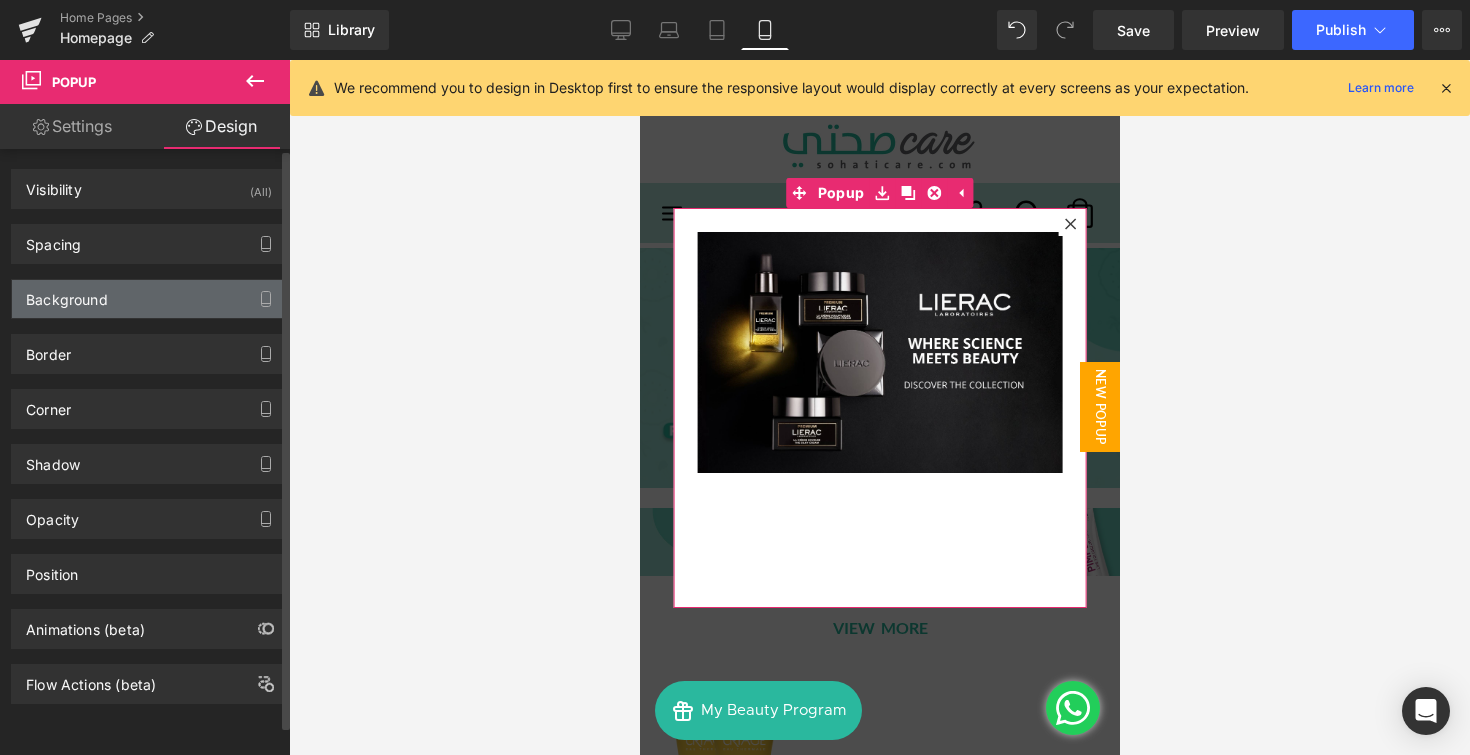 click on "Background" at bounding box center (149, 299) 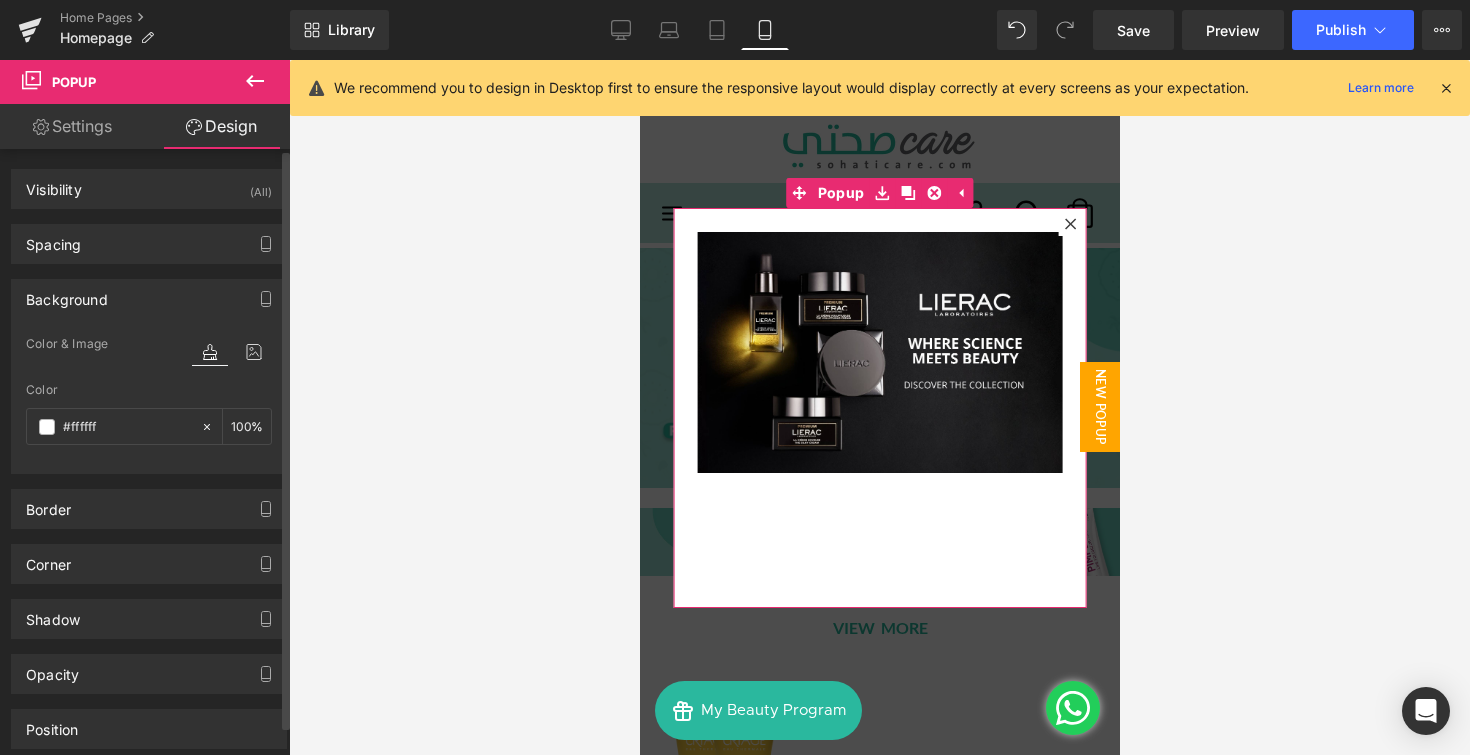 click on "Background" at bounding box center (149, 299) 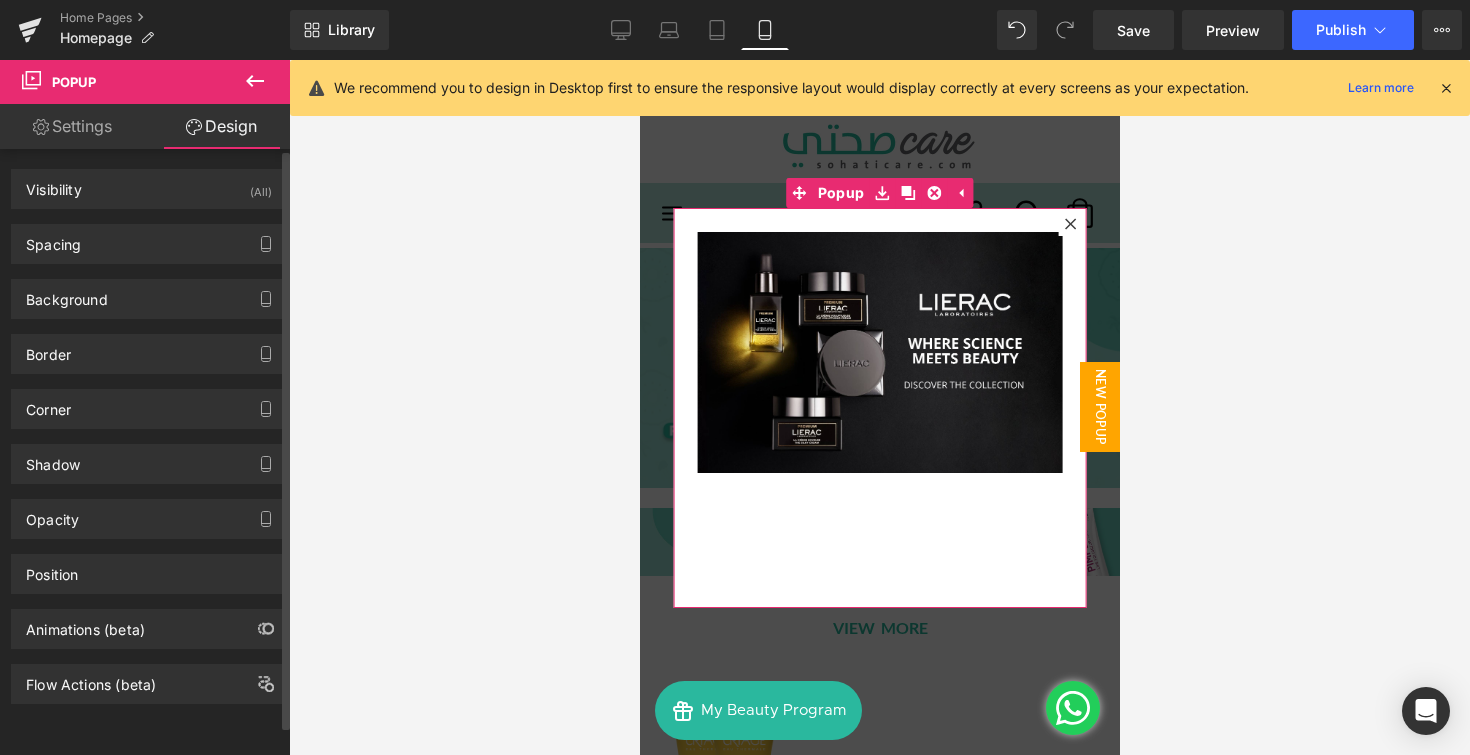 click on "Corner
Corner Style Custom
Custom
Setup Global Style
Custom
Setup Global Style
Radius (px)
0
0
0
0" at bounding box center (149, 401) 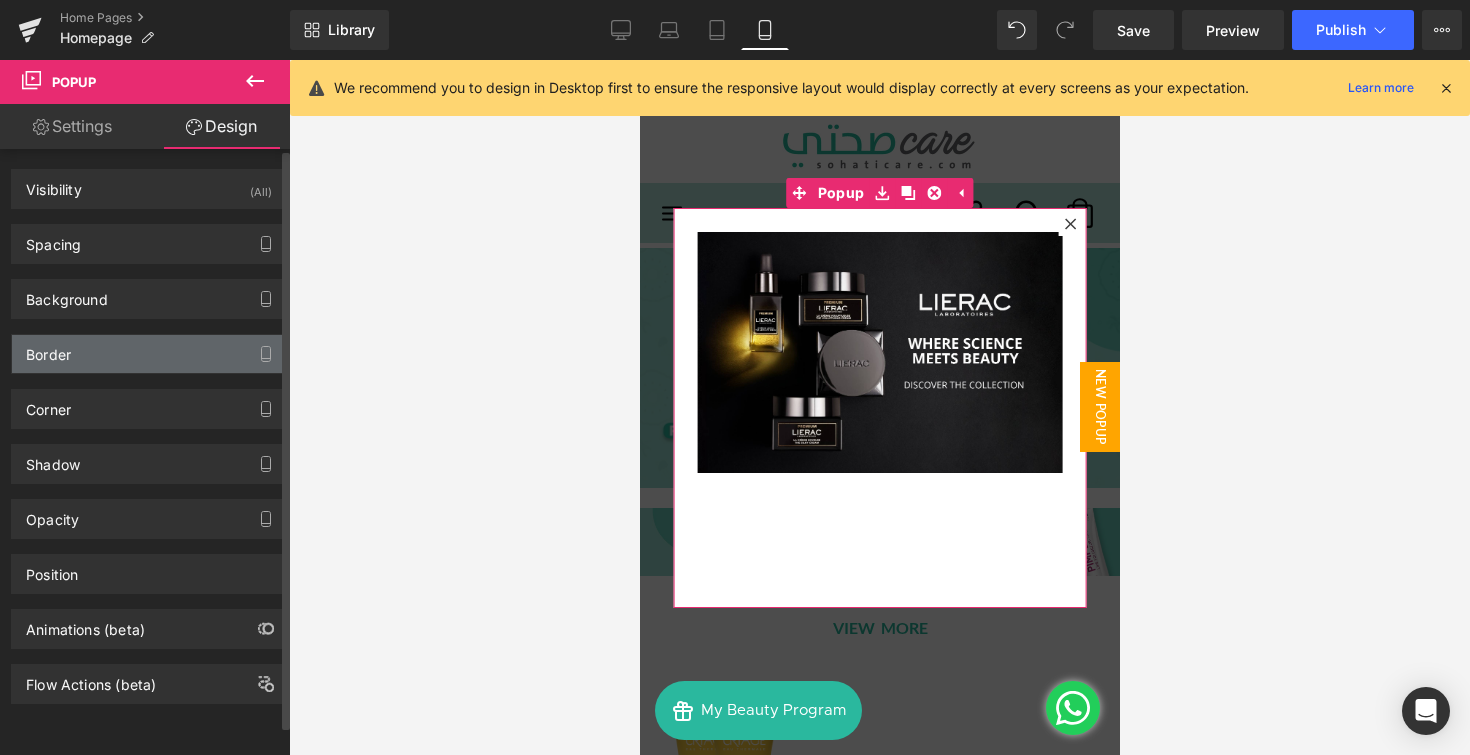click on "Border" at bounding box center (149, 354) 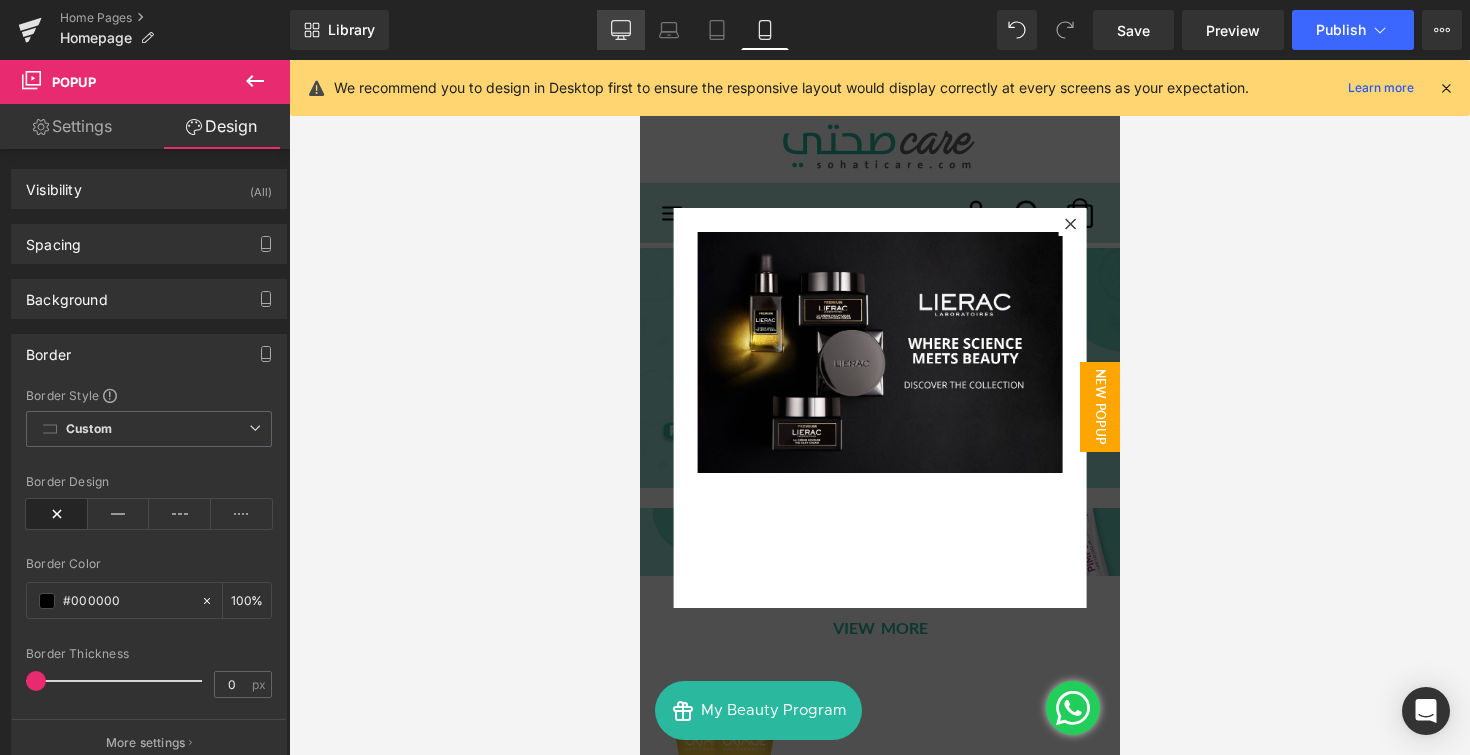 click 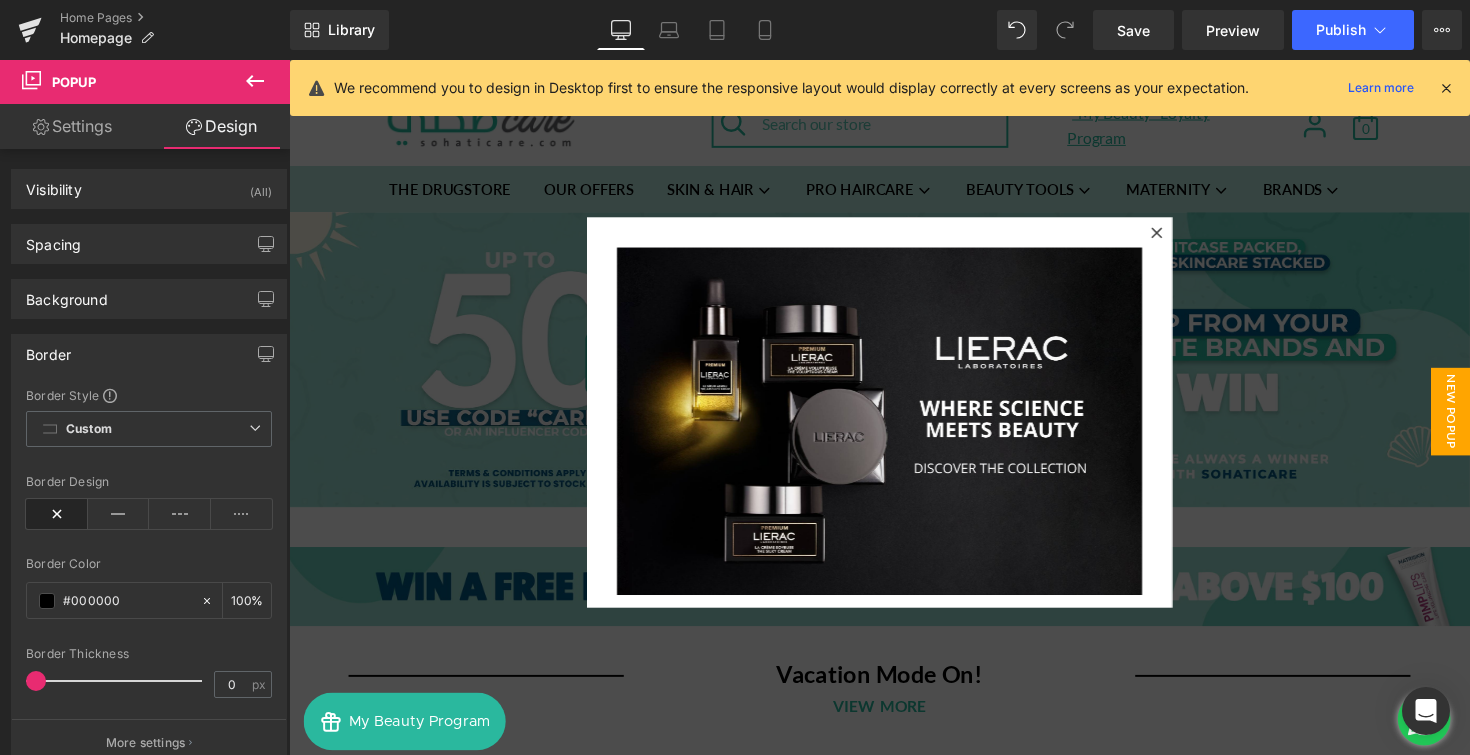 scroll, scrollTop: 8, scrollLeft: 0, axis: vertical 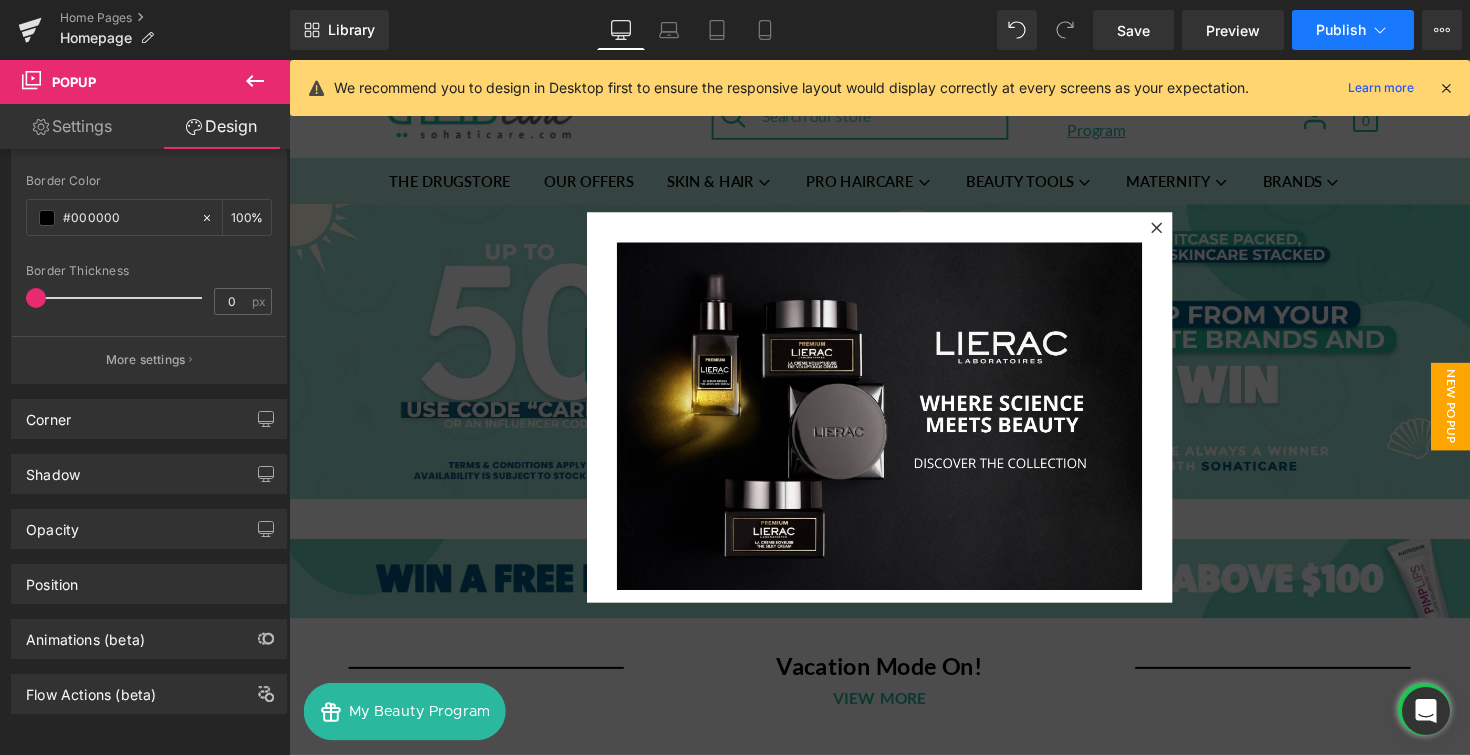 click on "Publish" at bounding box center (1341, 30) 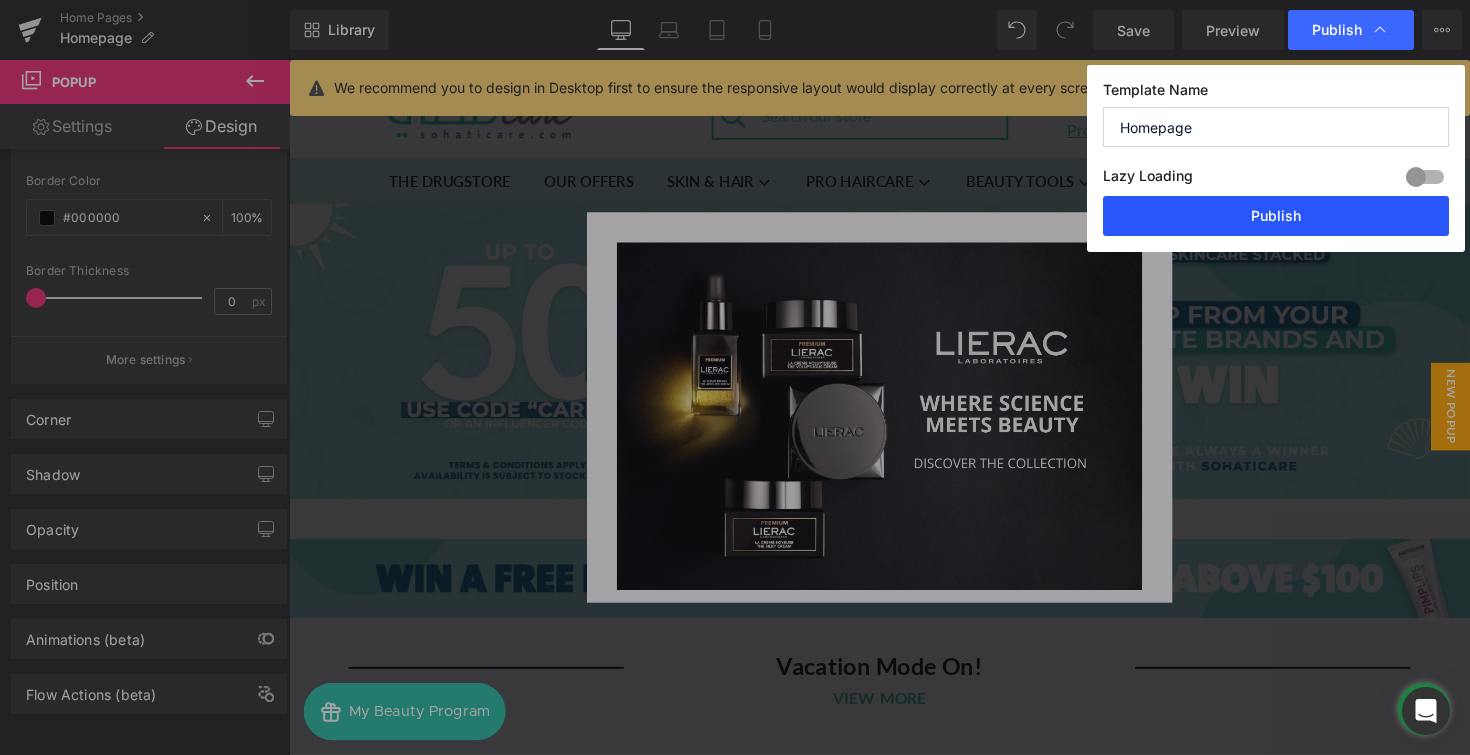 click on "Publish" at bounding box center [1276, 216] 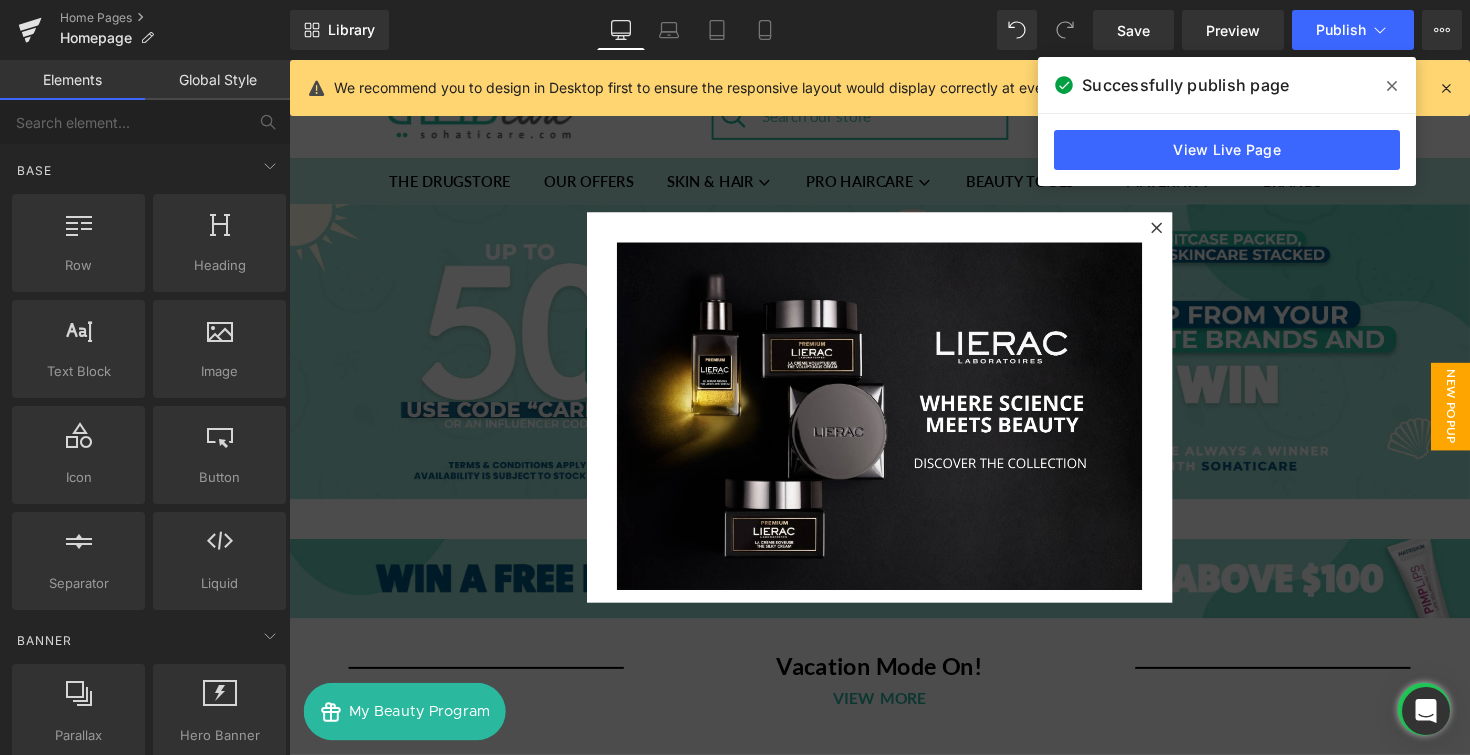 click at bounding box center (894, 416) 